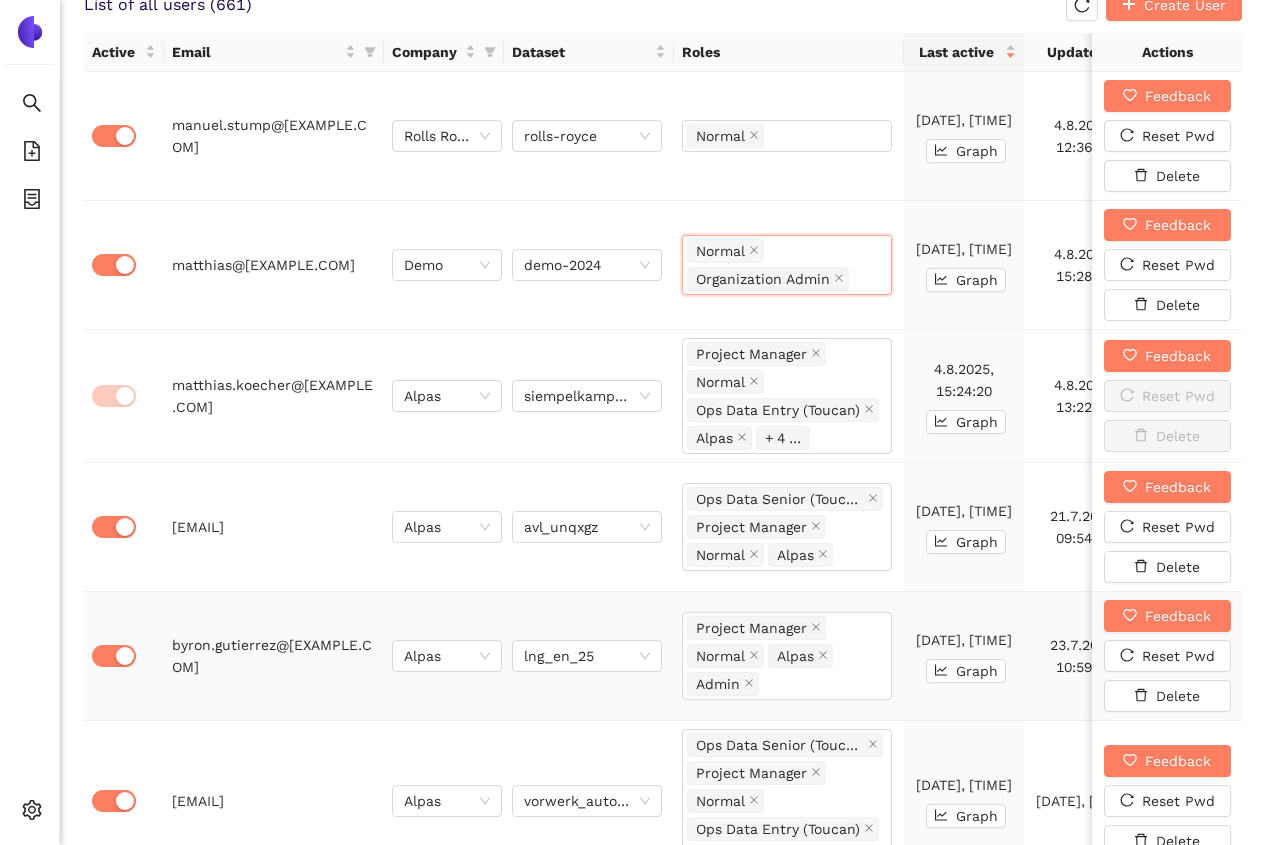 scroll, scrollTop: 1252, scrollLeft: 0, axis: vertical 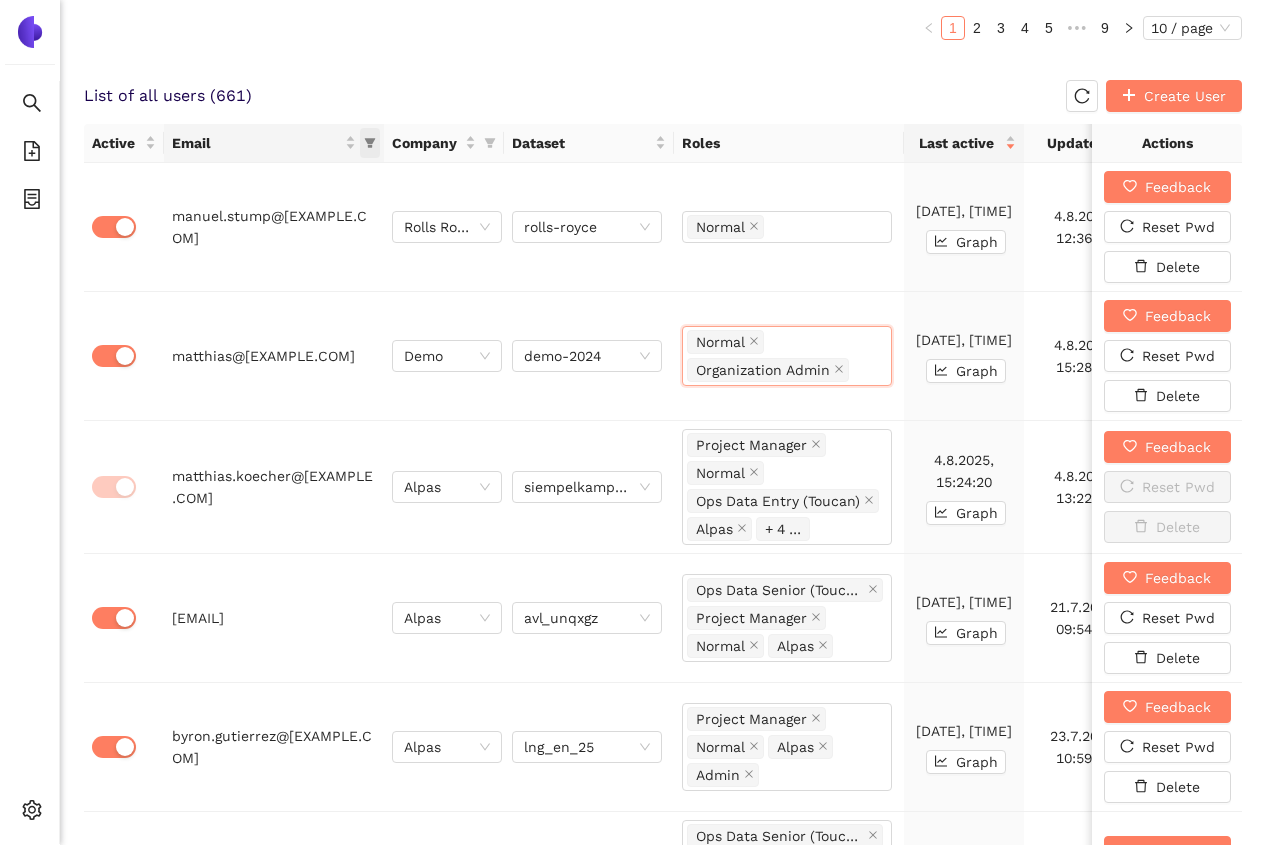 click at bounding box center (370, 143) 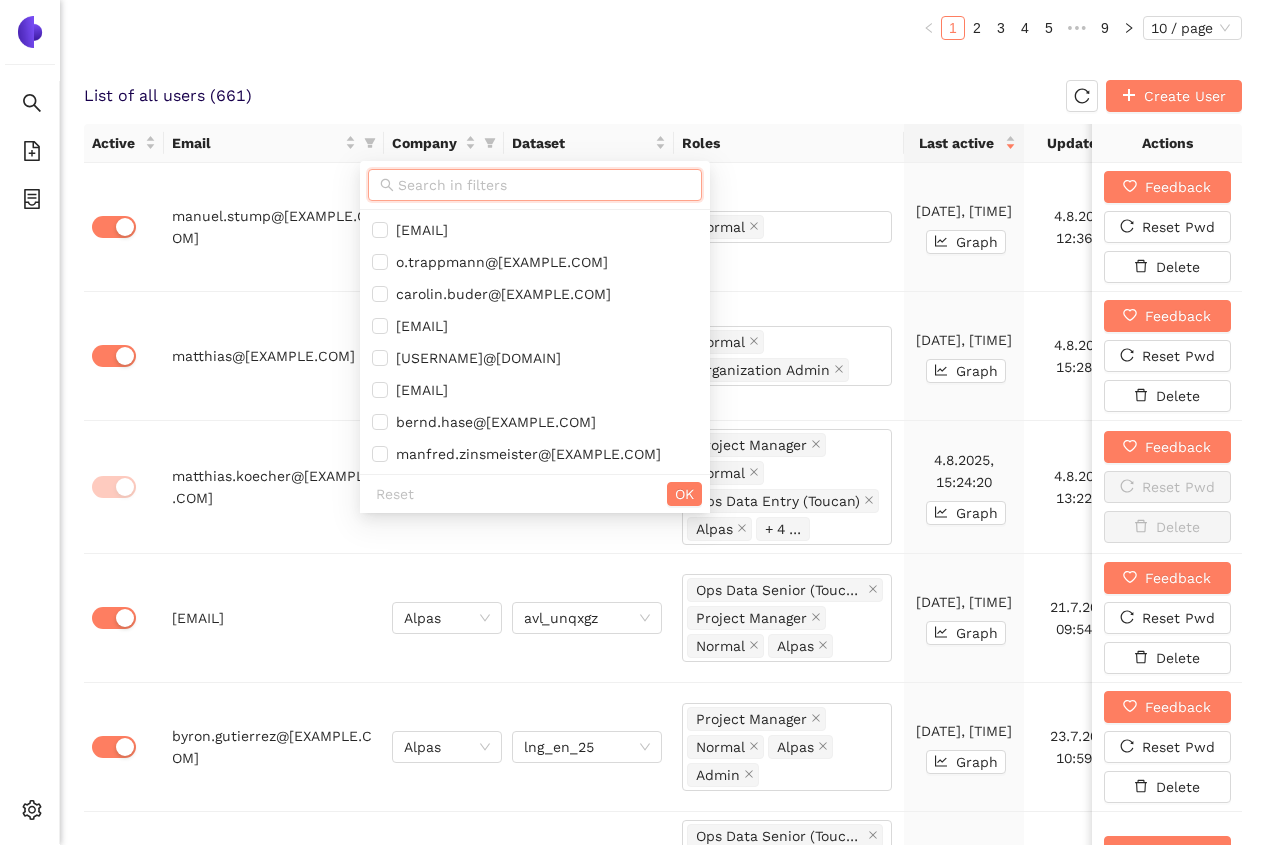 click at bounding box center (544, 185) 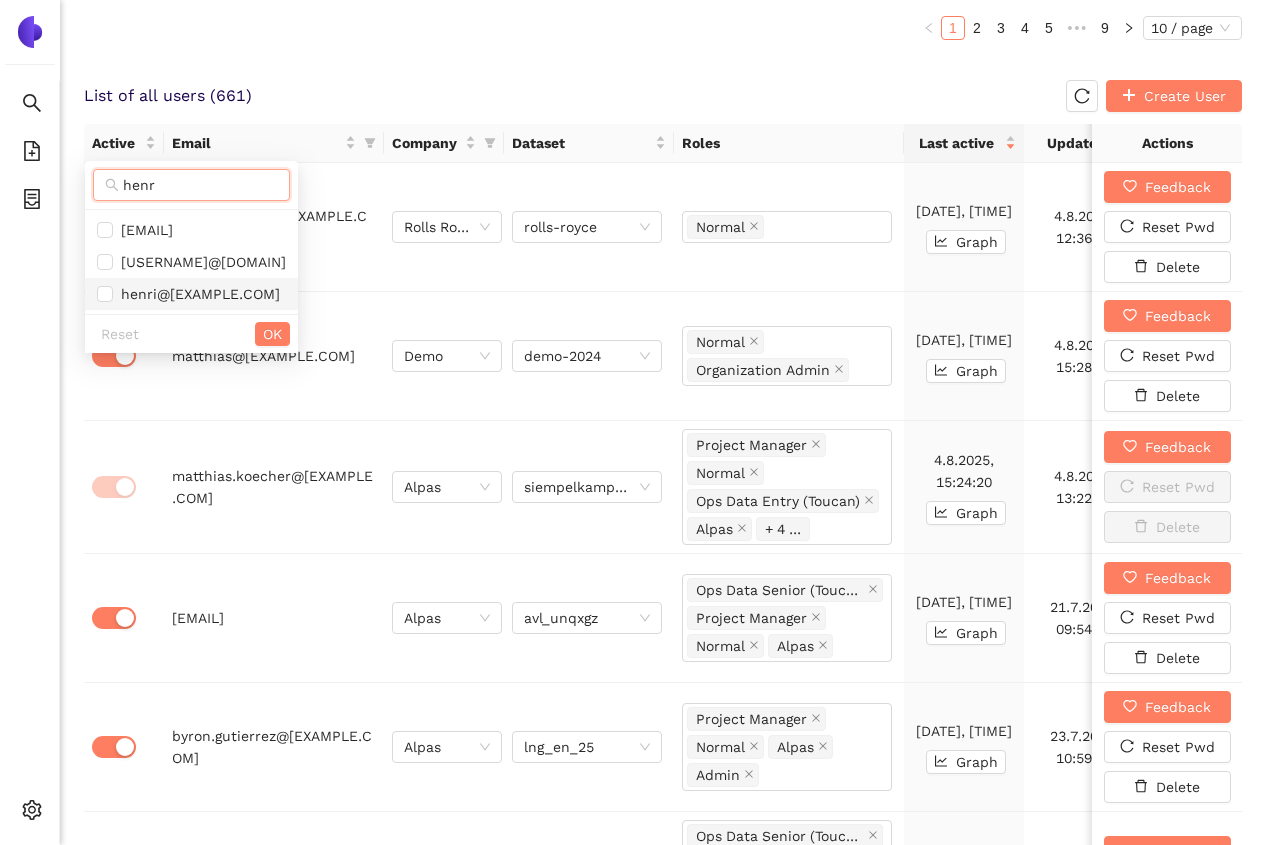 type on "henr" 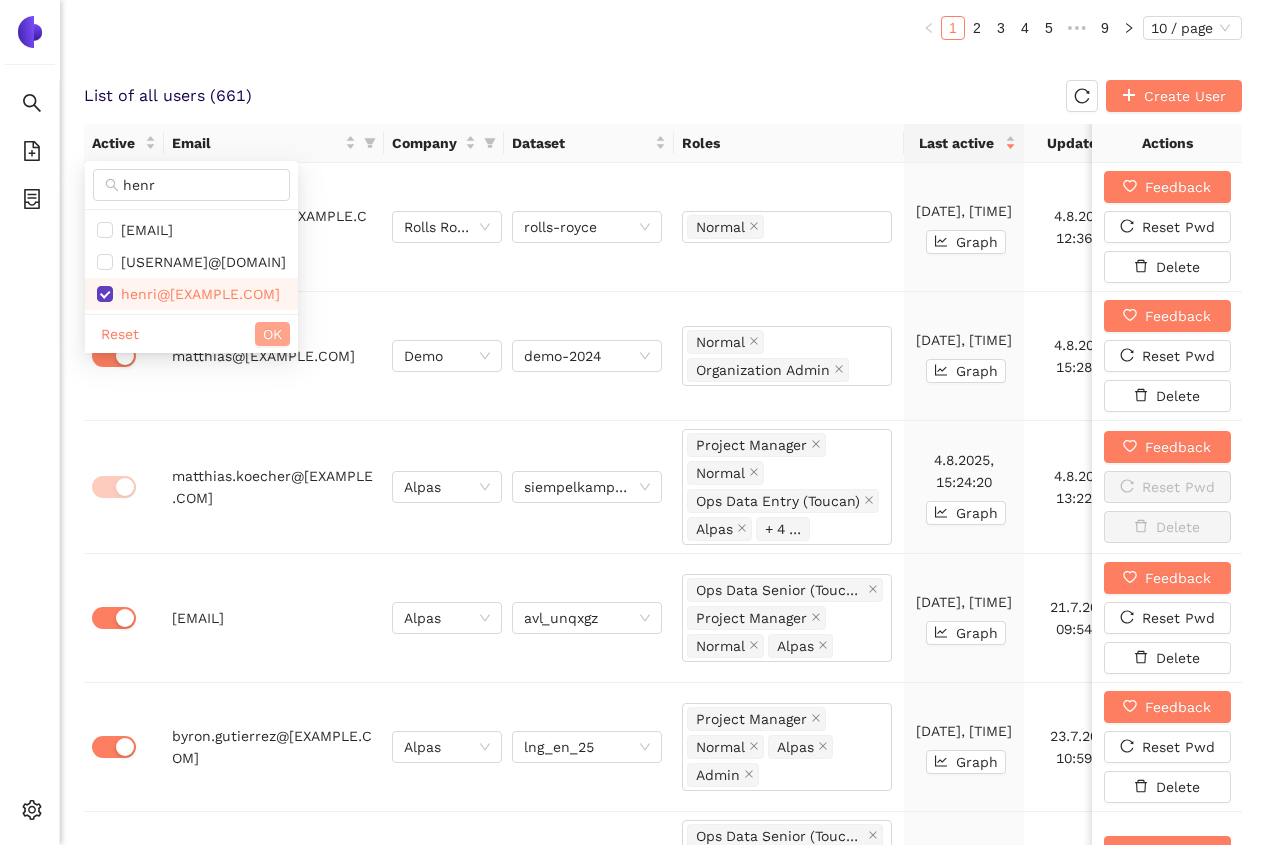 click on "OK" at bounding box center (272, 334) 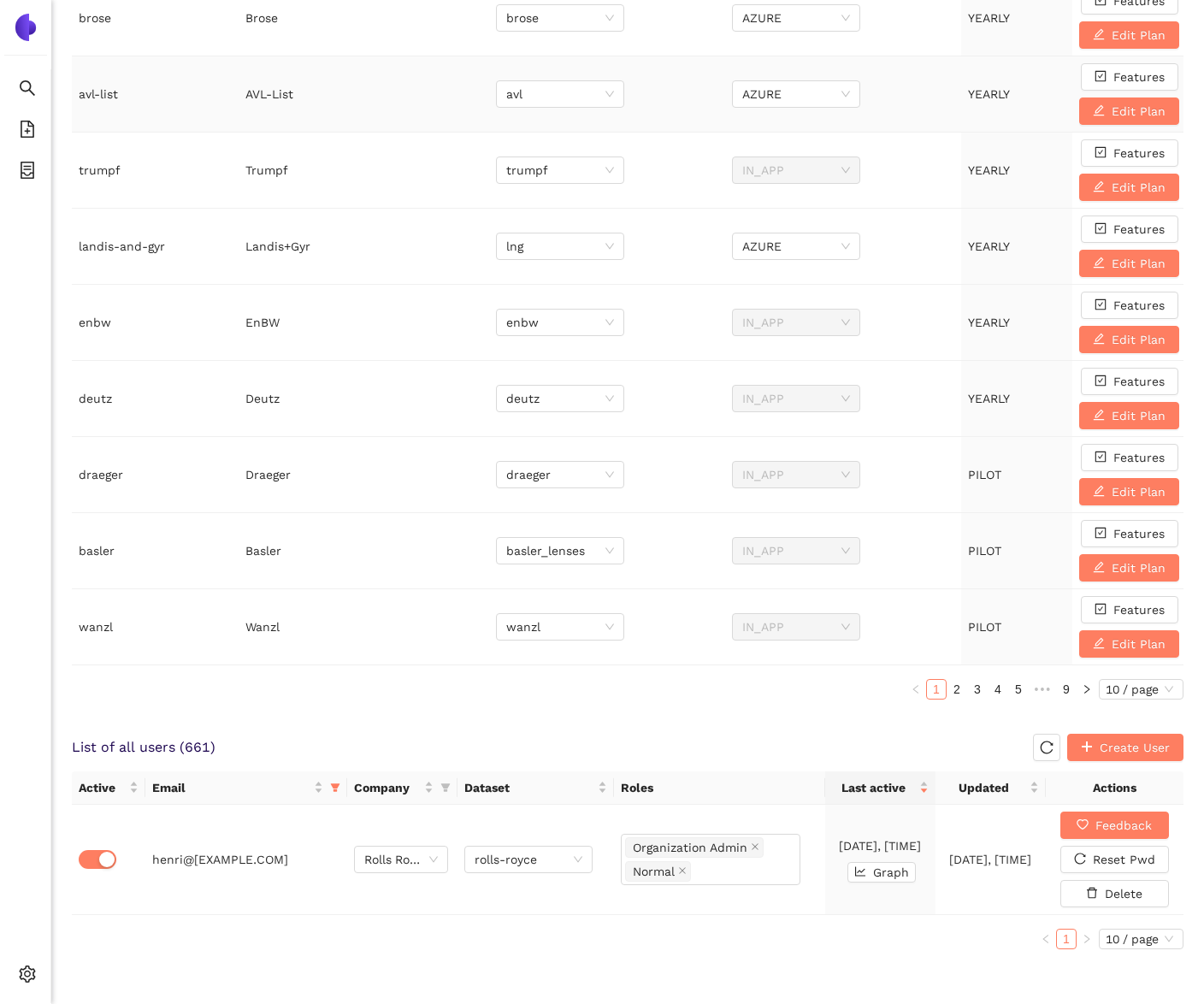 scroll, scrollTop: 0, scrollLeft: 0, axis: both 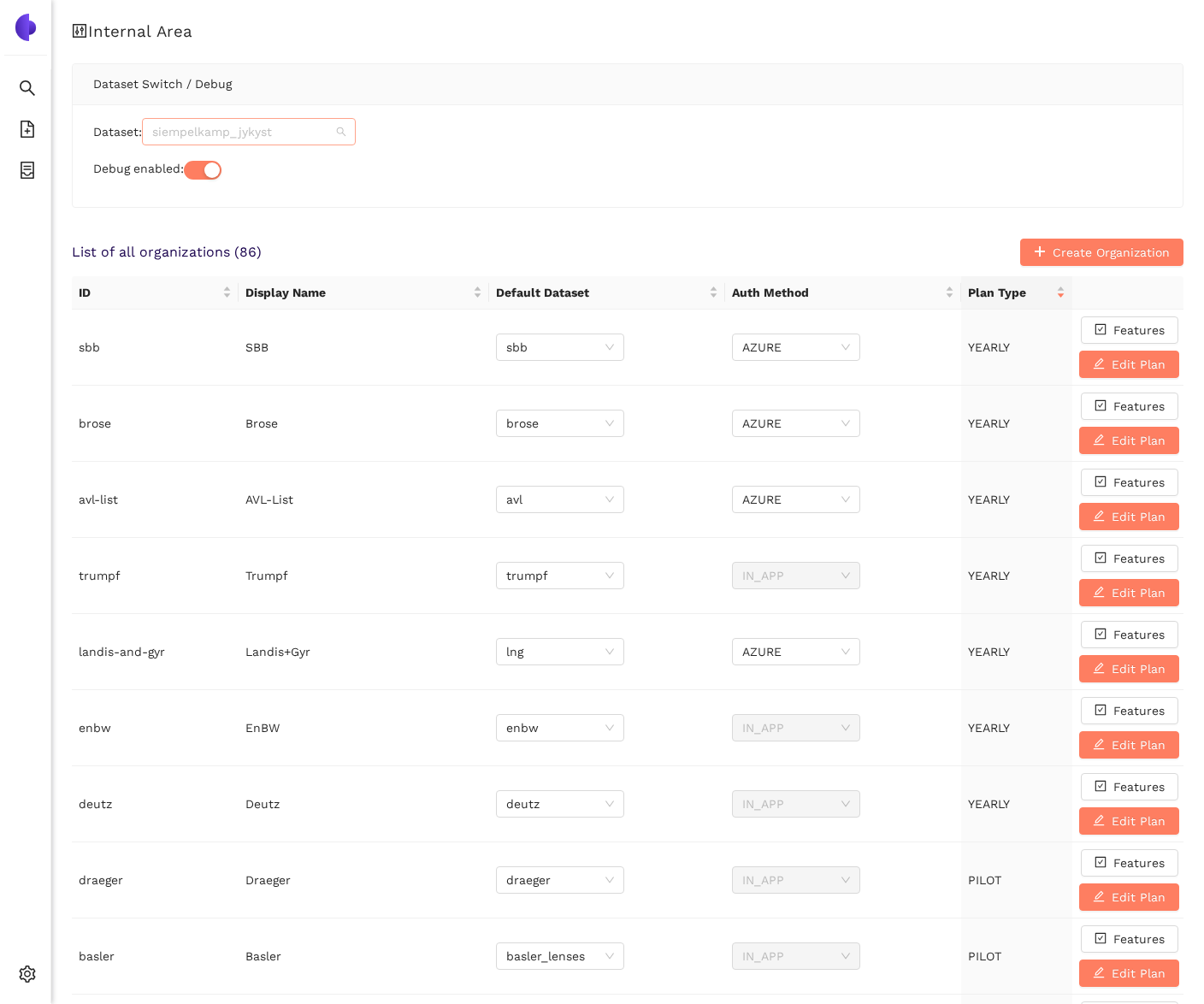 click on "siempelkamp_jykyst" at bounding box center [249, 132] 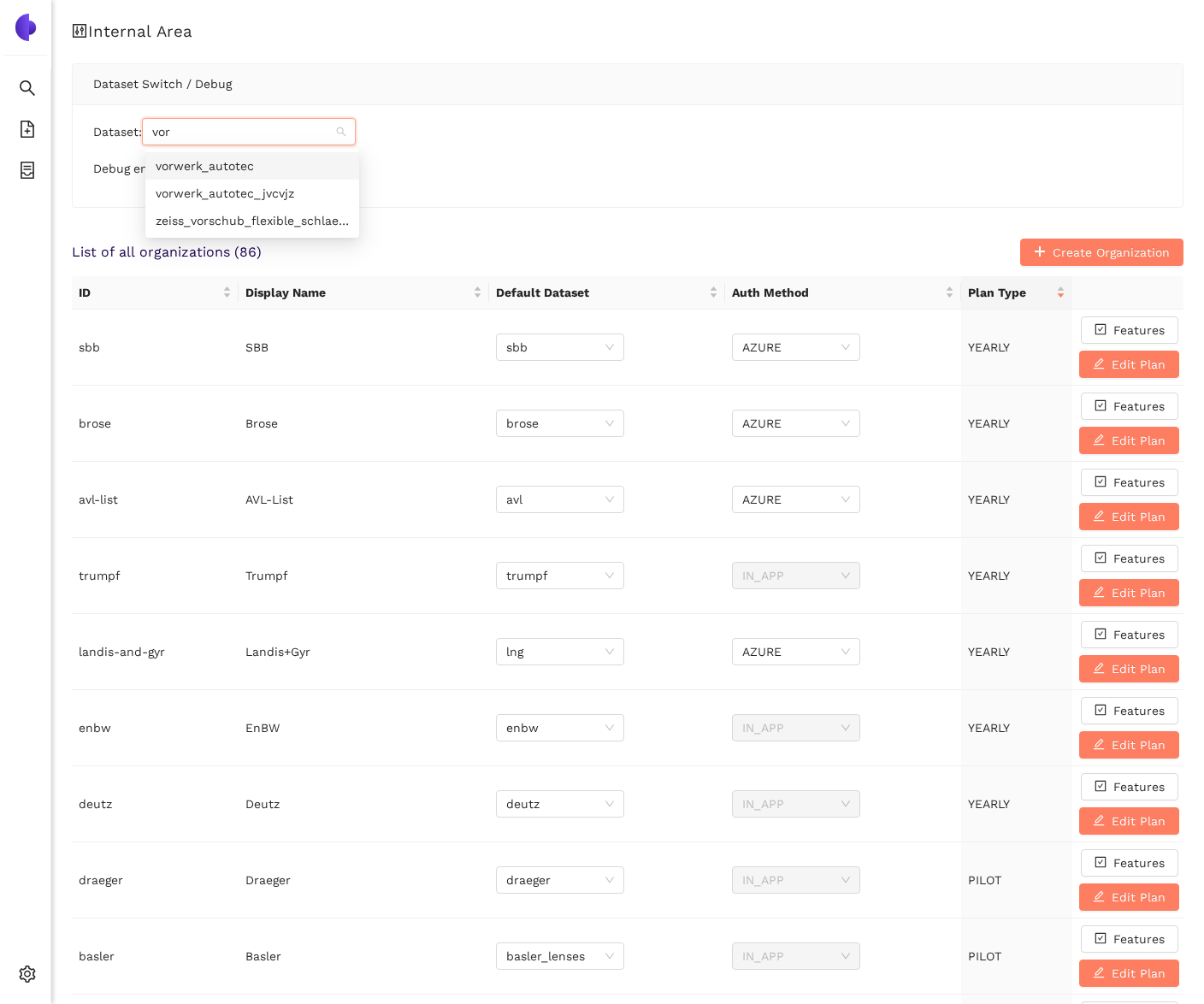 scroll, scrollTop: 0, scrollLeft: 0, axis: both 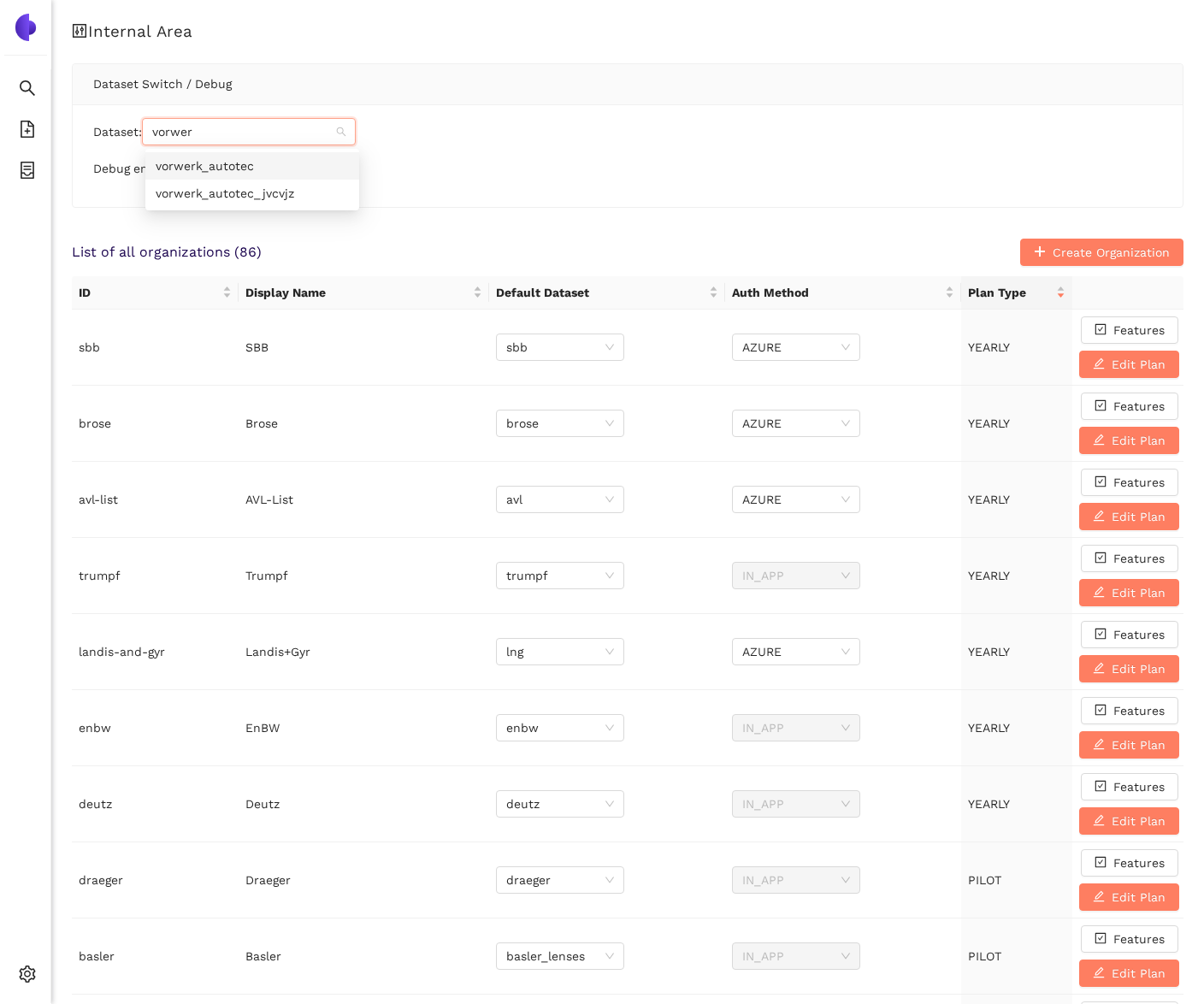 type on "vorwerk" 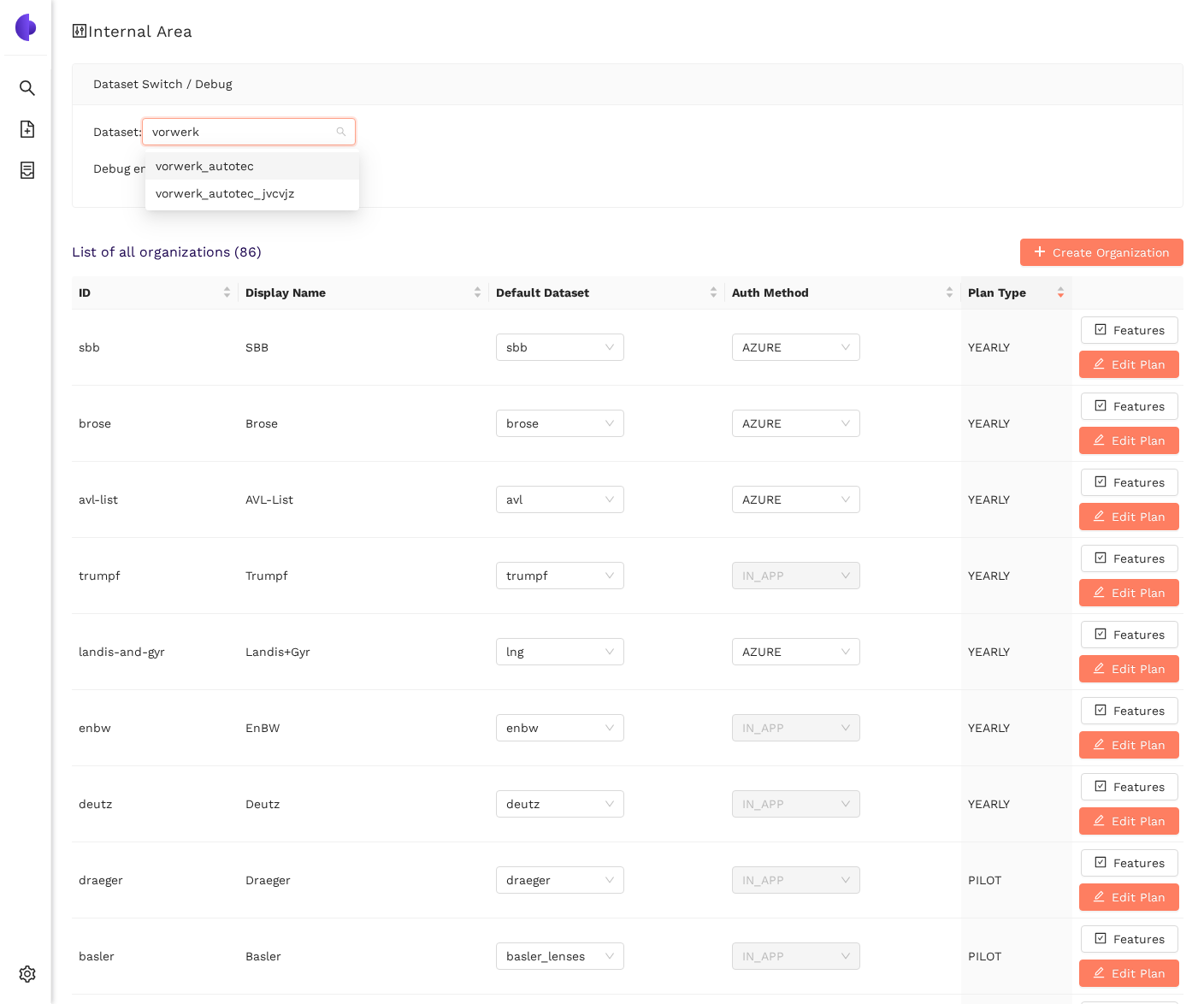 click on "vorwerk_autotec" at bounding box center (252, 166) 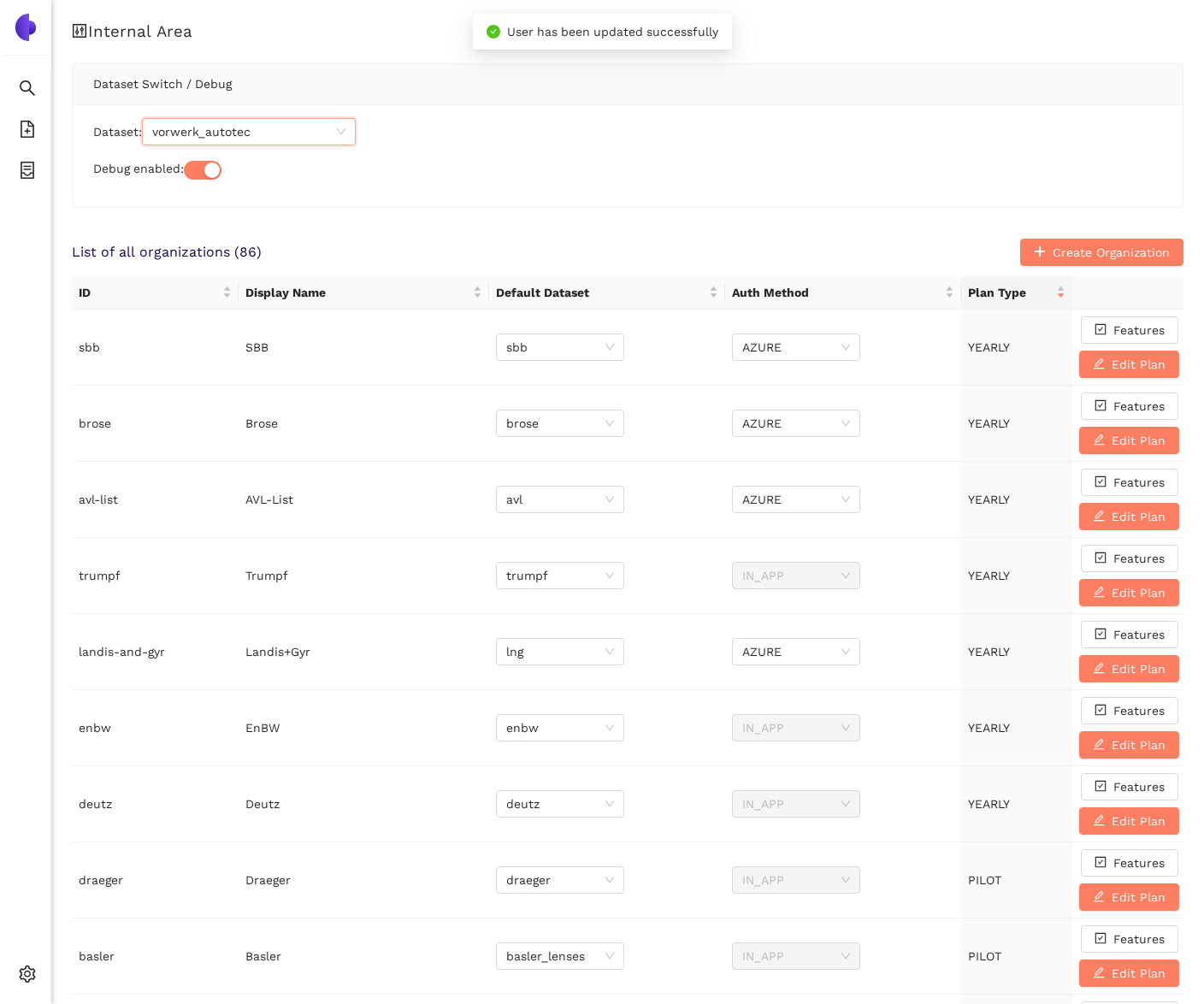 click on "Debug enabled:" at bounding box center [628, 169] 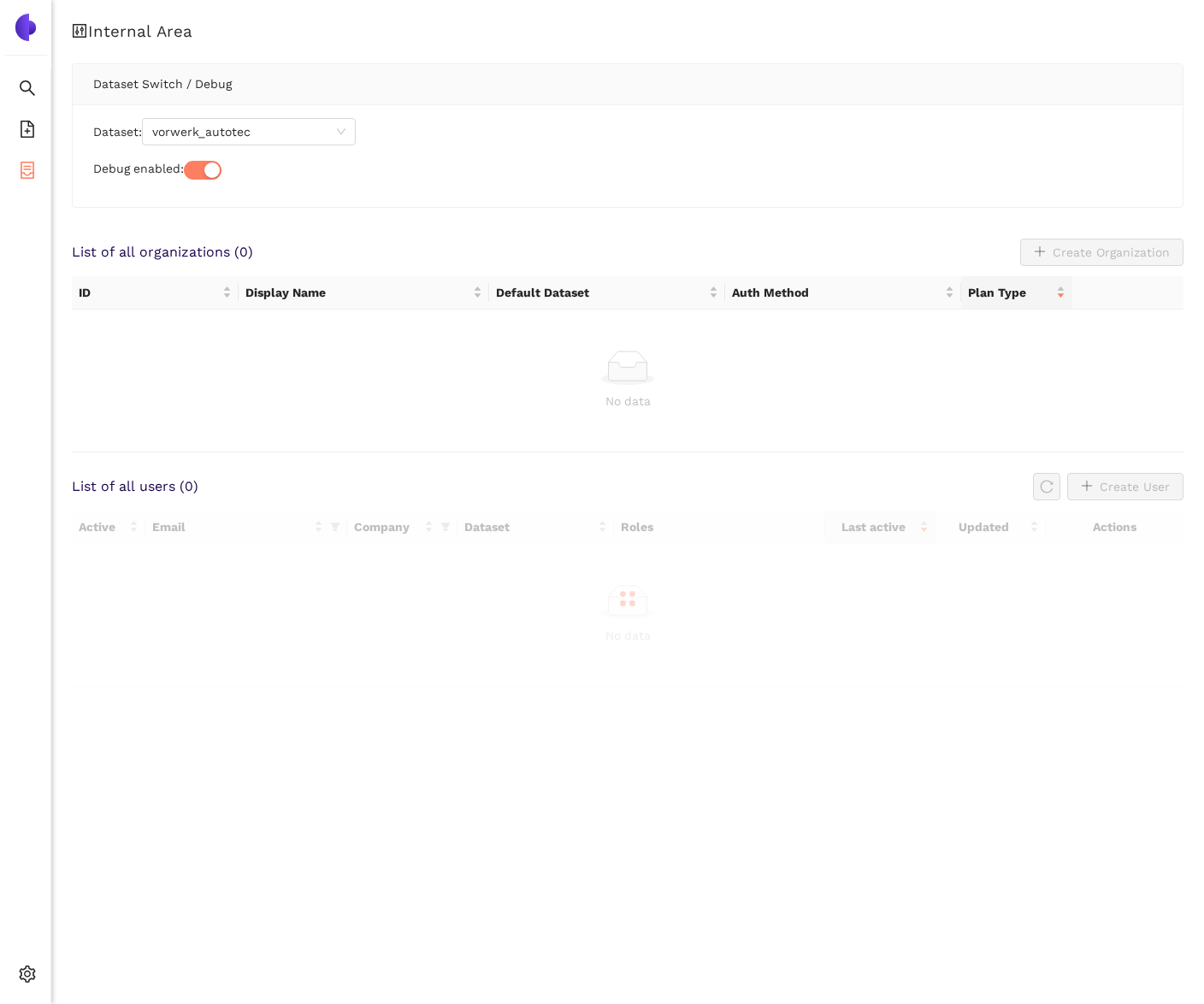 scroll, scrollTop: 0, scrollLeft: 0, axis: both 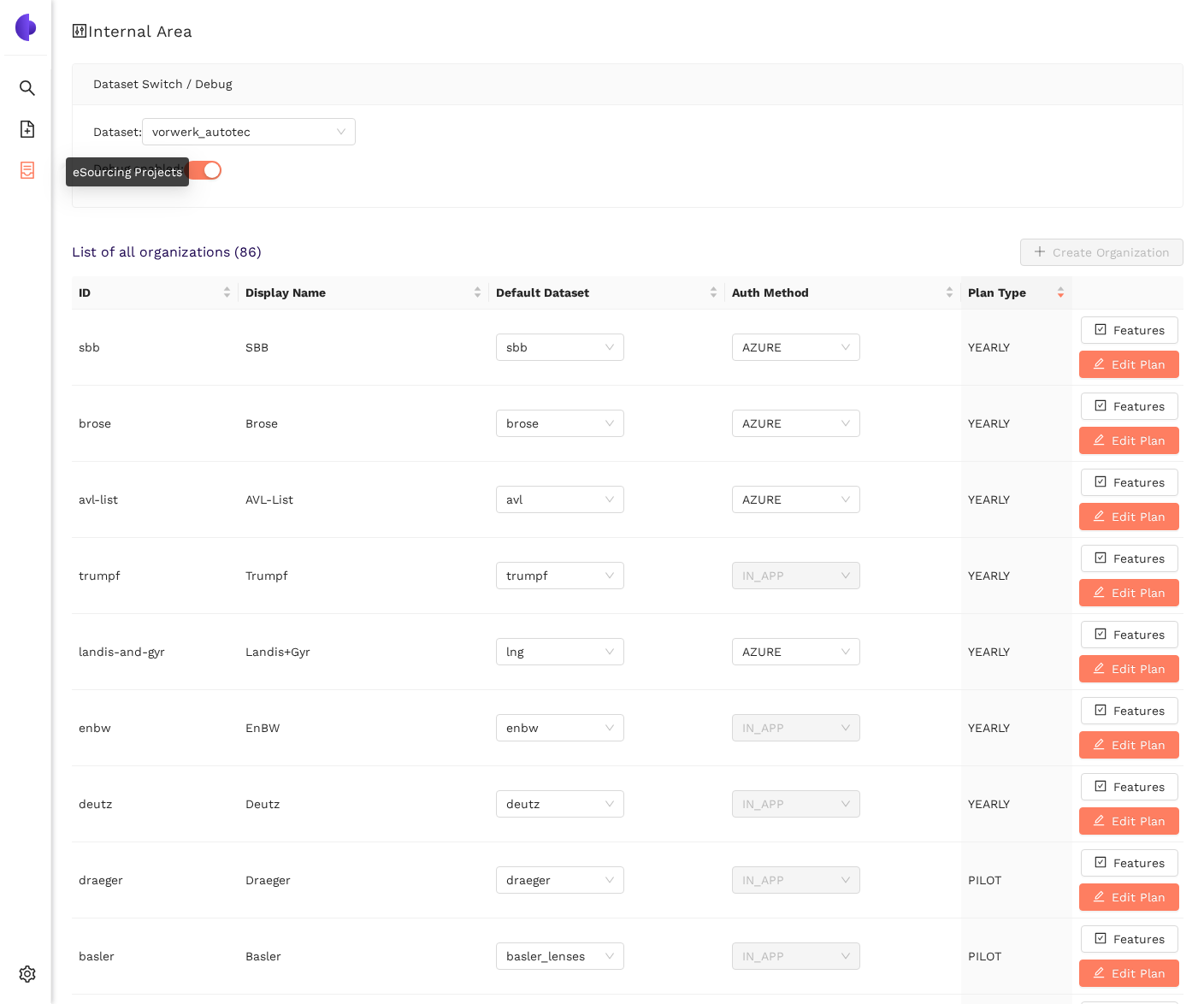 click 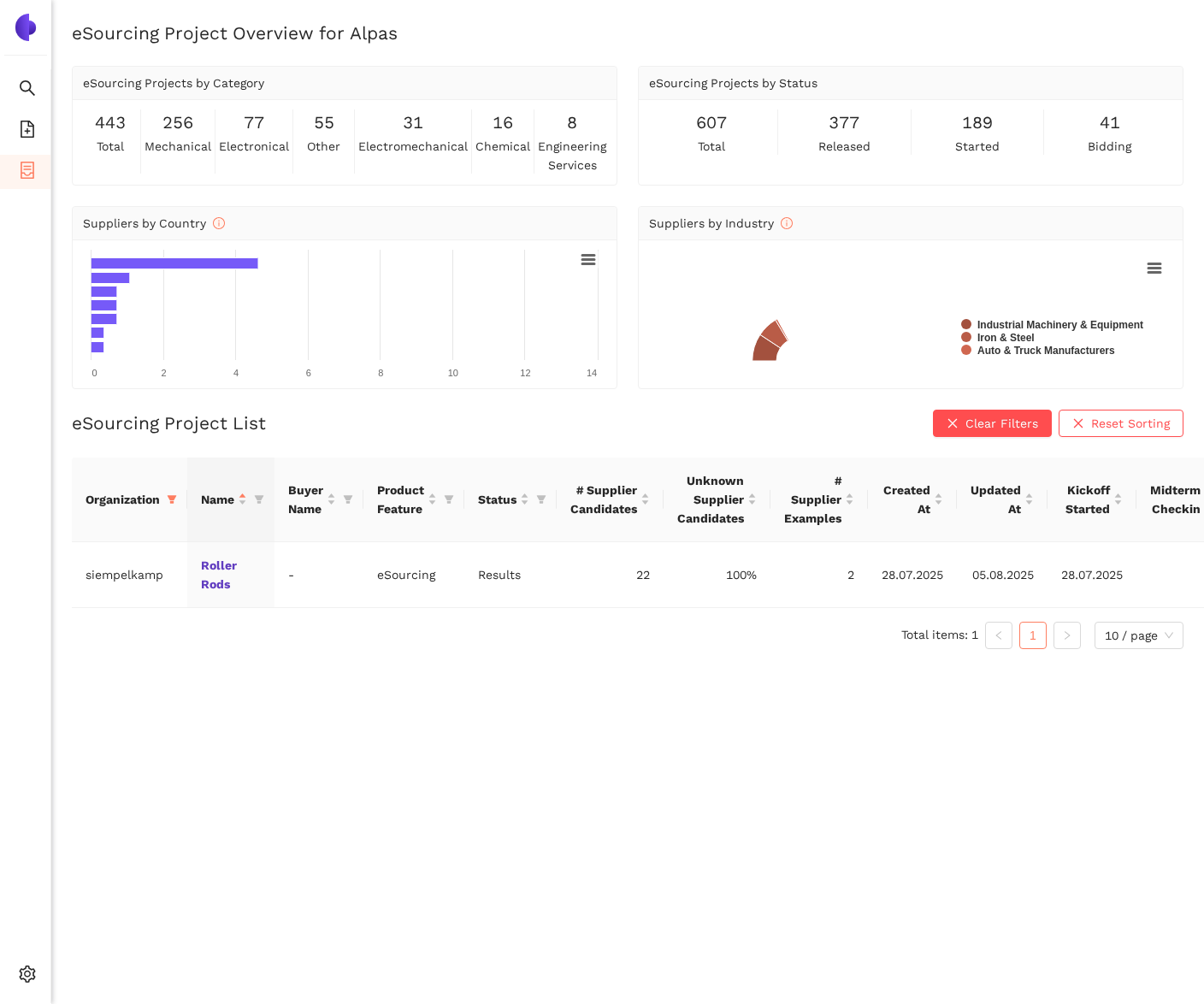 scroll, scrollTop: 21, scrollLeft: 0, axis: vertical 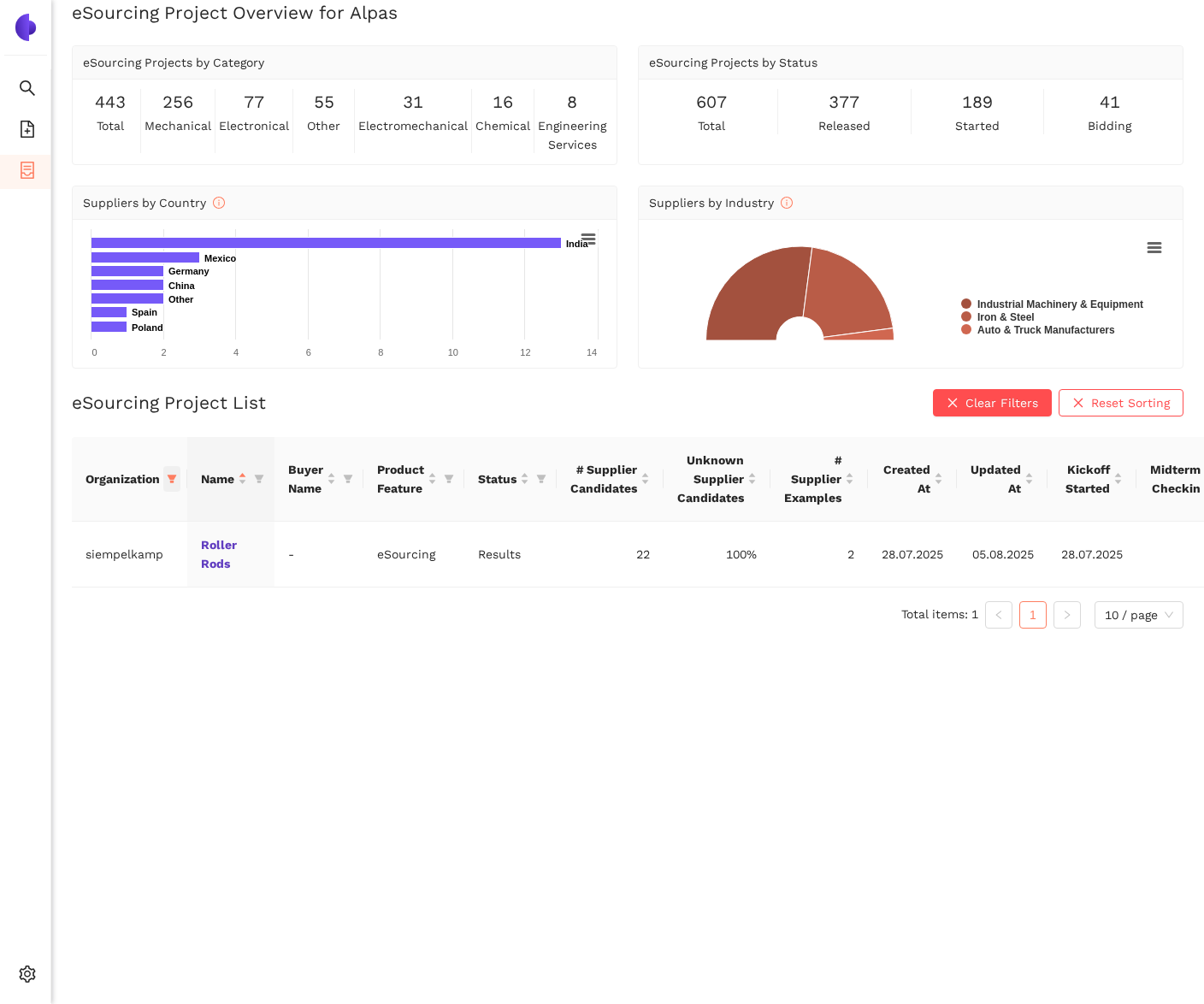 click 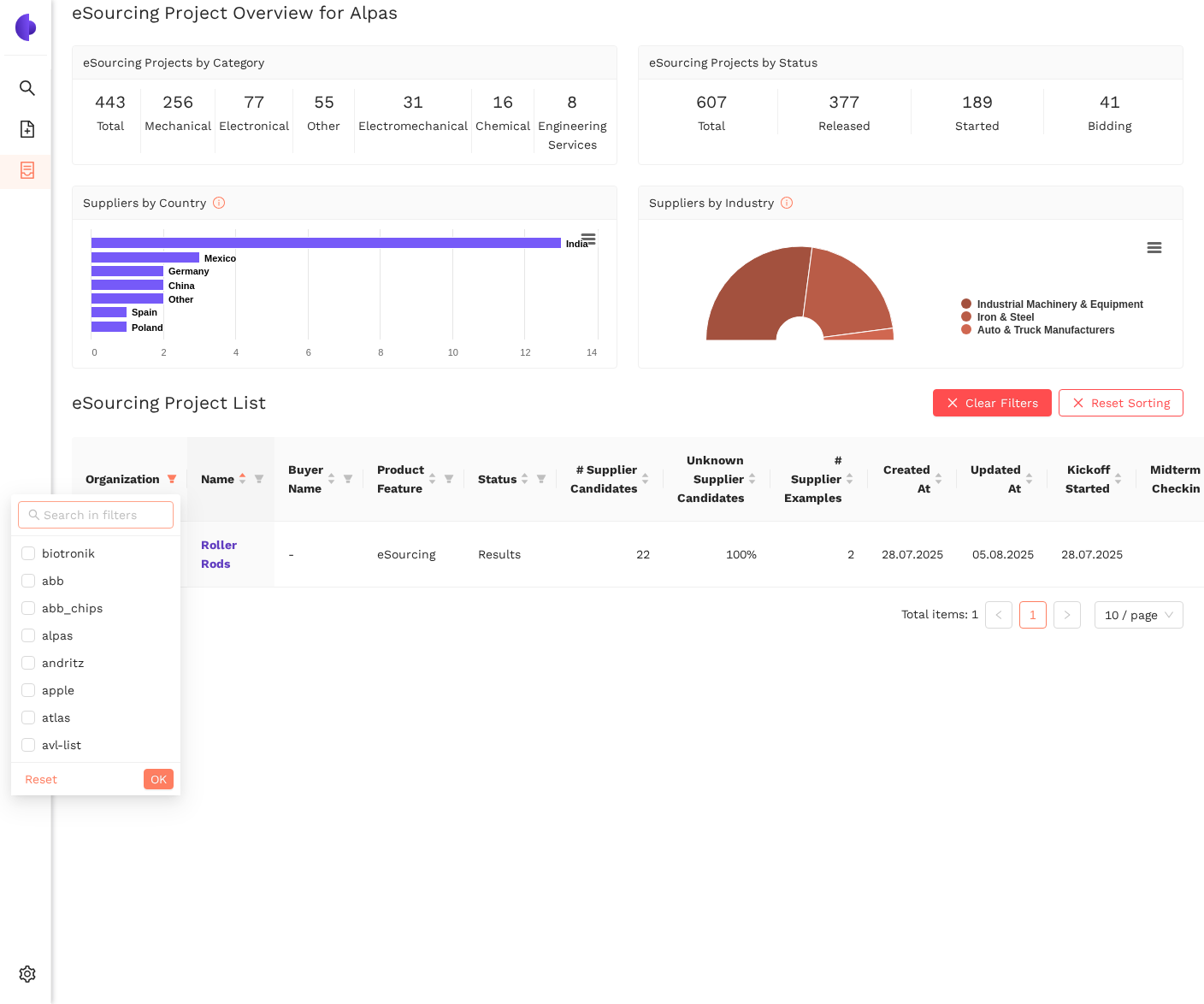 click at bounding box center (103, 515) 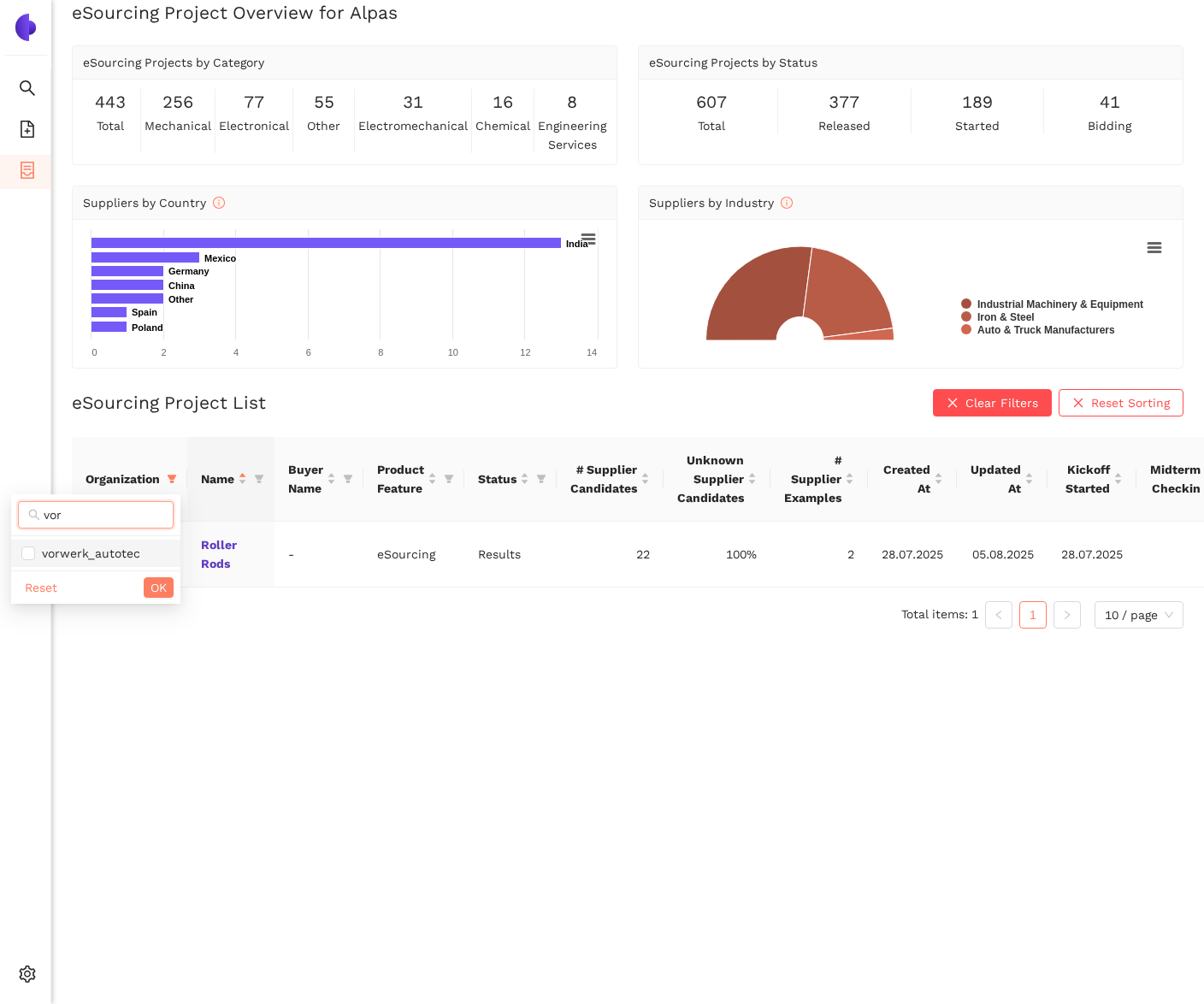 type on "vor" 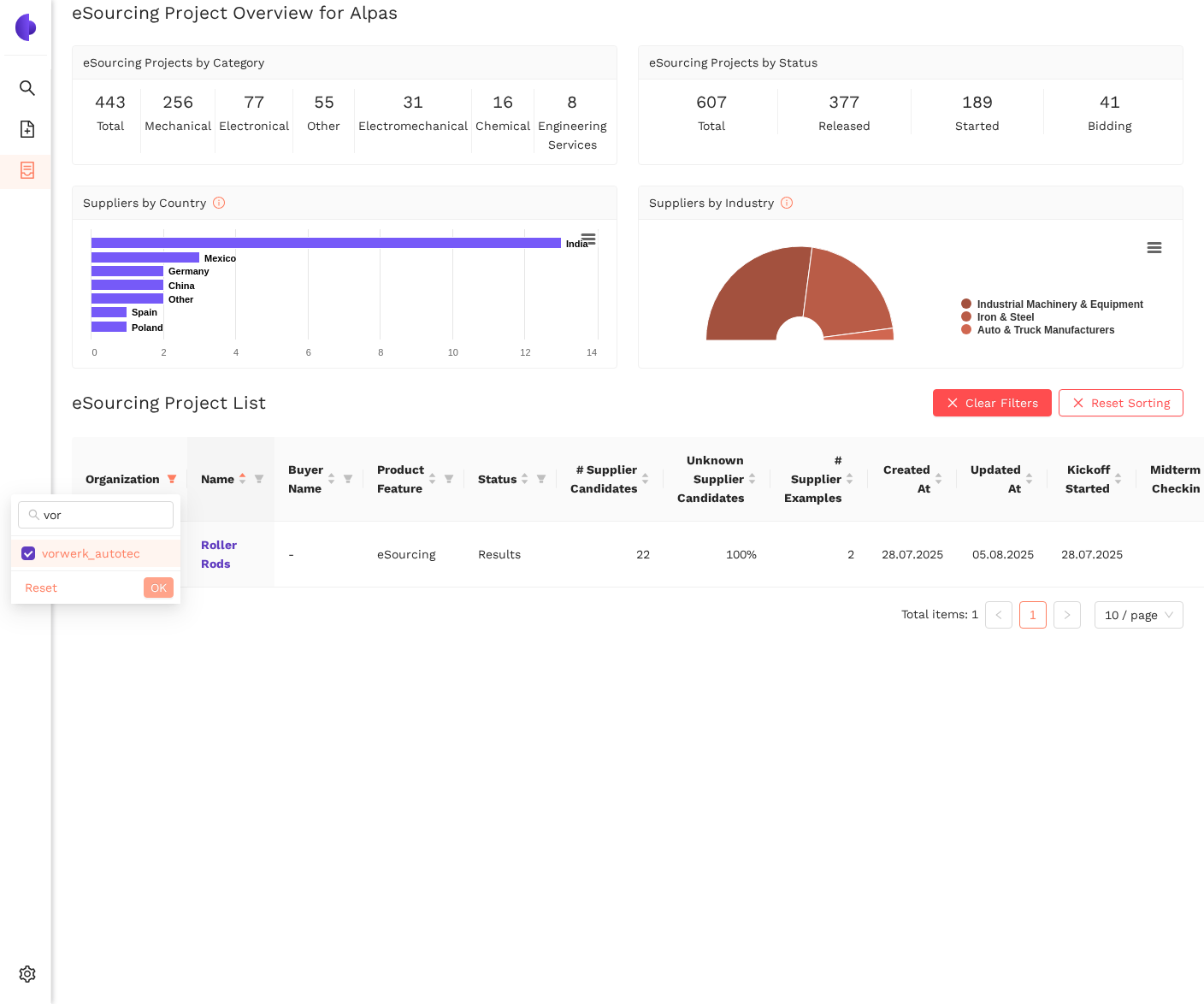 click on "OK" at bounding box center (158, 588) 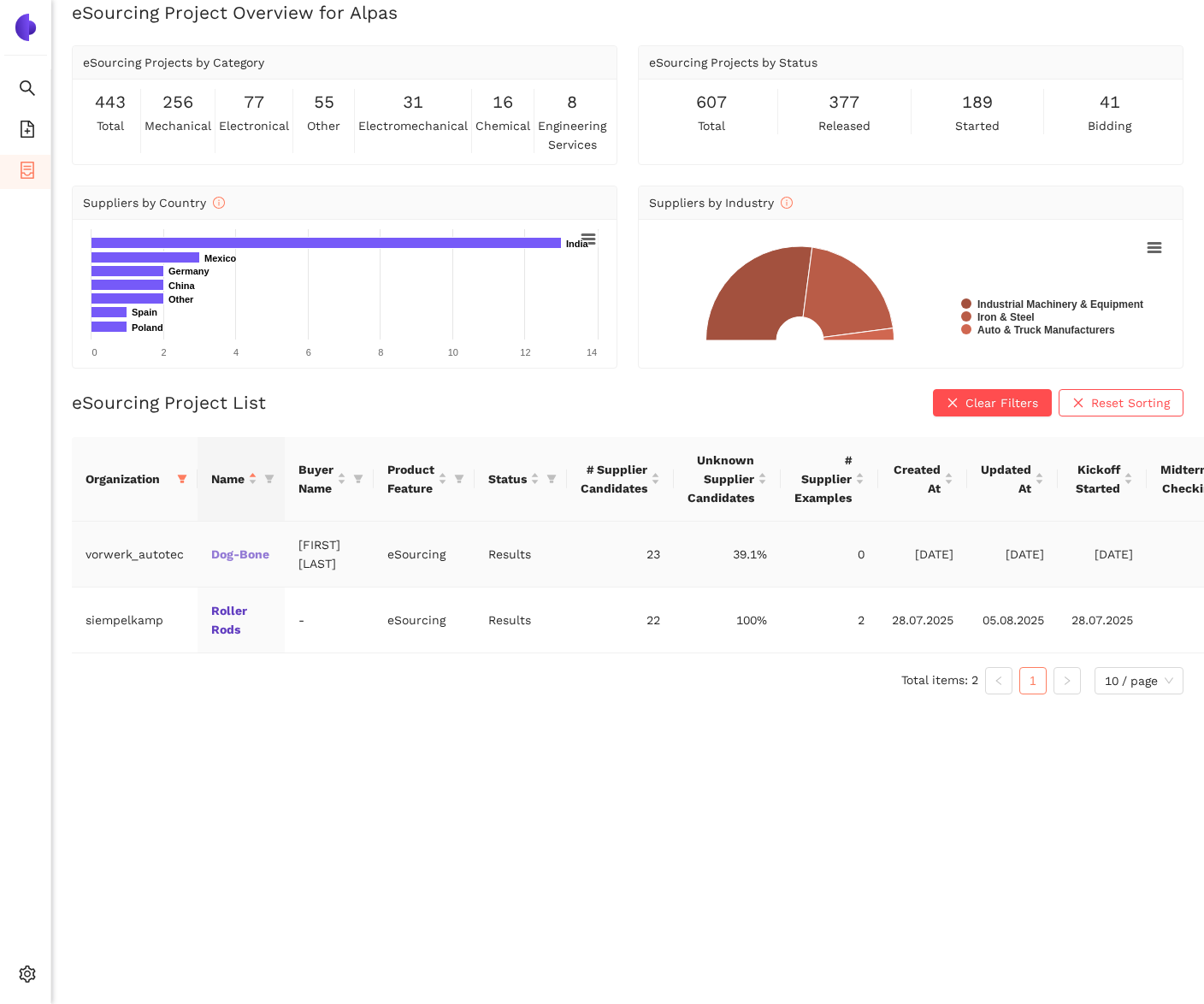 click on "Dog-Bone" at bounding box center (0, 0) 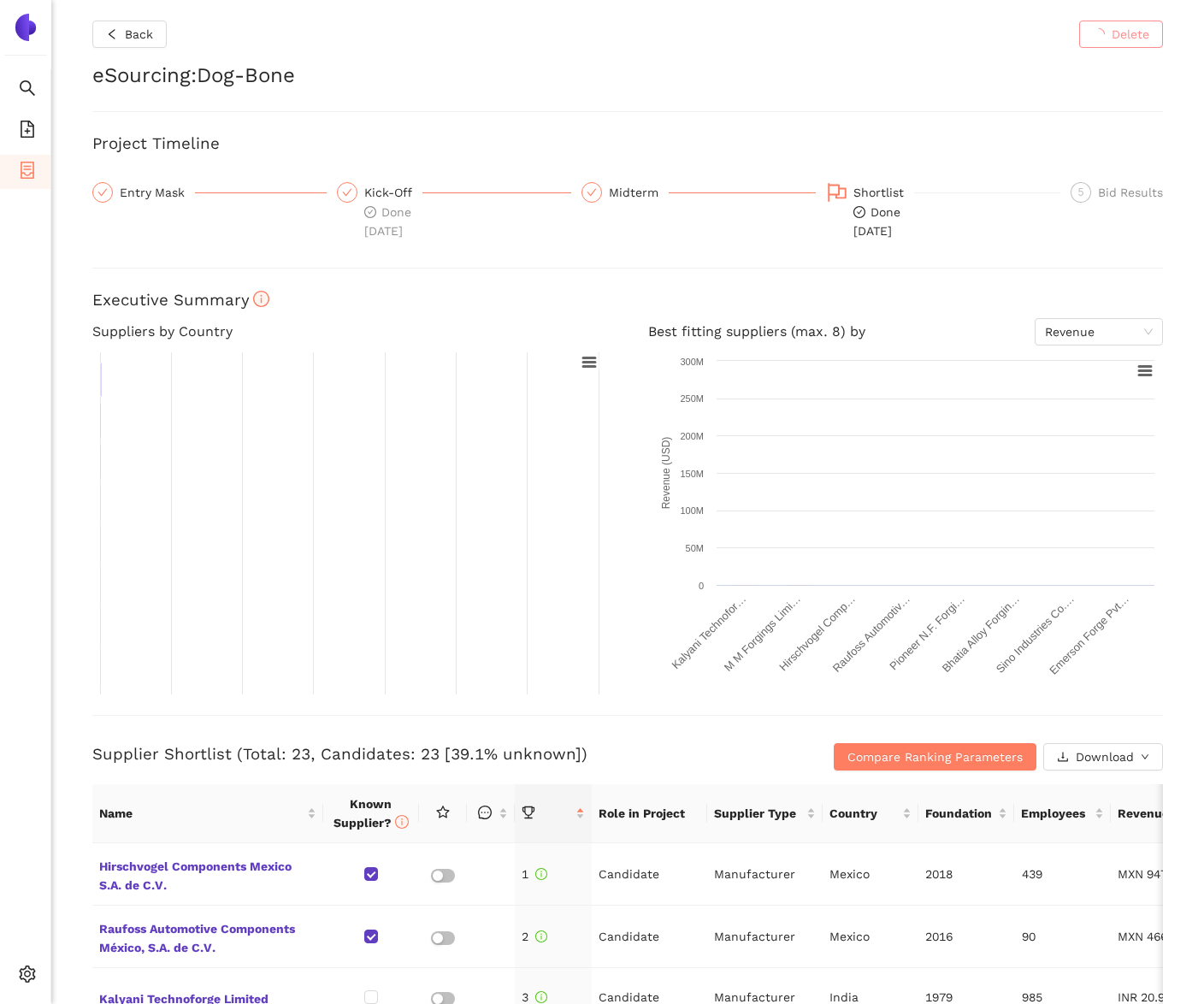 scroll, scrollTop: 0, scrollLeft: 0, axis: both 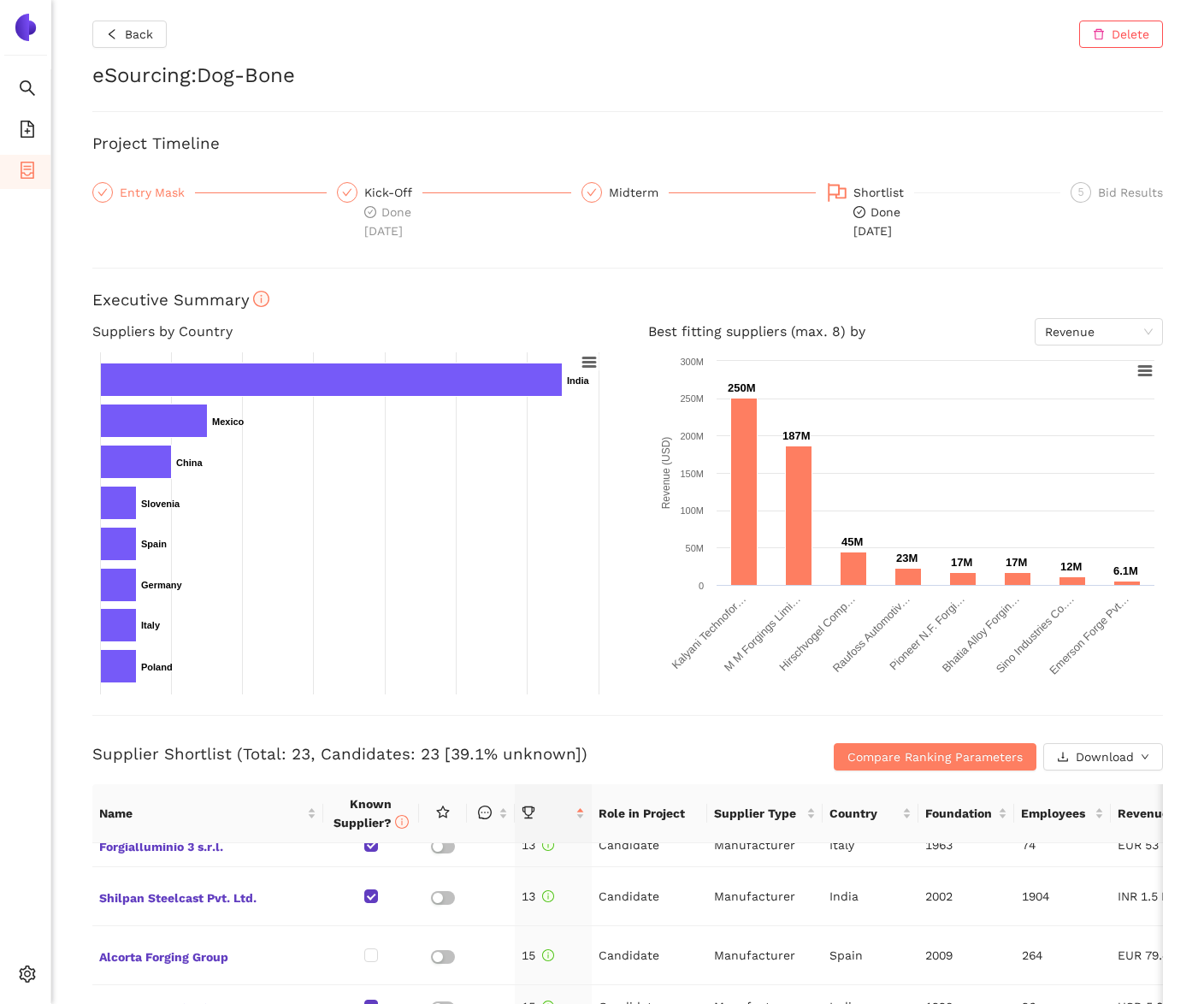 click on "Entry Mask" at bounding box center (157, 192) 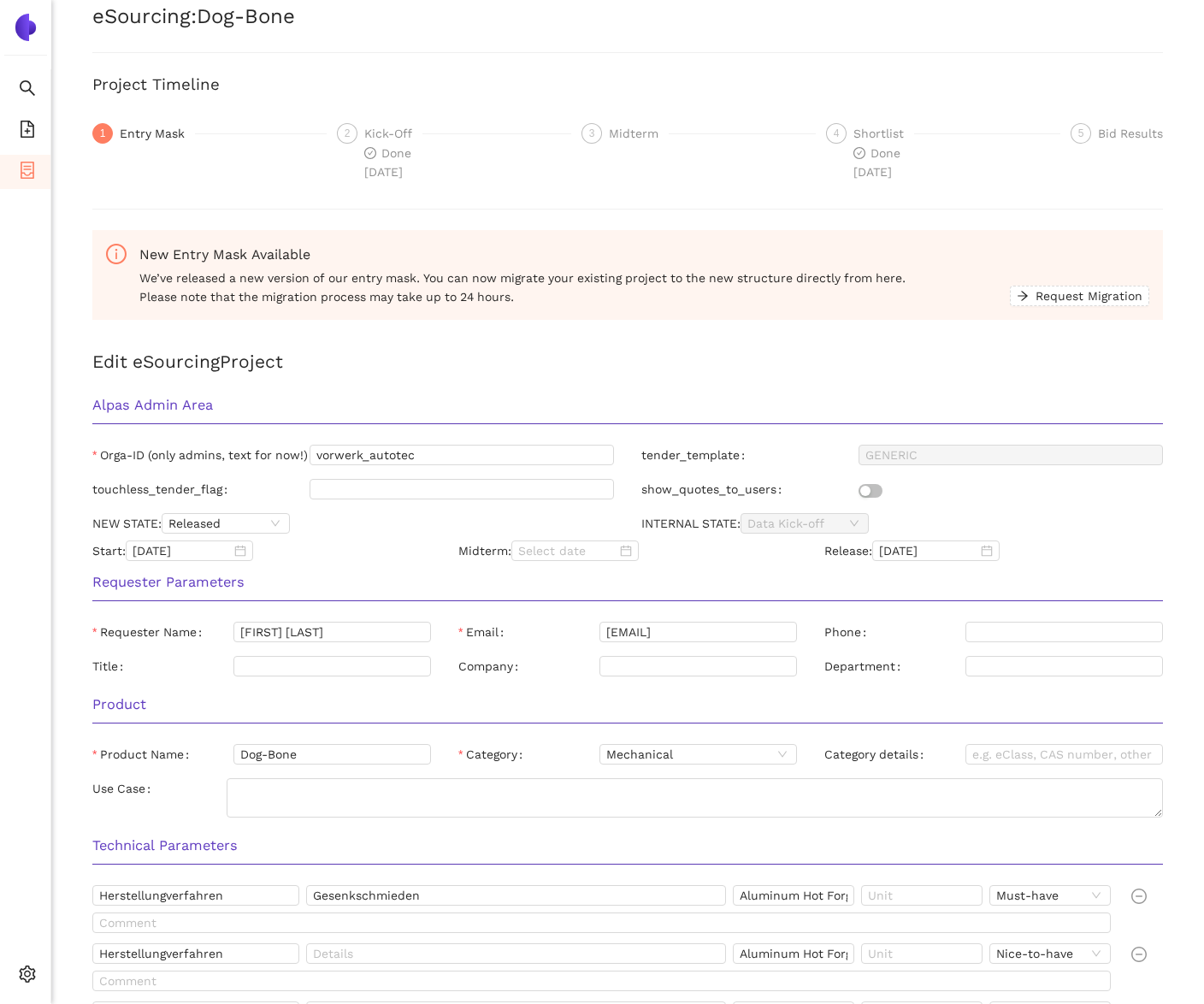 scroll, scrollTop: 0, scrollLeft: 0, axis: both 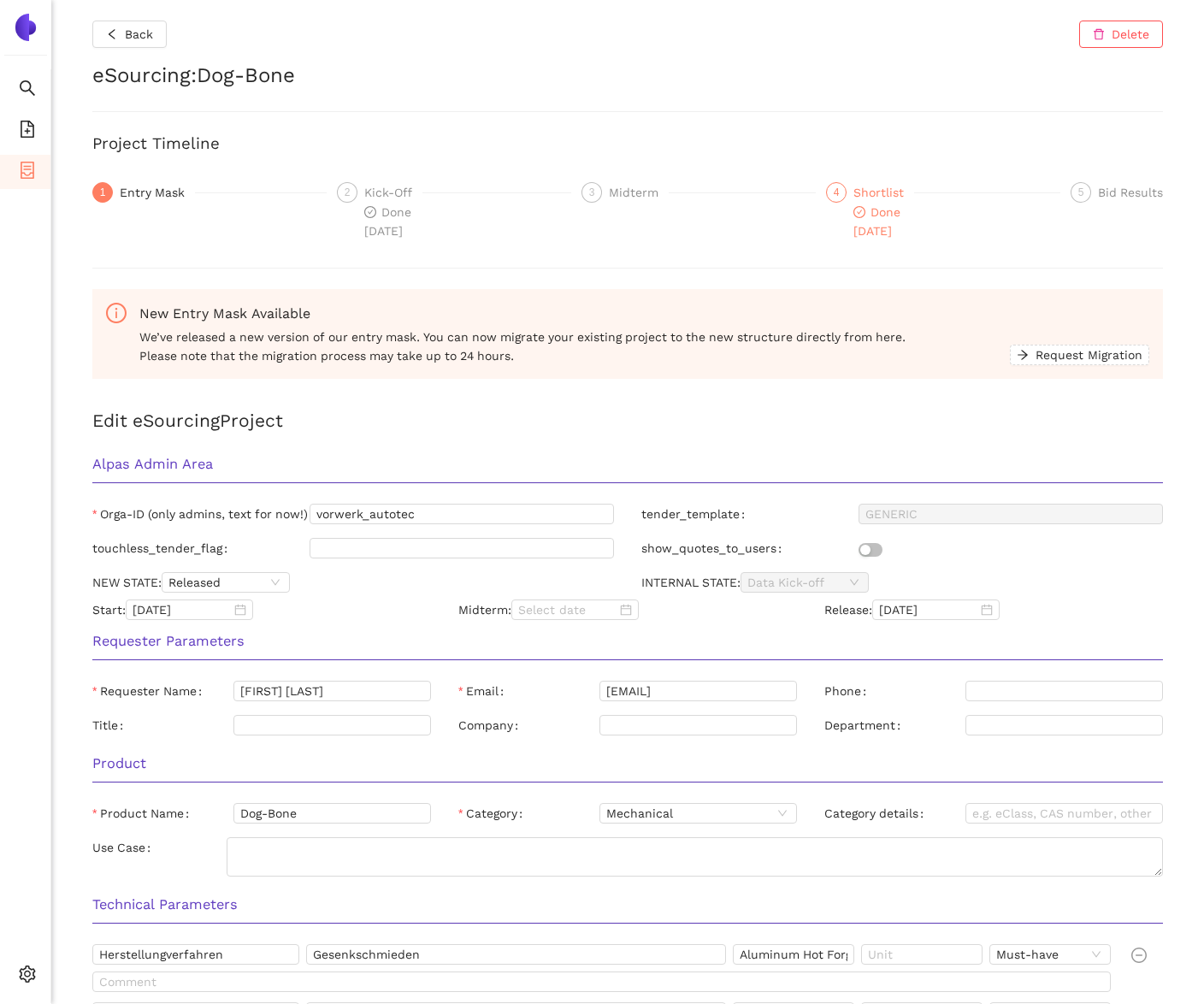 click on "Shortlist" at bounding box center (883, 192) 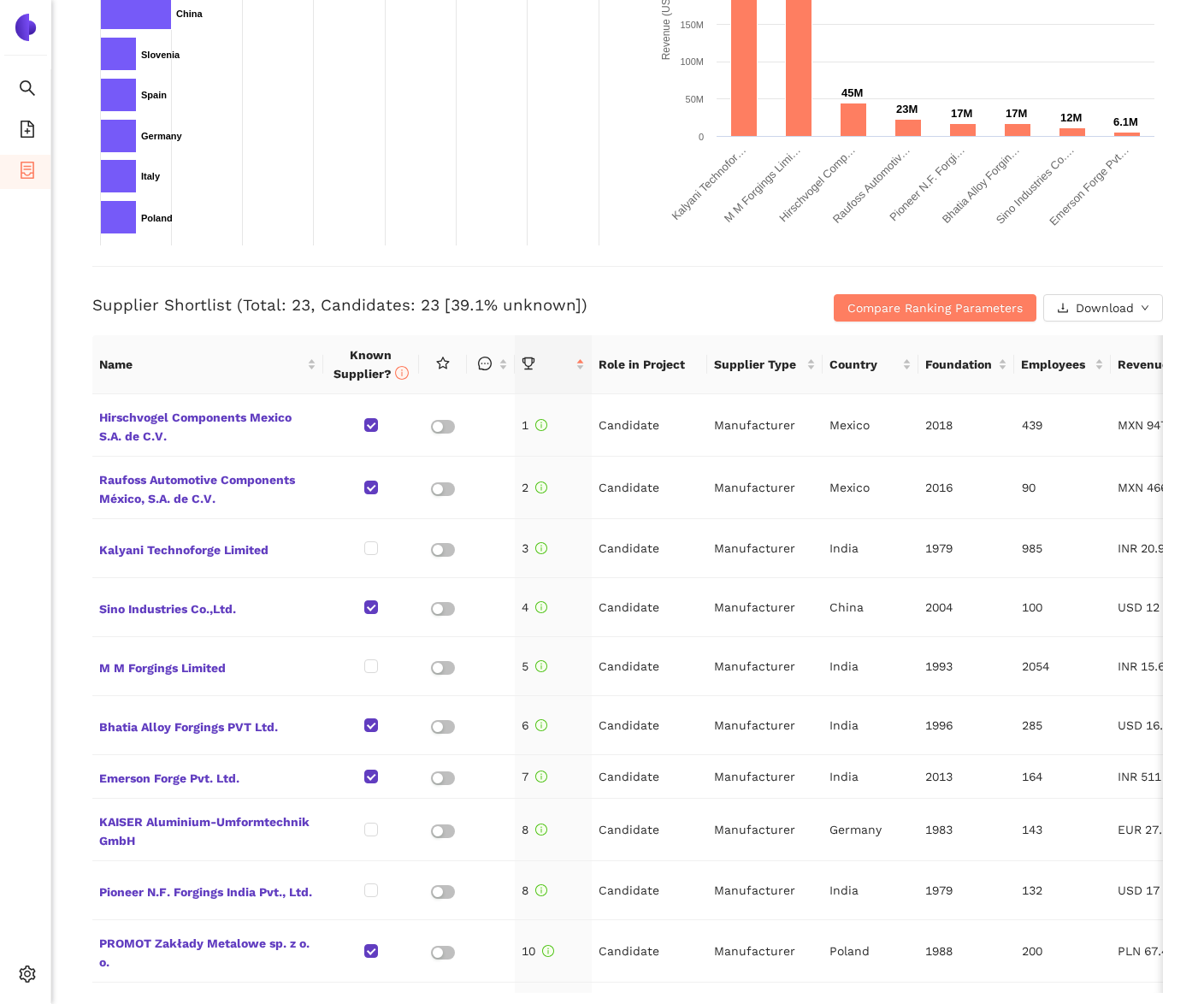 scroll, scrollTop: 777, scrollLeft: 0, axis: vertical 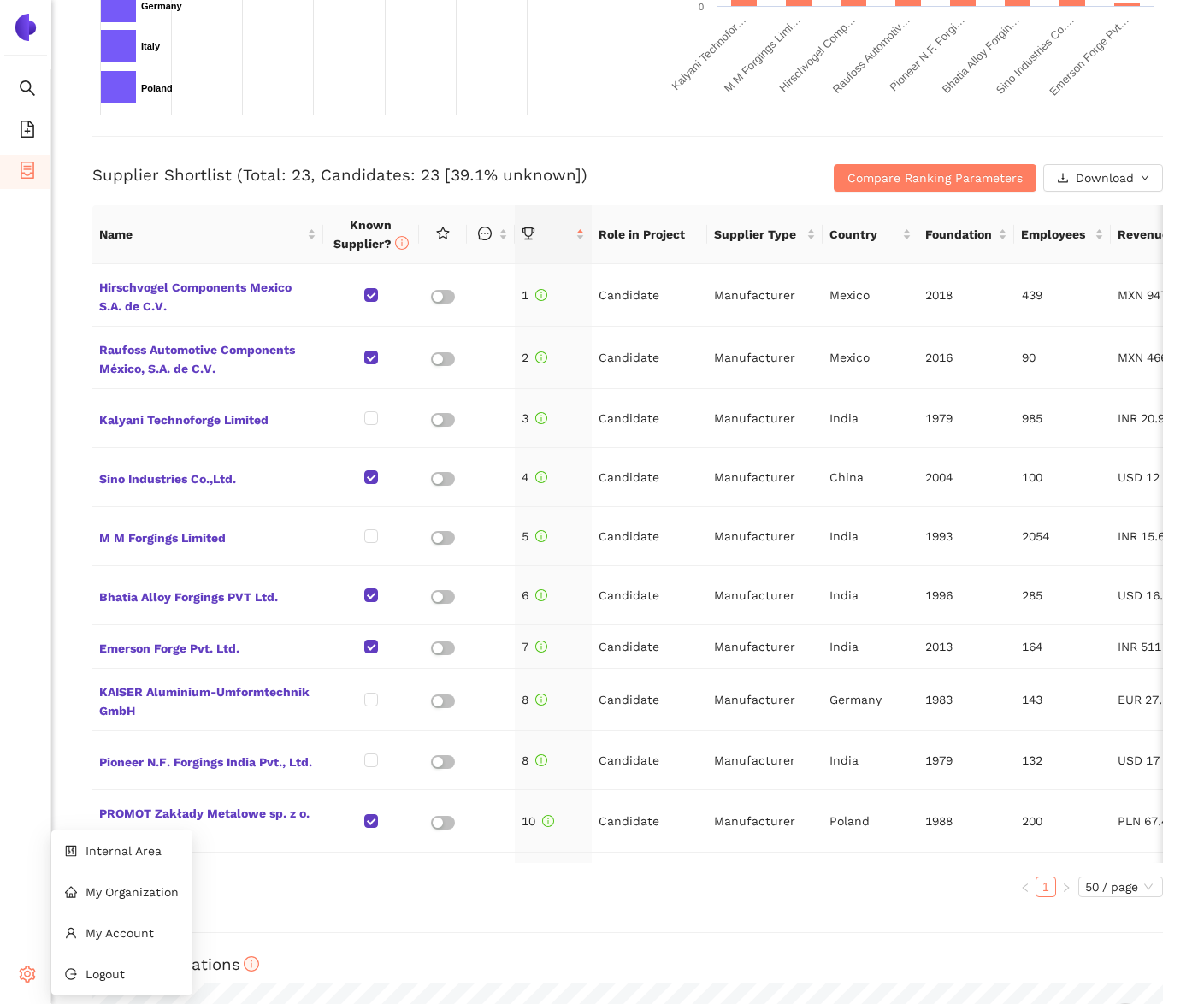 click 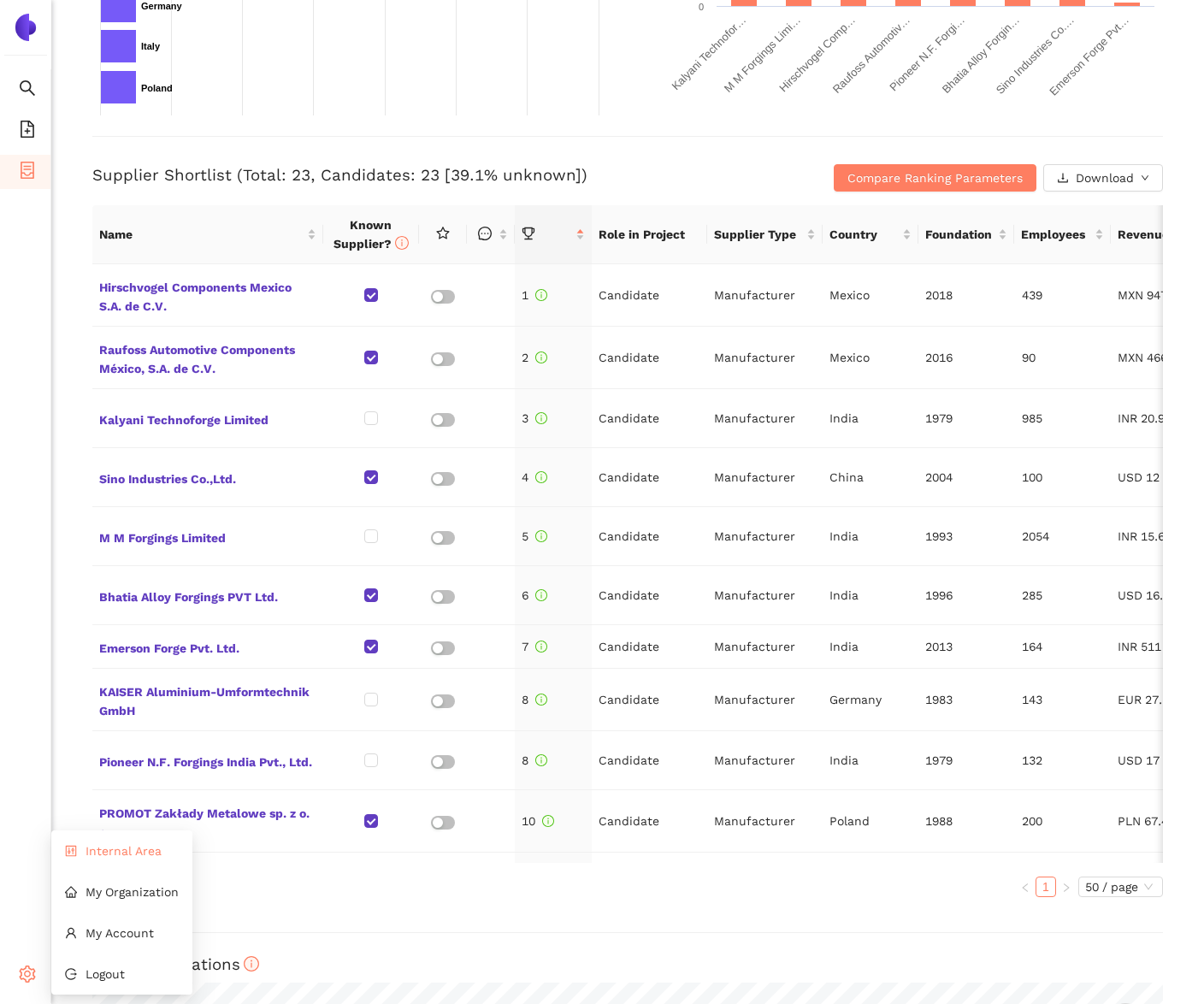 click on "Internal Area" at bounding box center [121, 851] 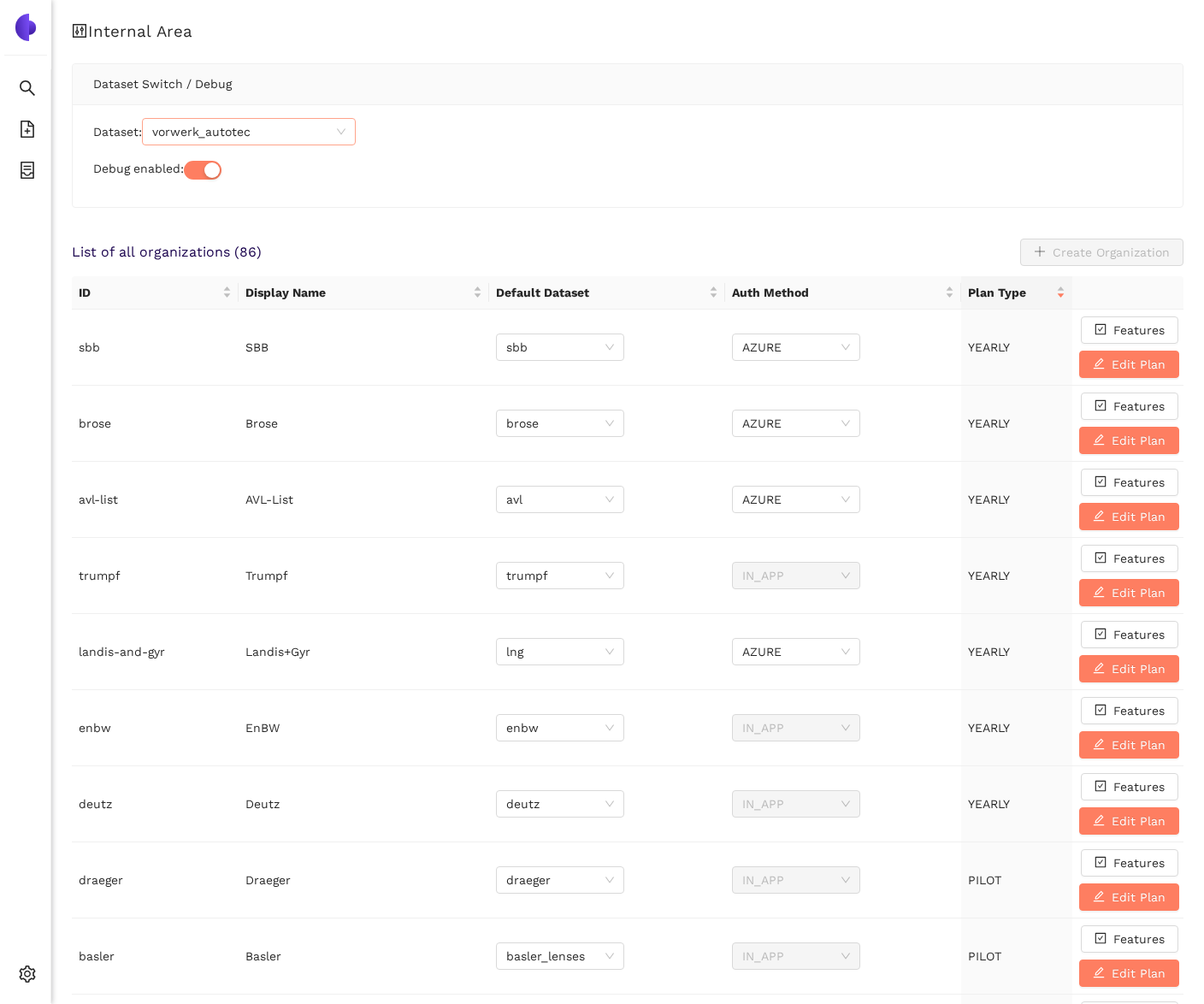 click on "vorwerk_autotec" at bounding box center [249, 132] 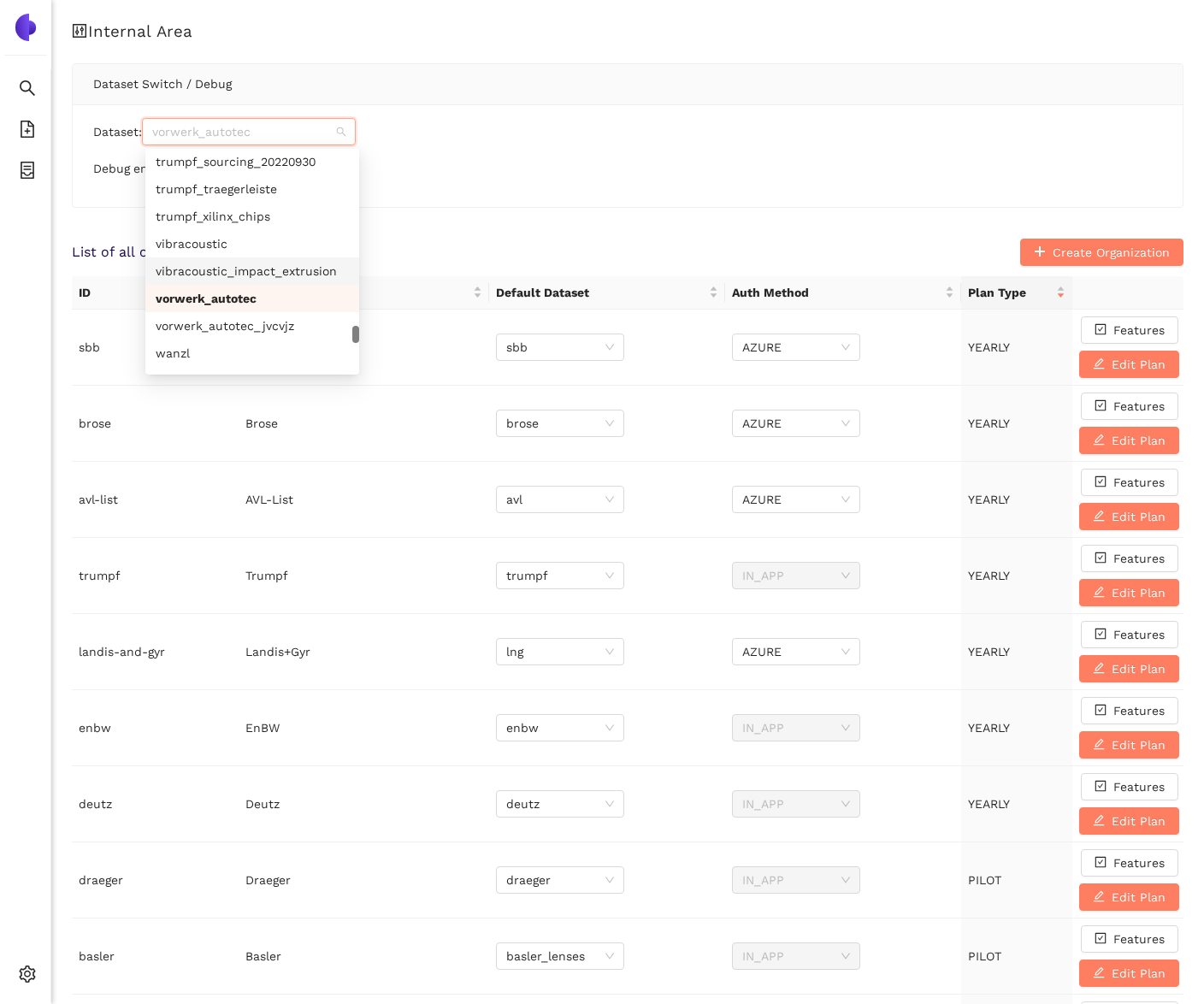 scroll, scrollTop: 8784, scrollLeft: 0, axis: vertical 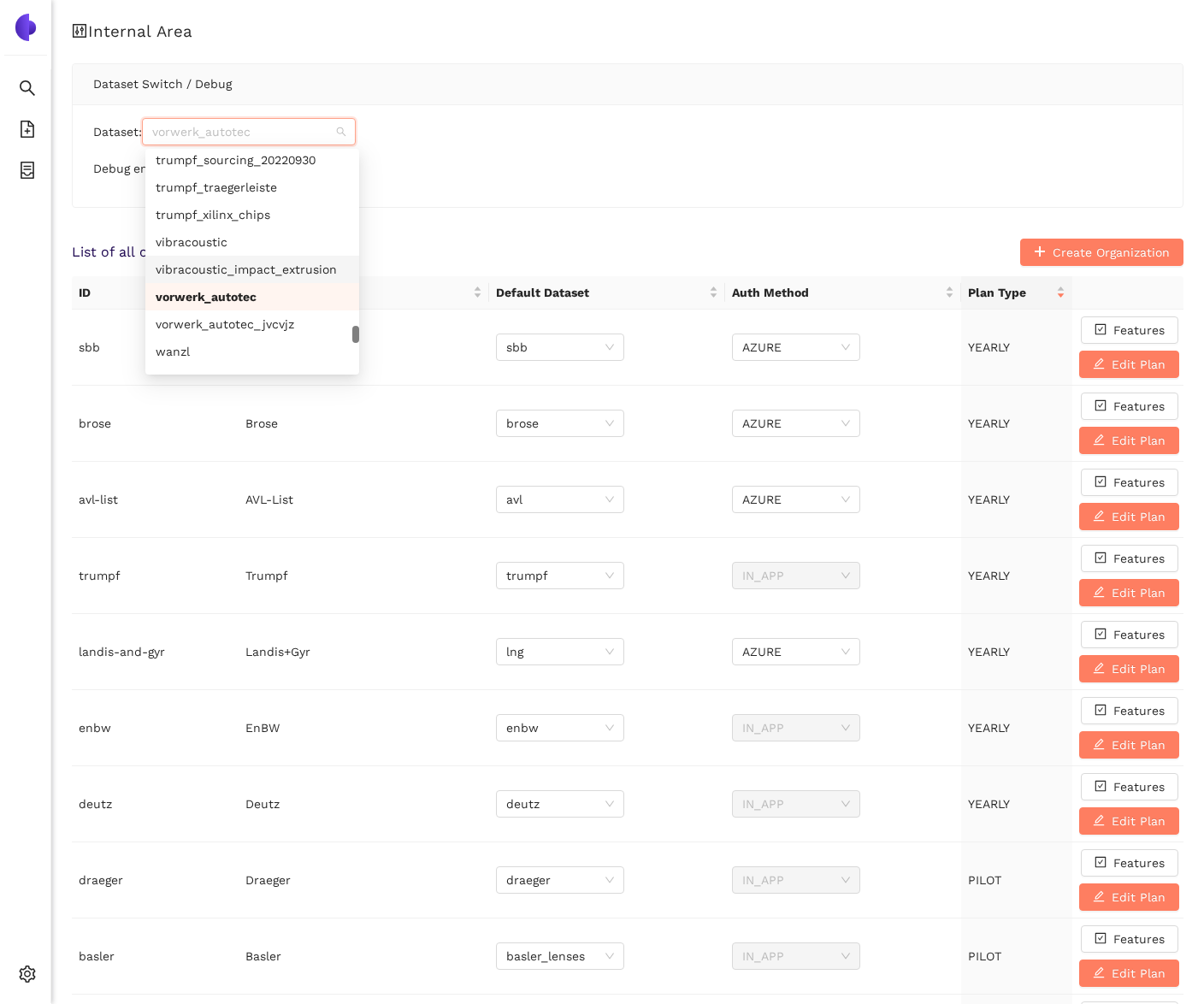 click on "vorwerk_autotec_jvcvjz" at bounding box center (252, 324) 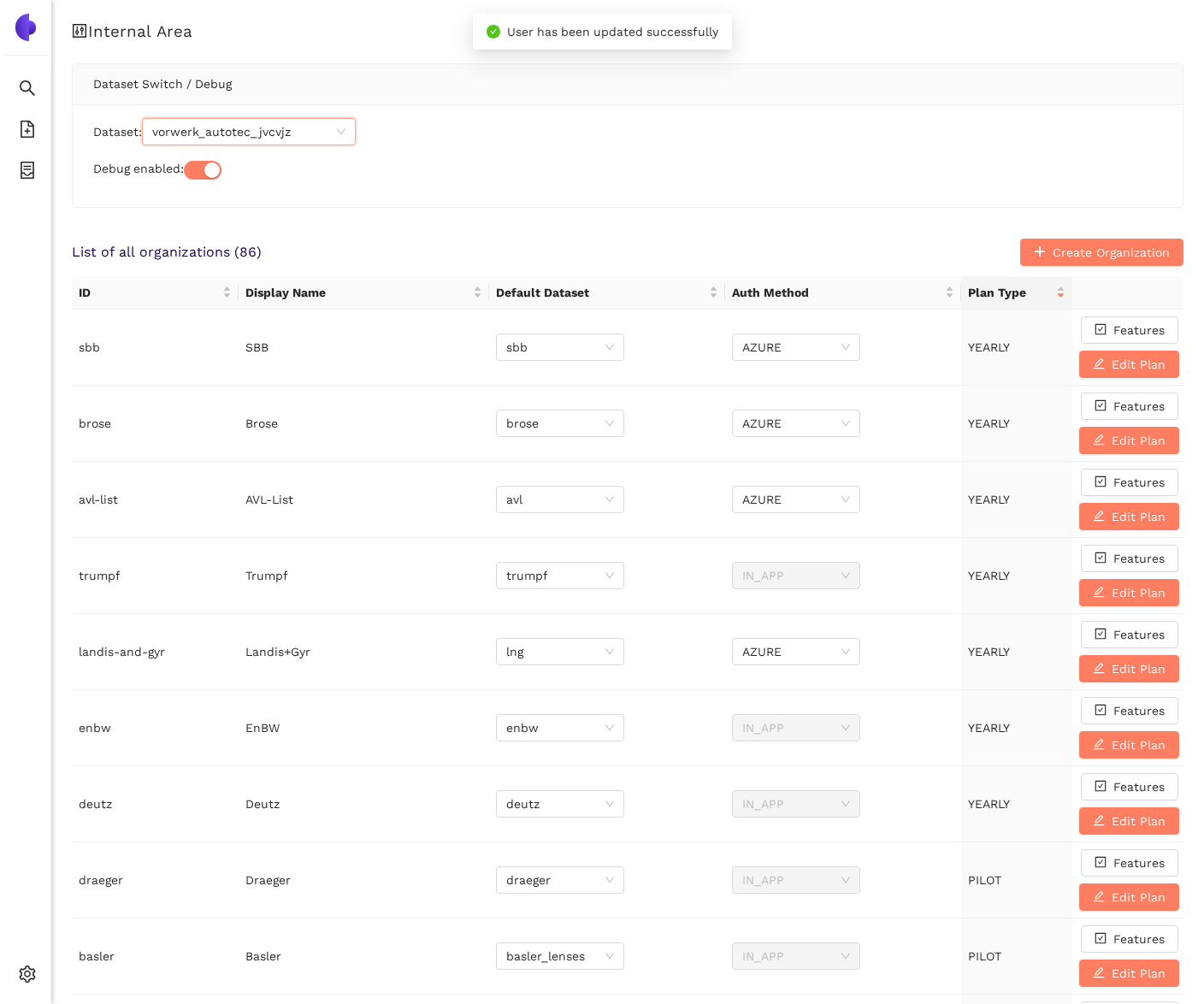 click on "Dataset Switch / Debug Dataset:  vorwerk_autotec_jvcvjz vorwerk_autotec_jvcvjz Debug enabled:" at bounding box center (628, 135) 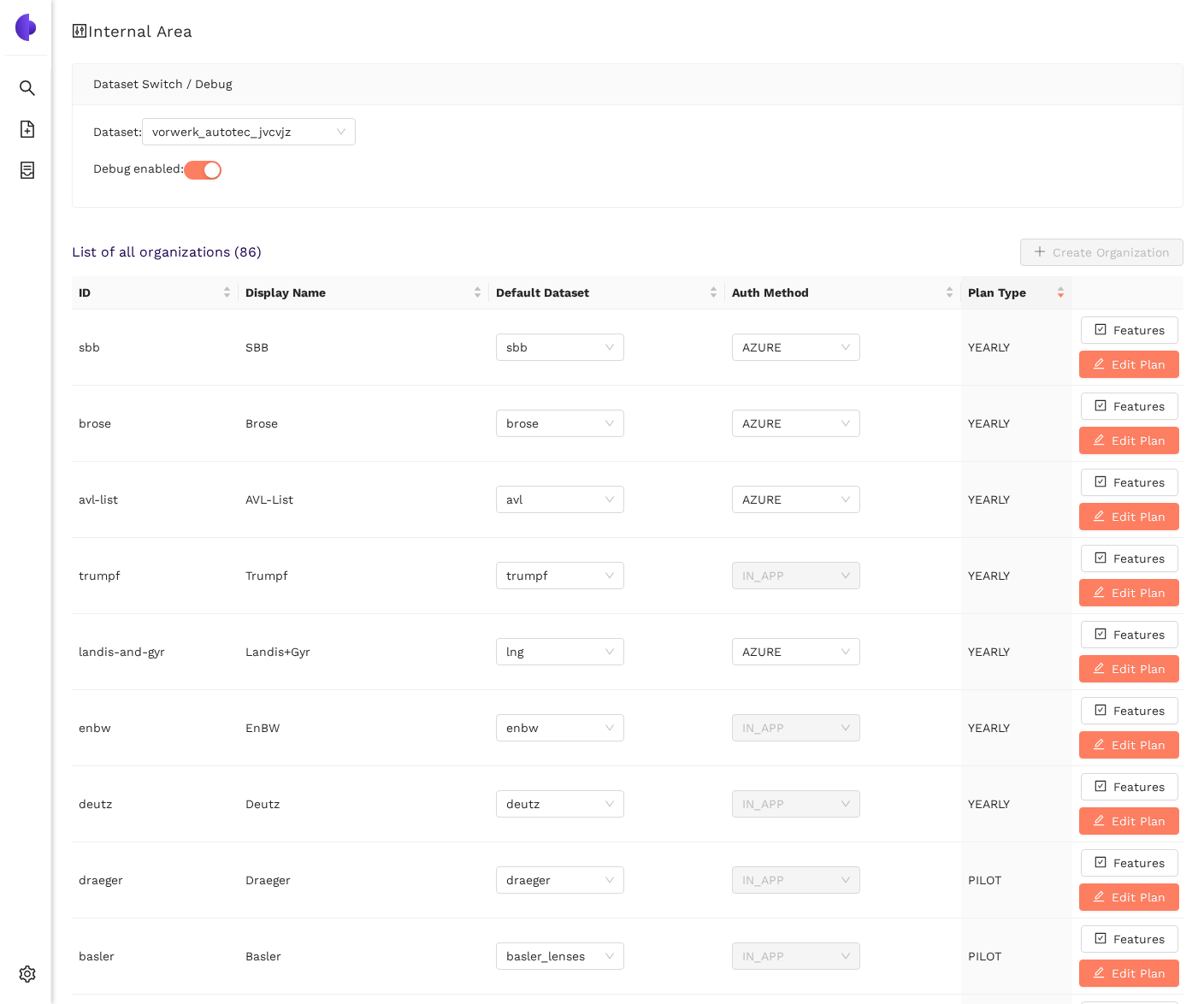 scroll, scrollTop: 0, scrollLeft: 0, axis: both 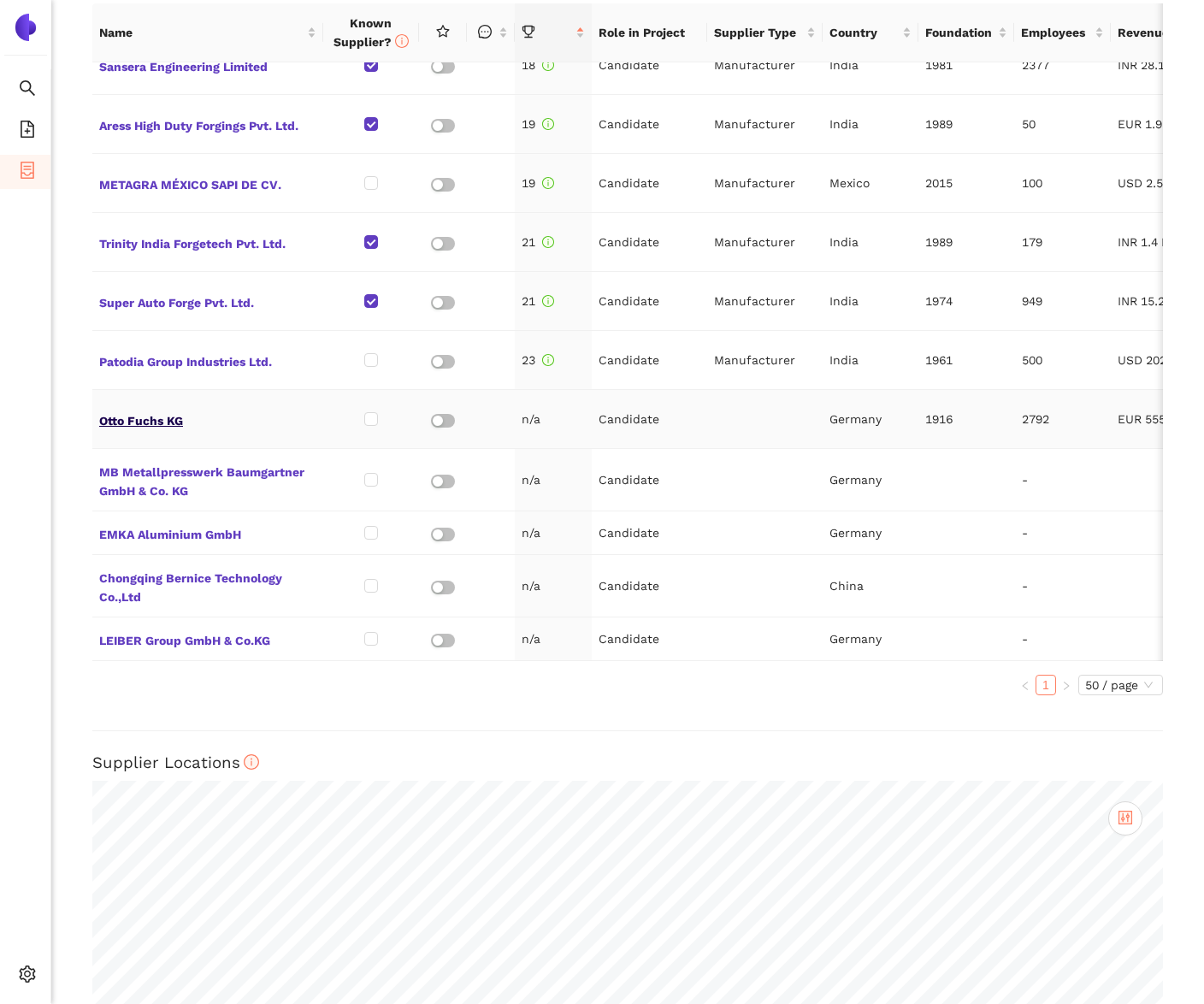 click on "Otto Fuchs KG" at bounding box center (208, 419) 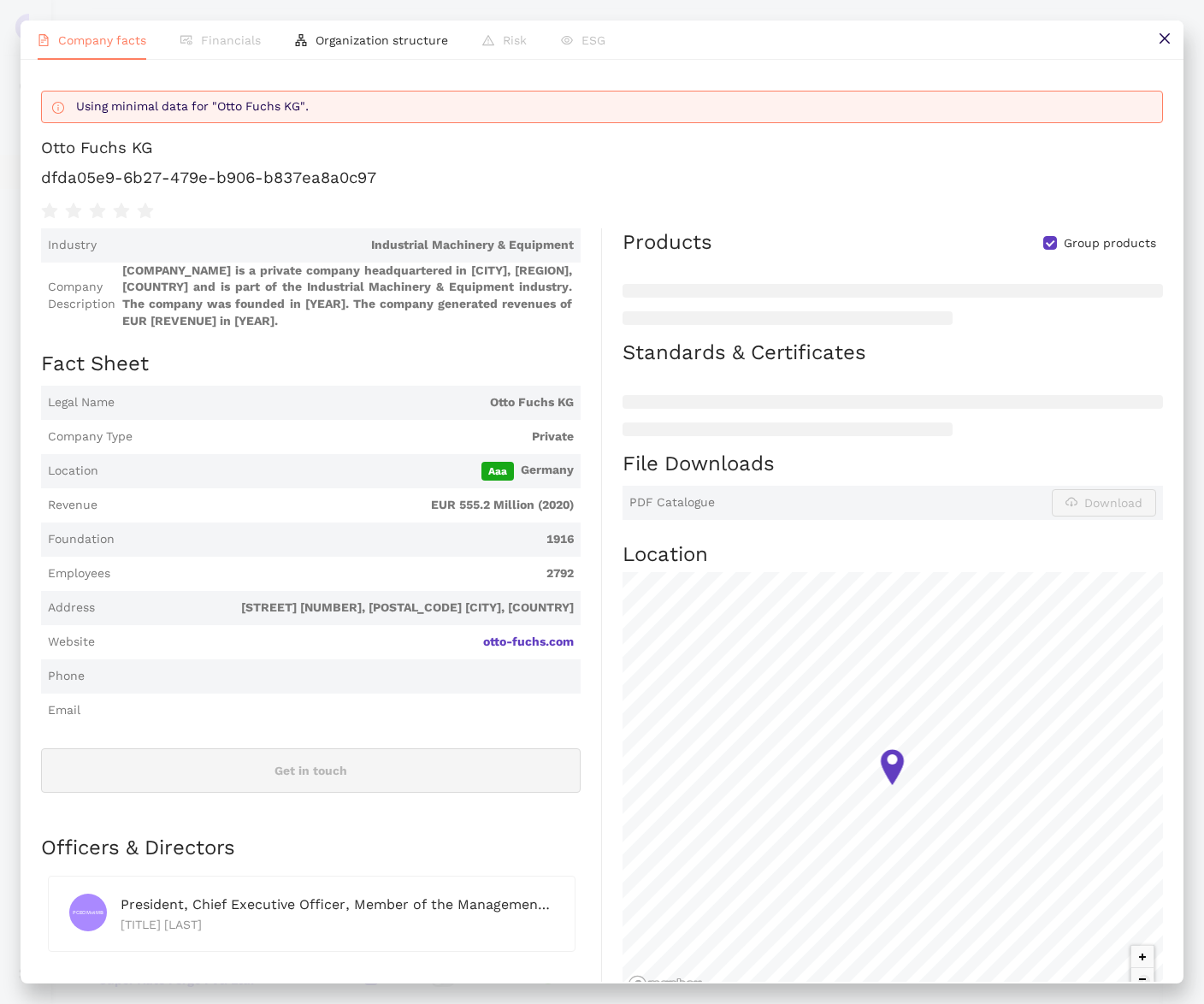scroll, scrollTop: 781, scrollLeft: 0, axis: vertical 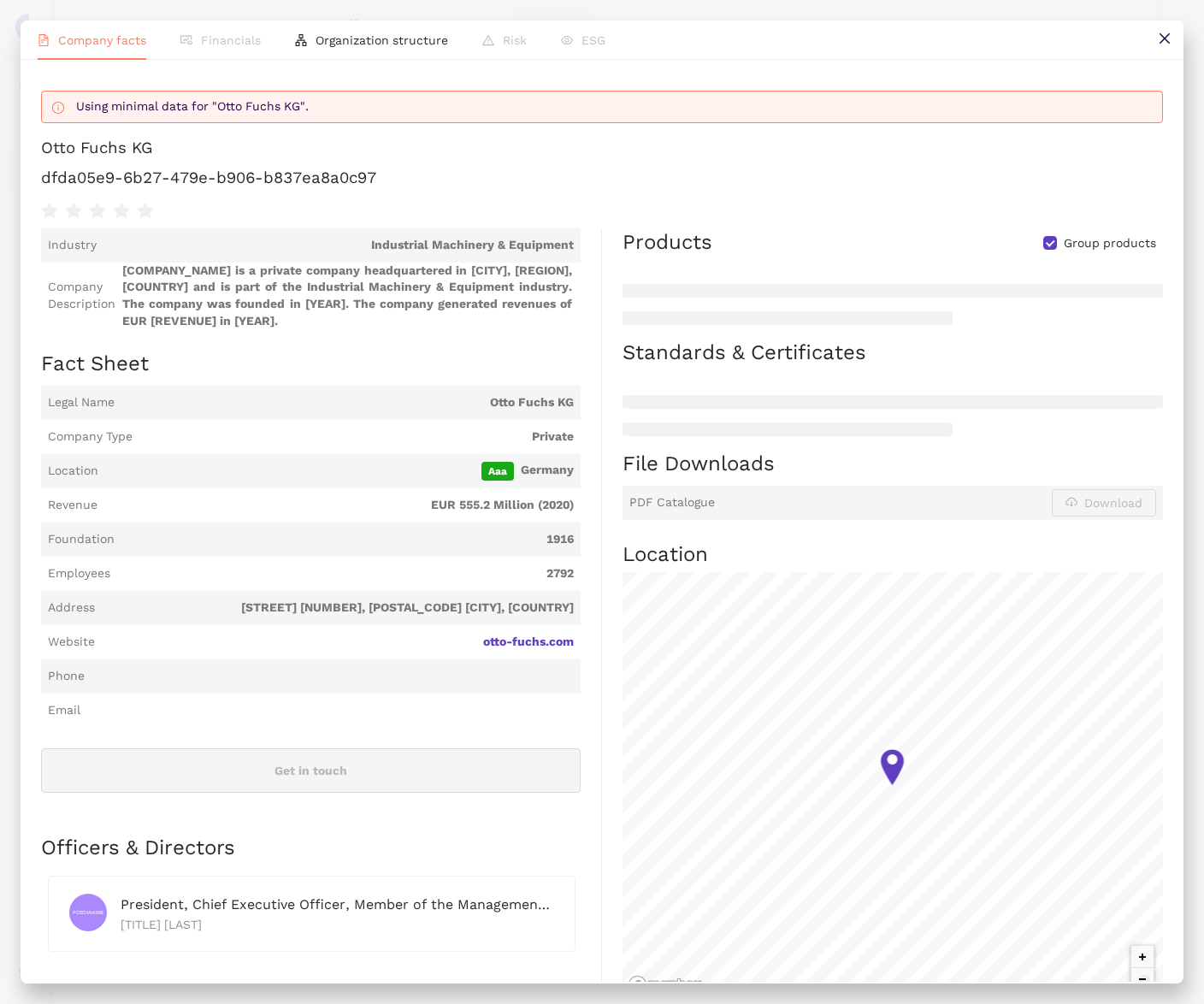 click on "dfda05e9-6b27-479e-b906-b837ea8a0c97" at bounding box center [602, 178] 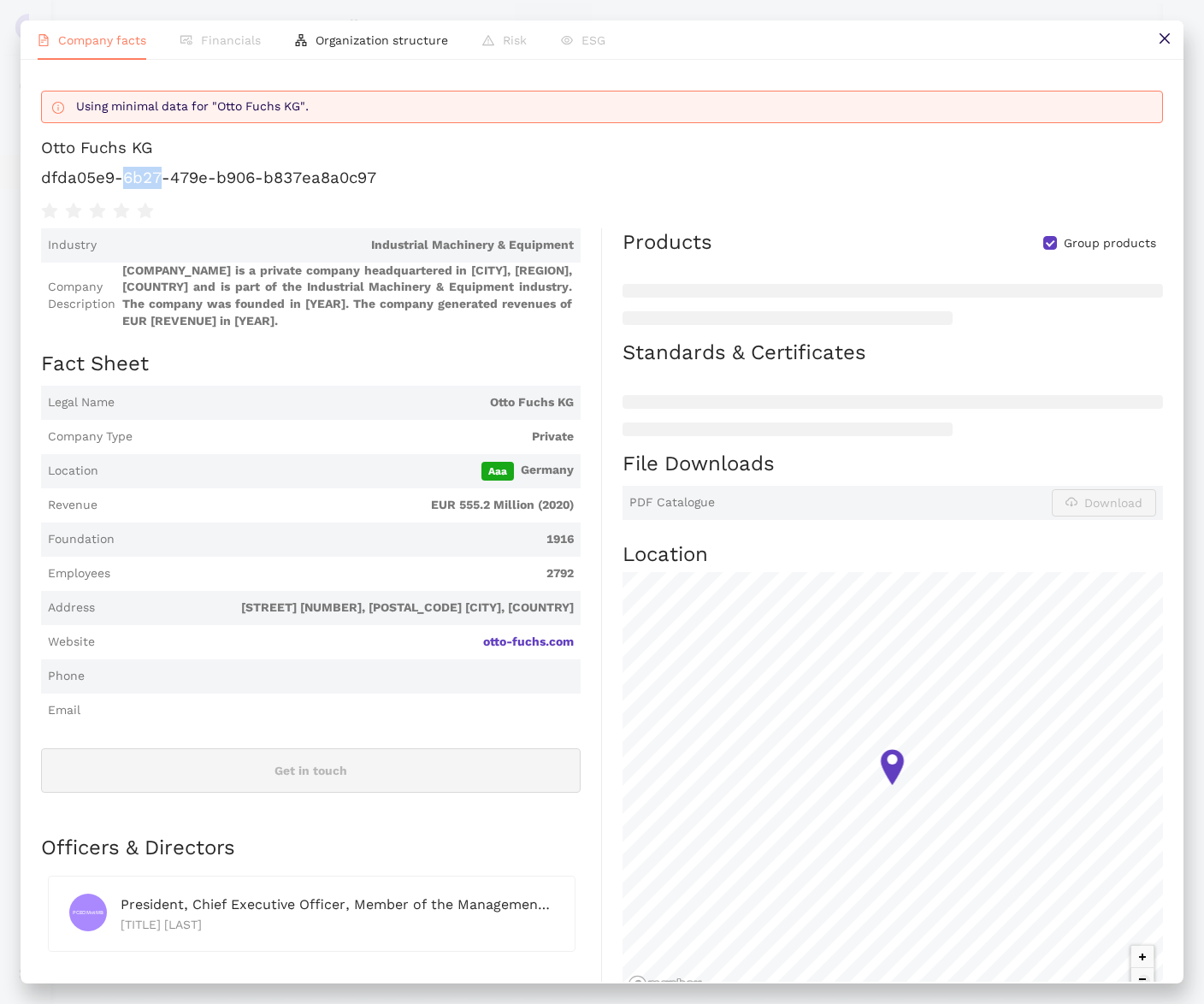 click on "dfda05e9-6b27-479e-b906-b837ea8a0c97" at bounding box center (602, 178) 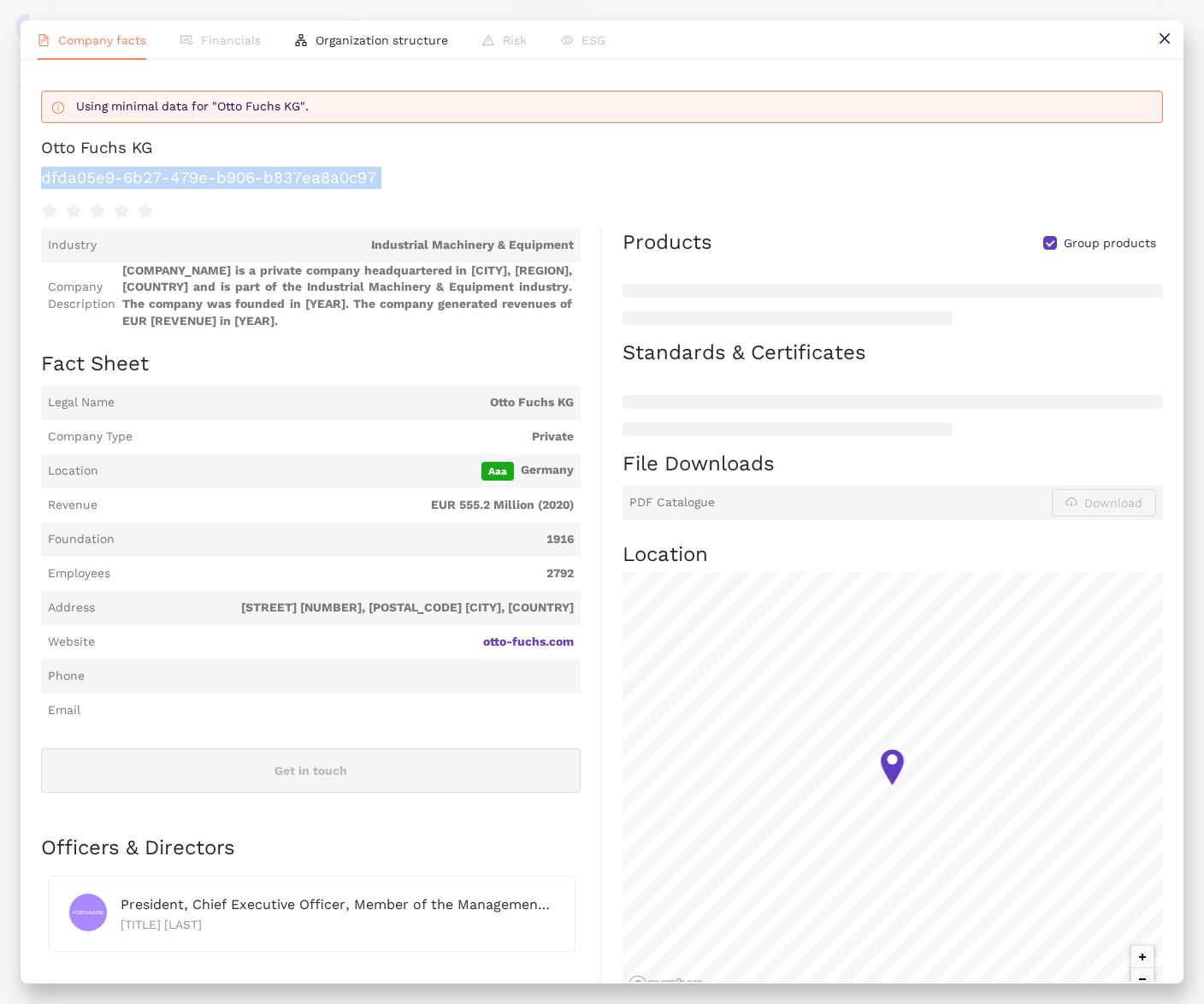 click on "dfda05e9-6b27-479e-b906-b837ea8a0c97" at bounding box center [602, 178] 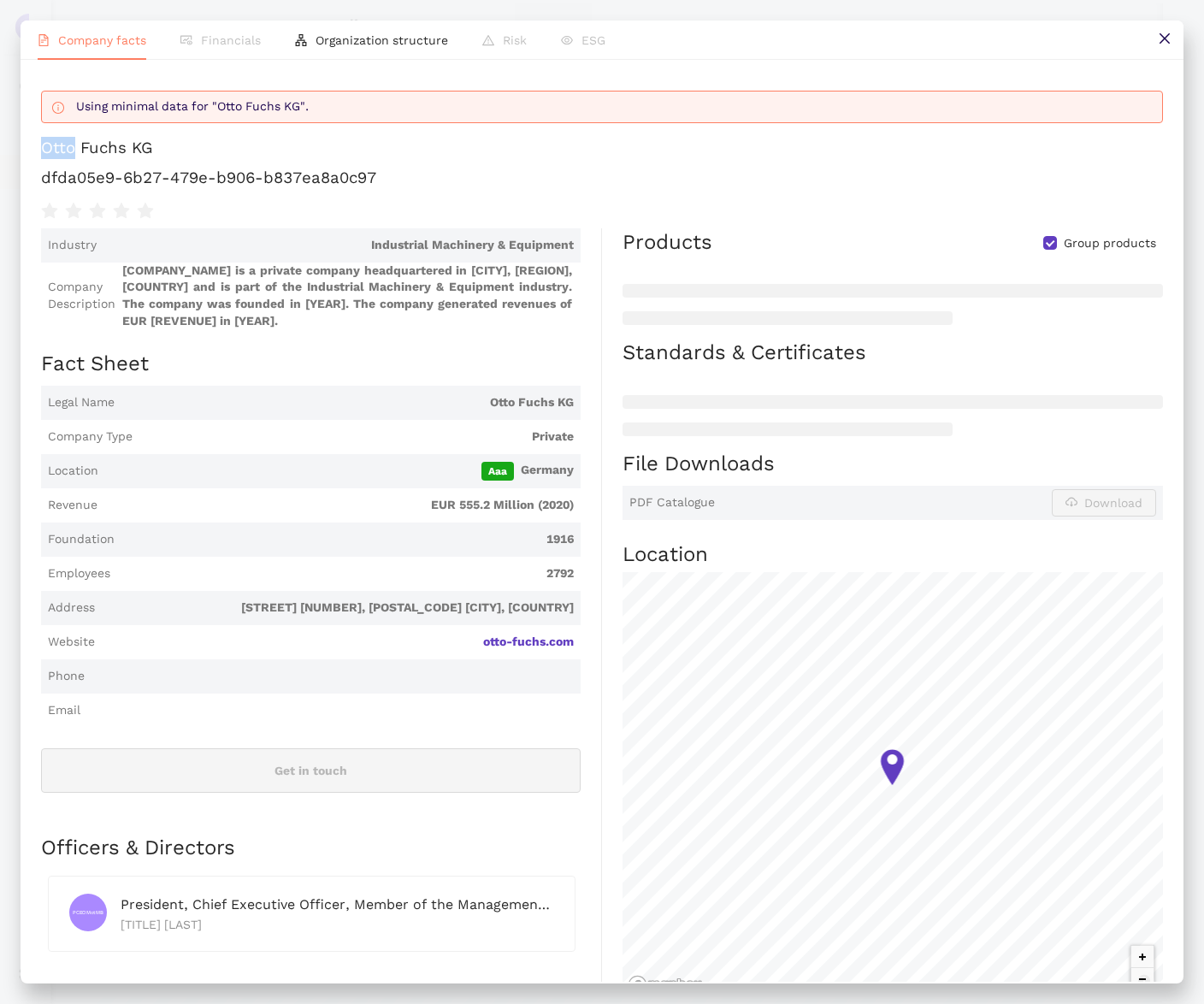 click on "Otto Fuchs KG" at bounding box center (97, 148) 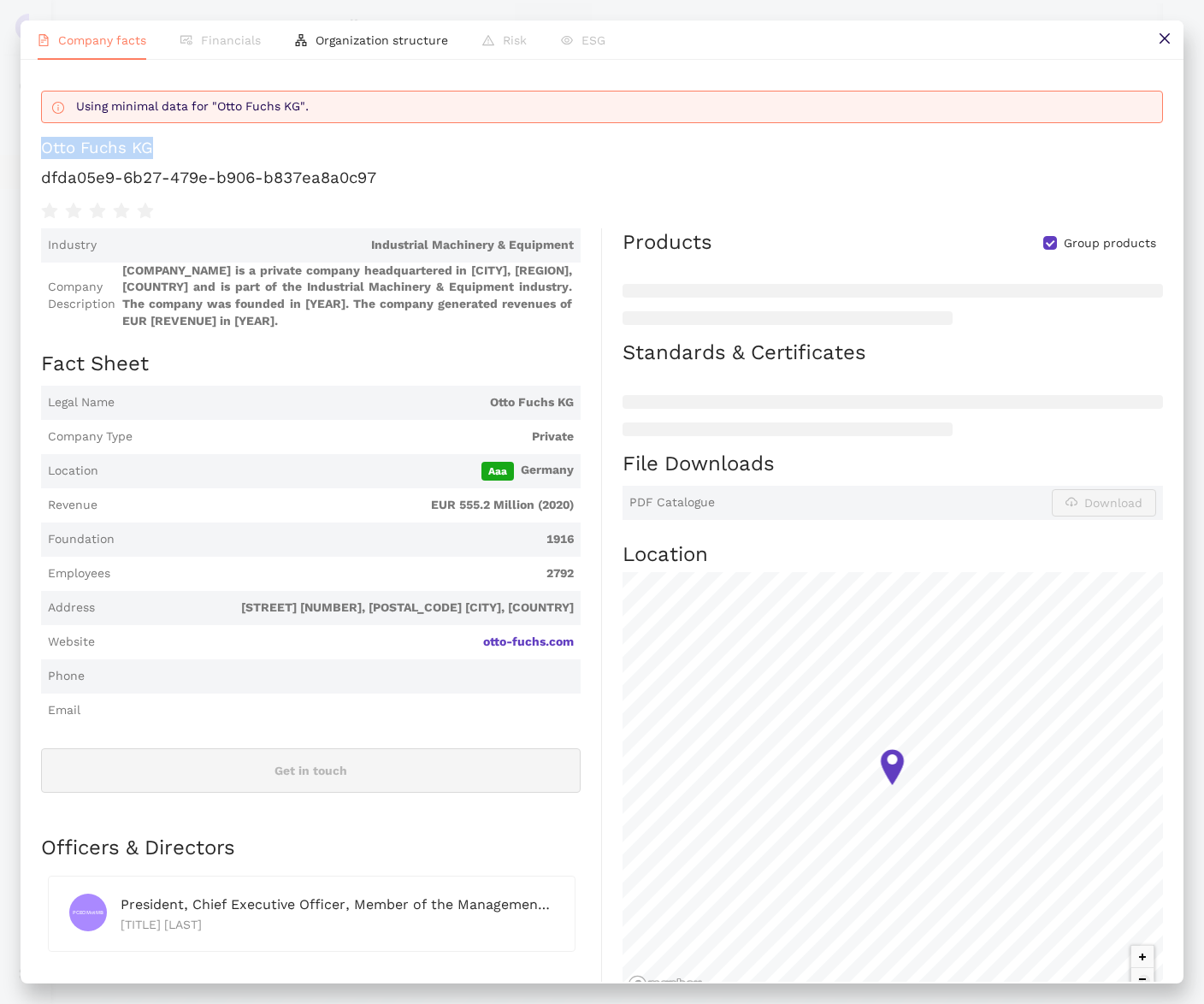 click on "Otto Fuchs KG" at bounding box center (97, 148) 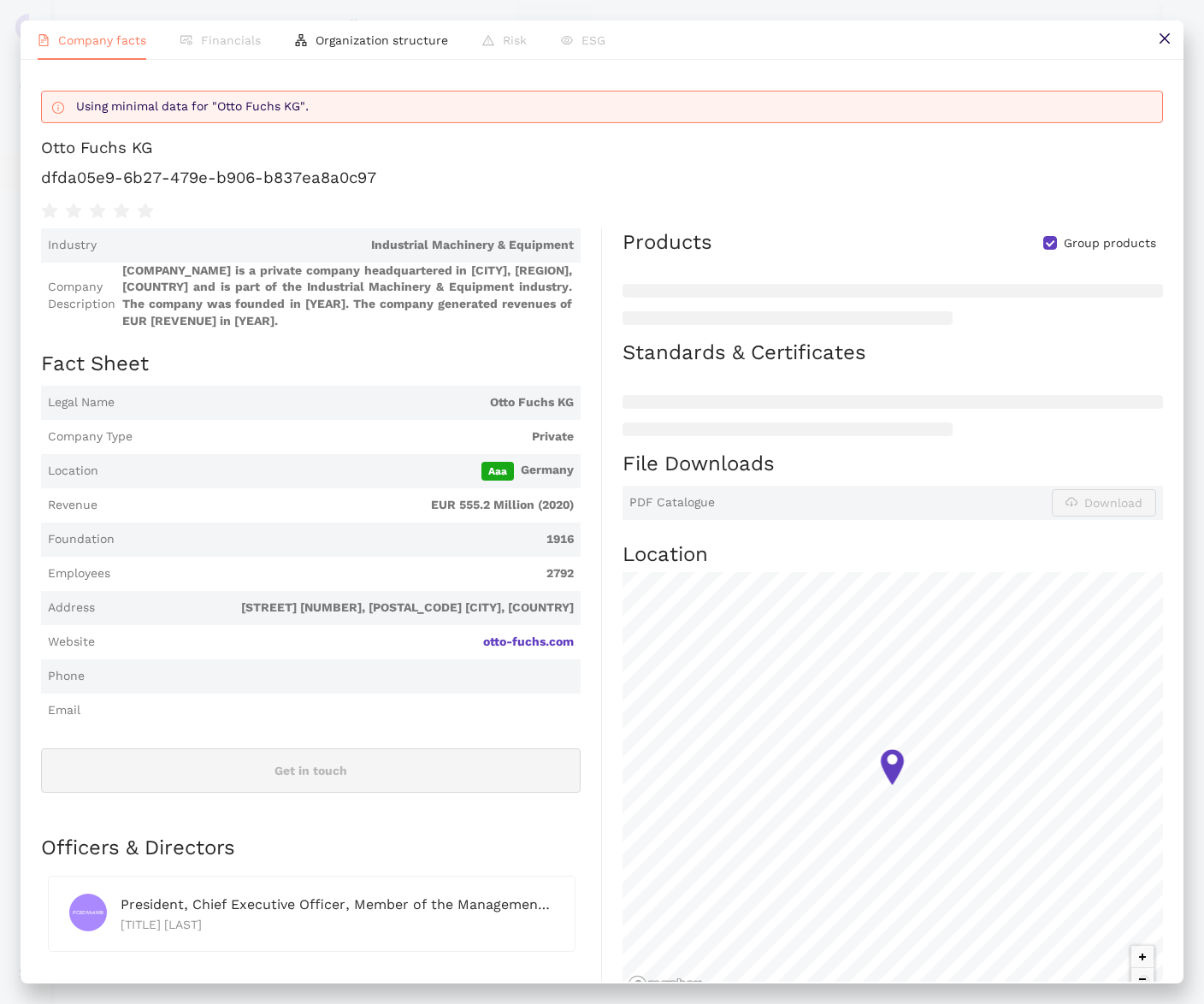 click on "Company facts Financials Organization structure Risk ESG" at bounding box center [602, 40] 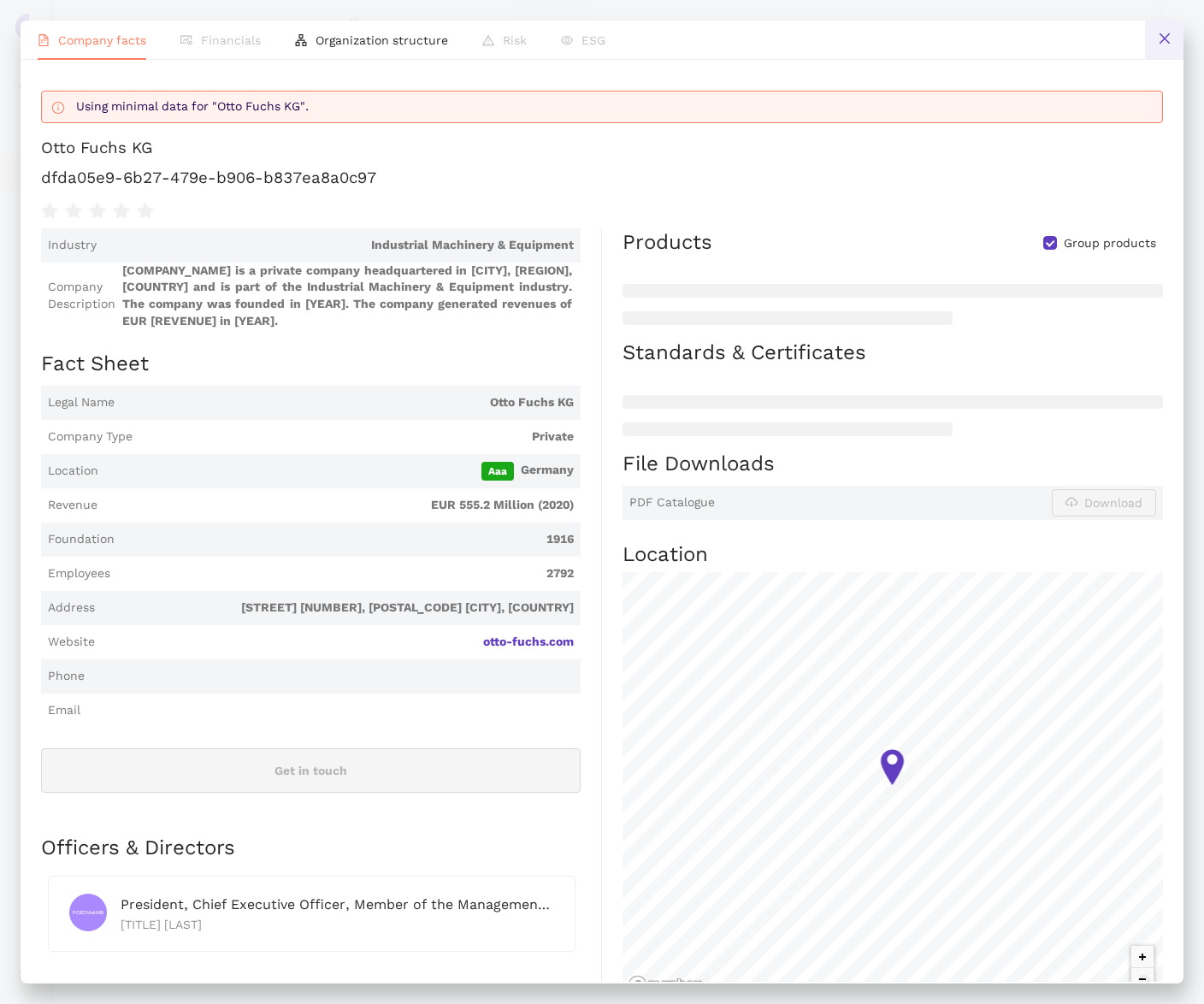 click 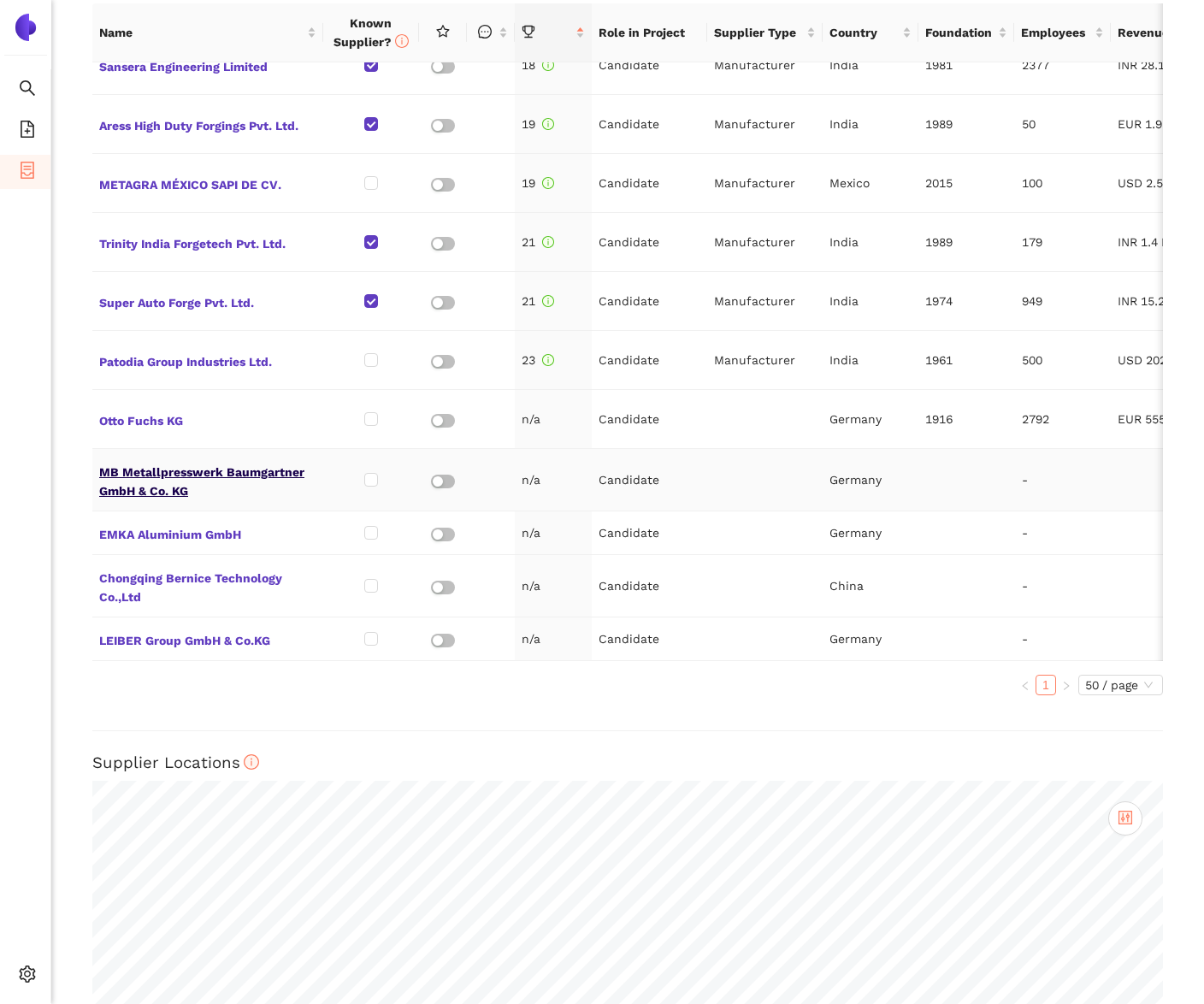 click on "MB Metallpresswerk Baumgartner GmbH & Co. KG" at bounding box center (208, 480) 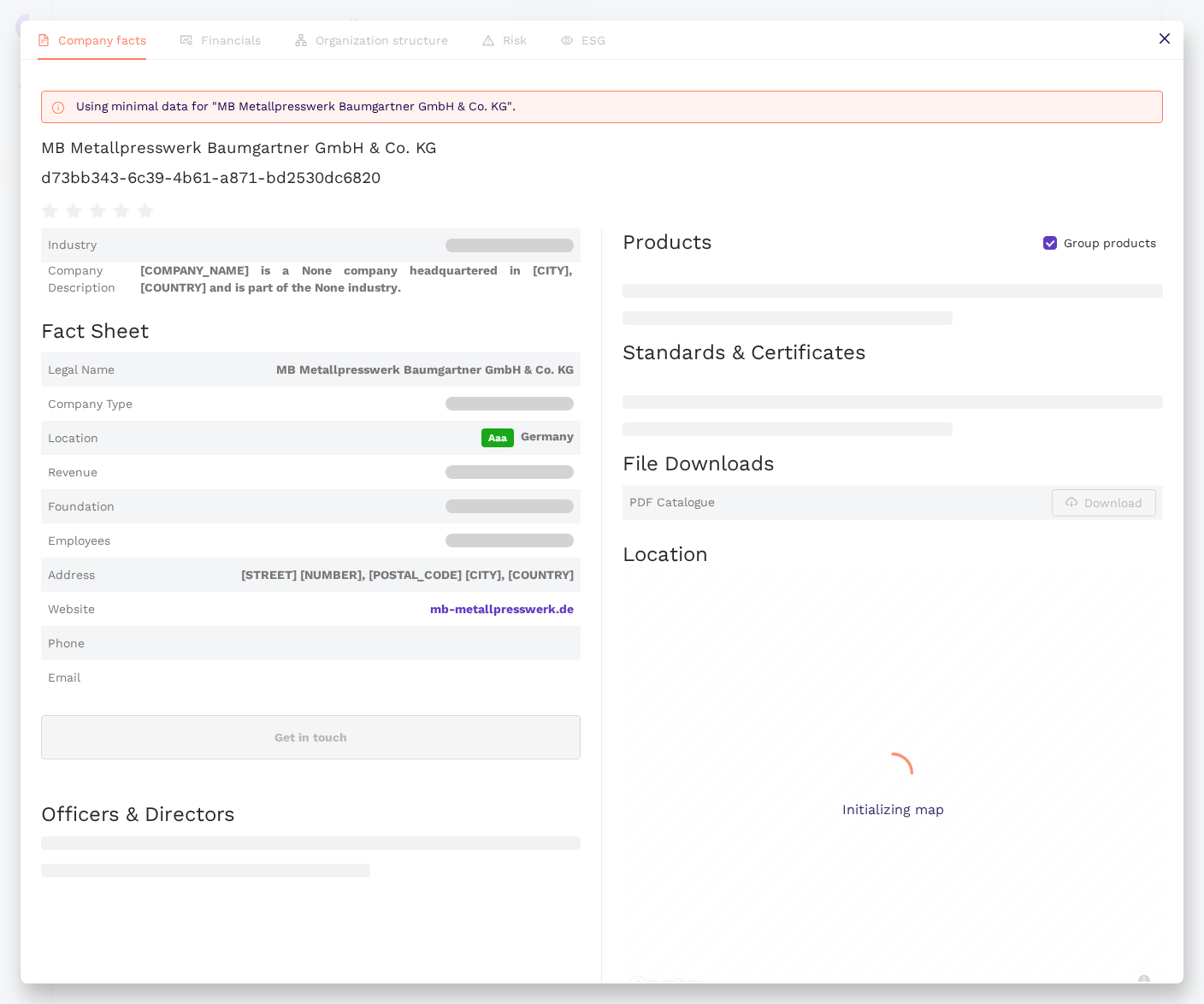 scroll, scrollTop: 781, scrollLeft: 0, axis: vertical 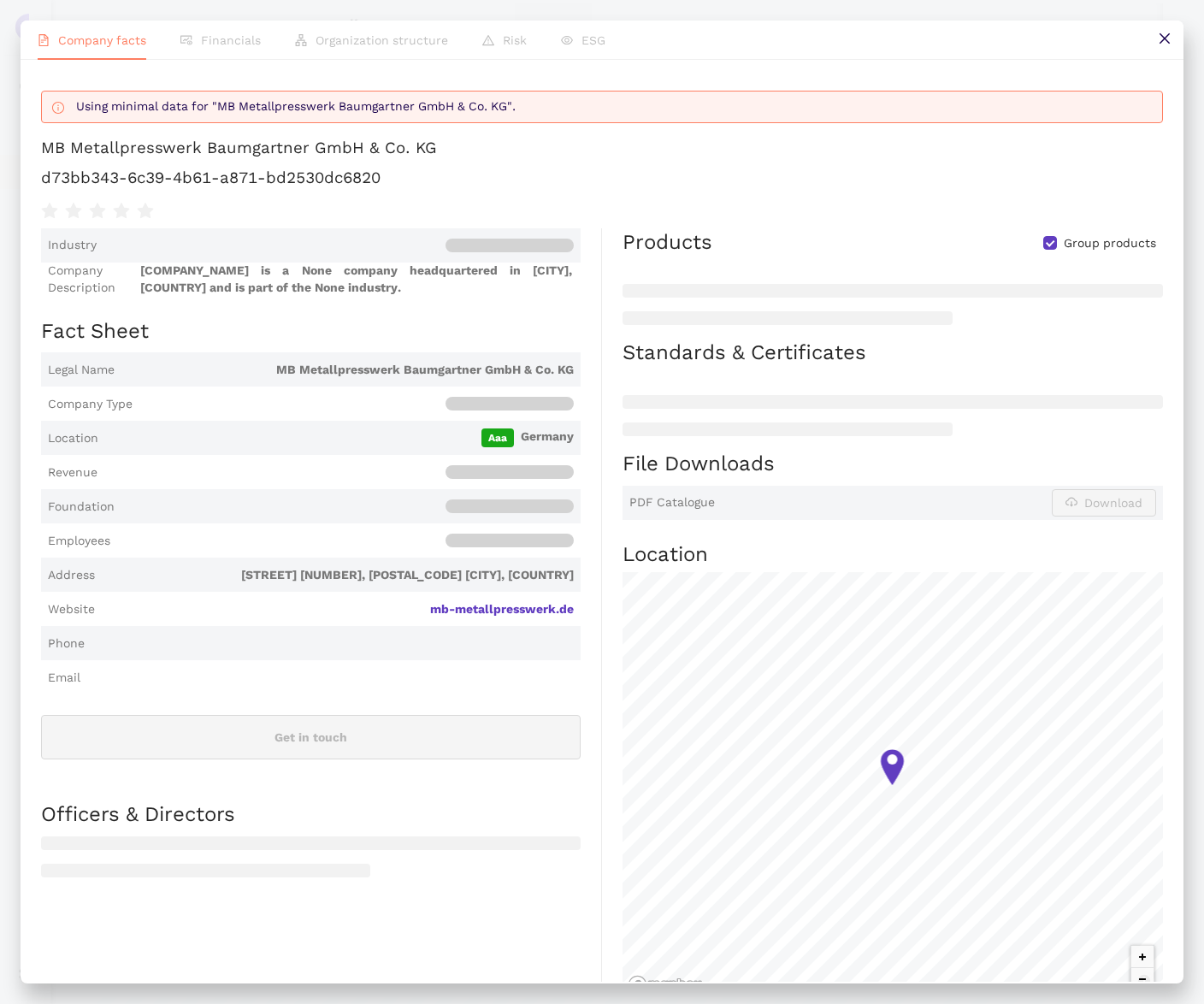 click on "MB Metallpresswerk Baumgartner GmbH & Co. KG" at bounding box center [239, 148] 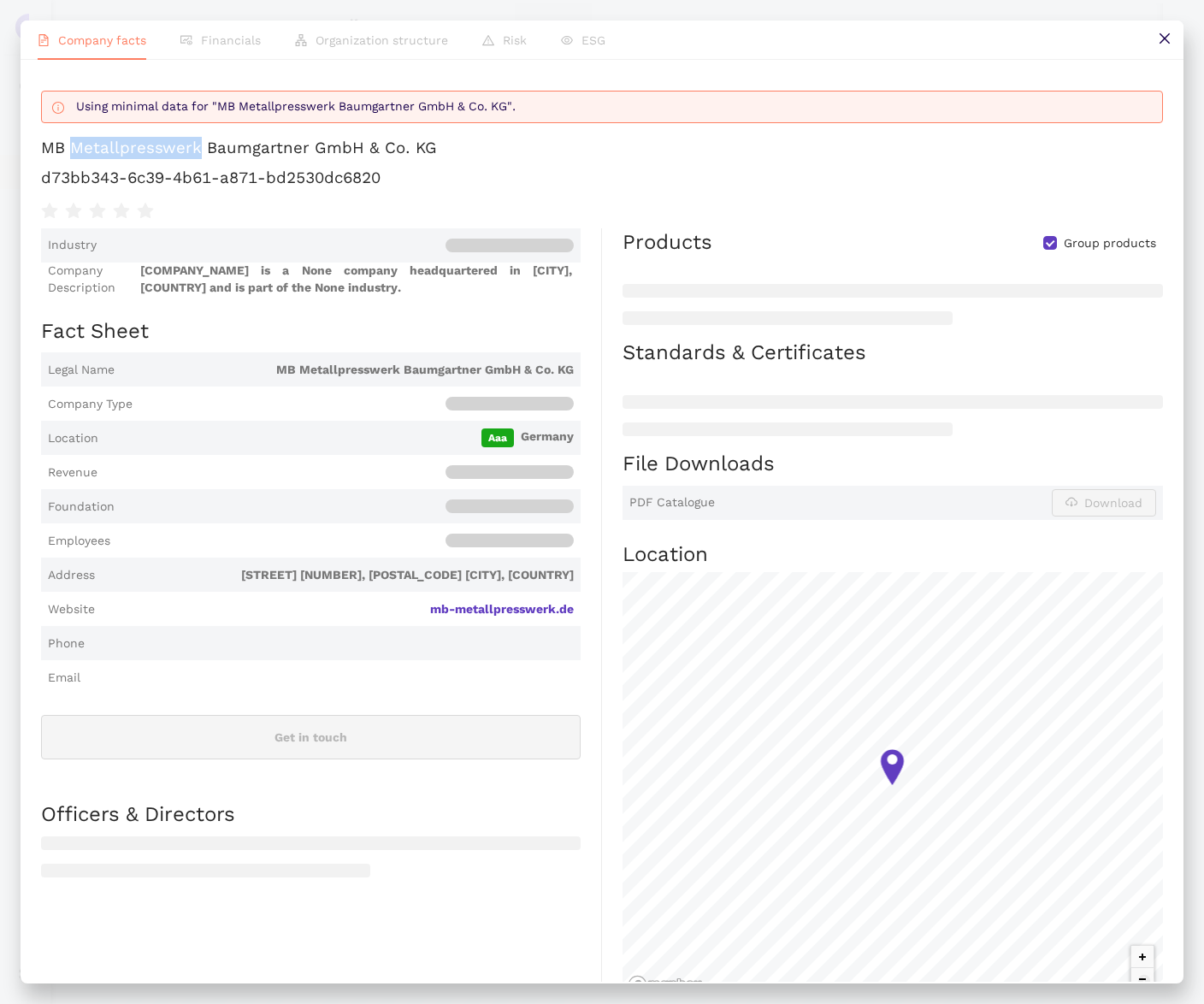 click on "MB Metallpresswerk Baumgartner GmbH & Co. KG" at bounding box center [239, 148] 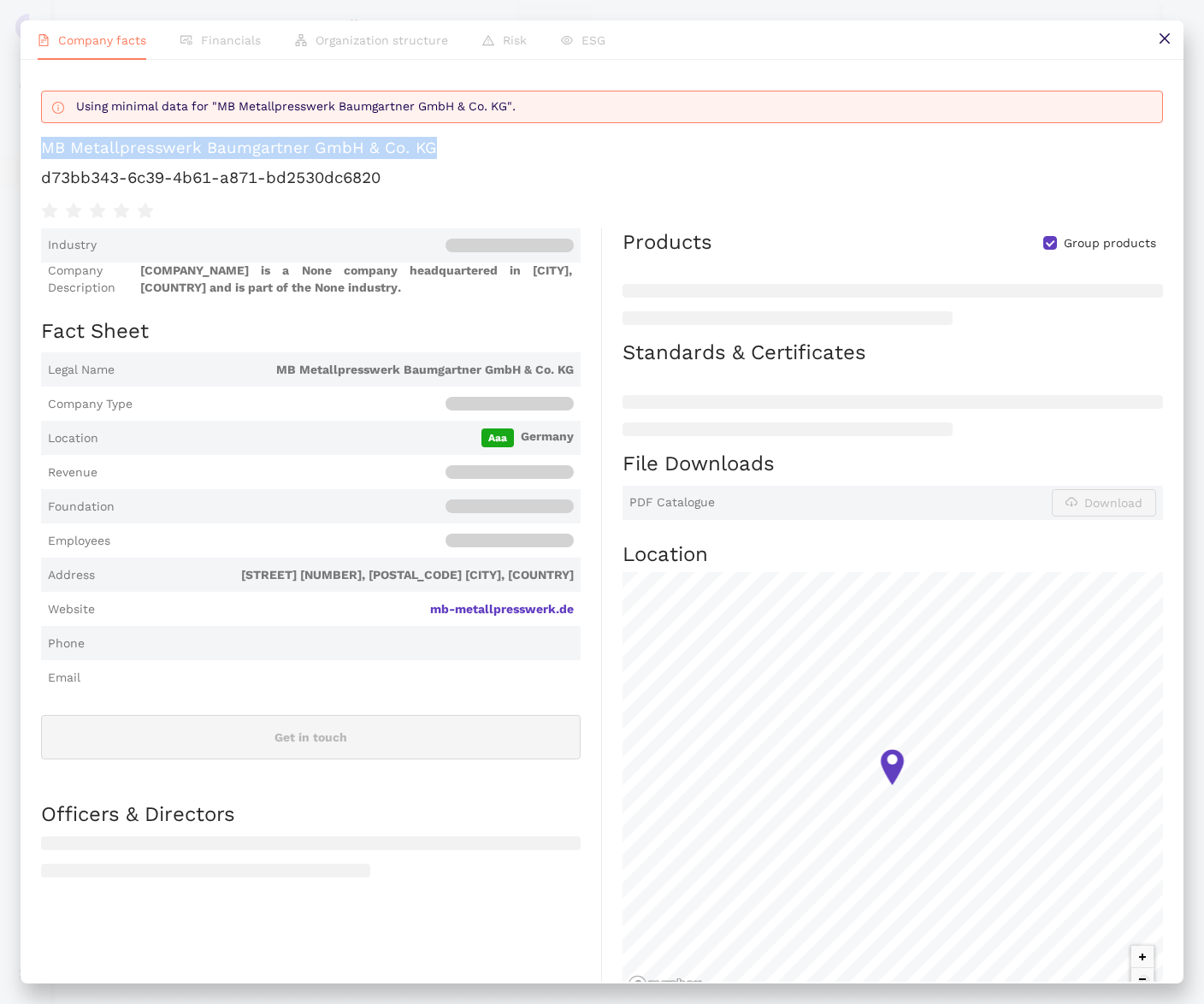 click on "MB Metallpresswerk Baumgartner GmbH & Co. KG" at bounding box center [239, 148] 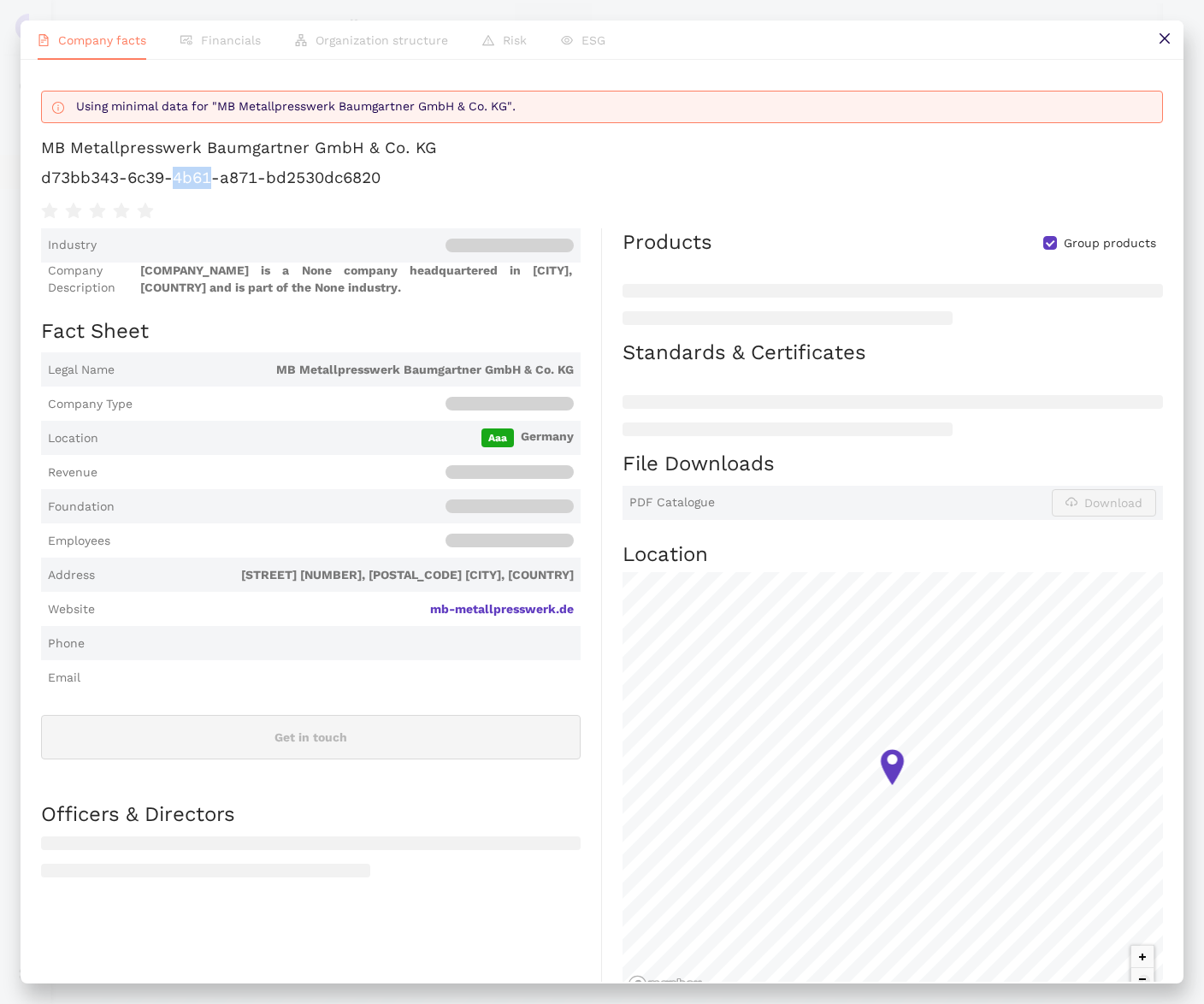 click on "d73bb343-6c39-4b61-a871-bd2530dc6820" at bounding box center (602, 178) 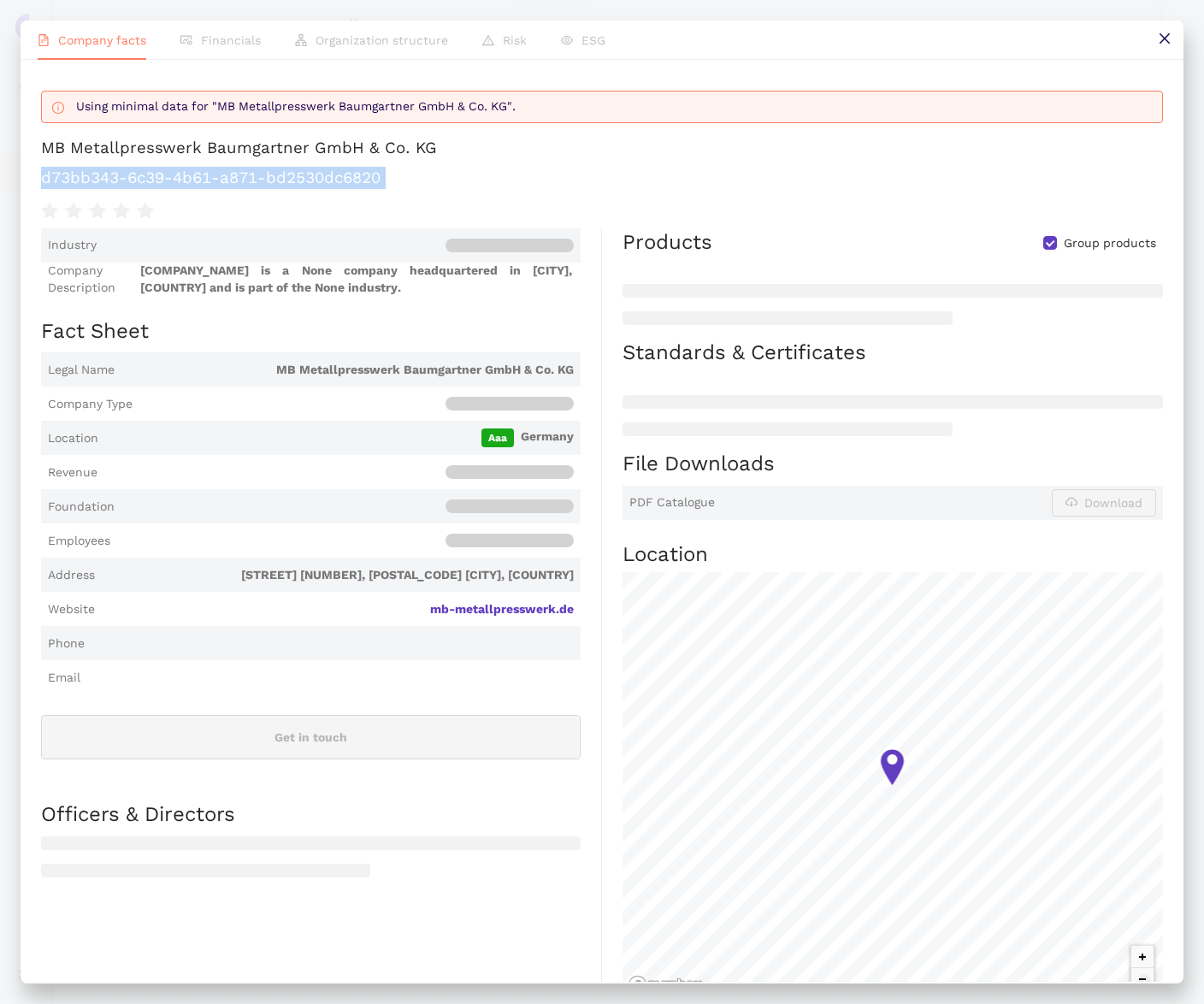 click on "d73bb343-6c39-4b61-a871-bd2530dc6820" at bounding box center [602, 178] 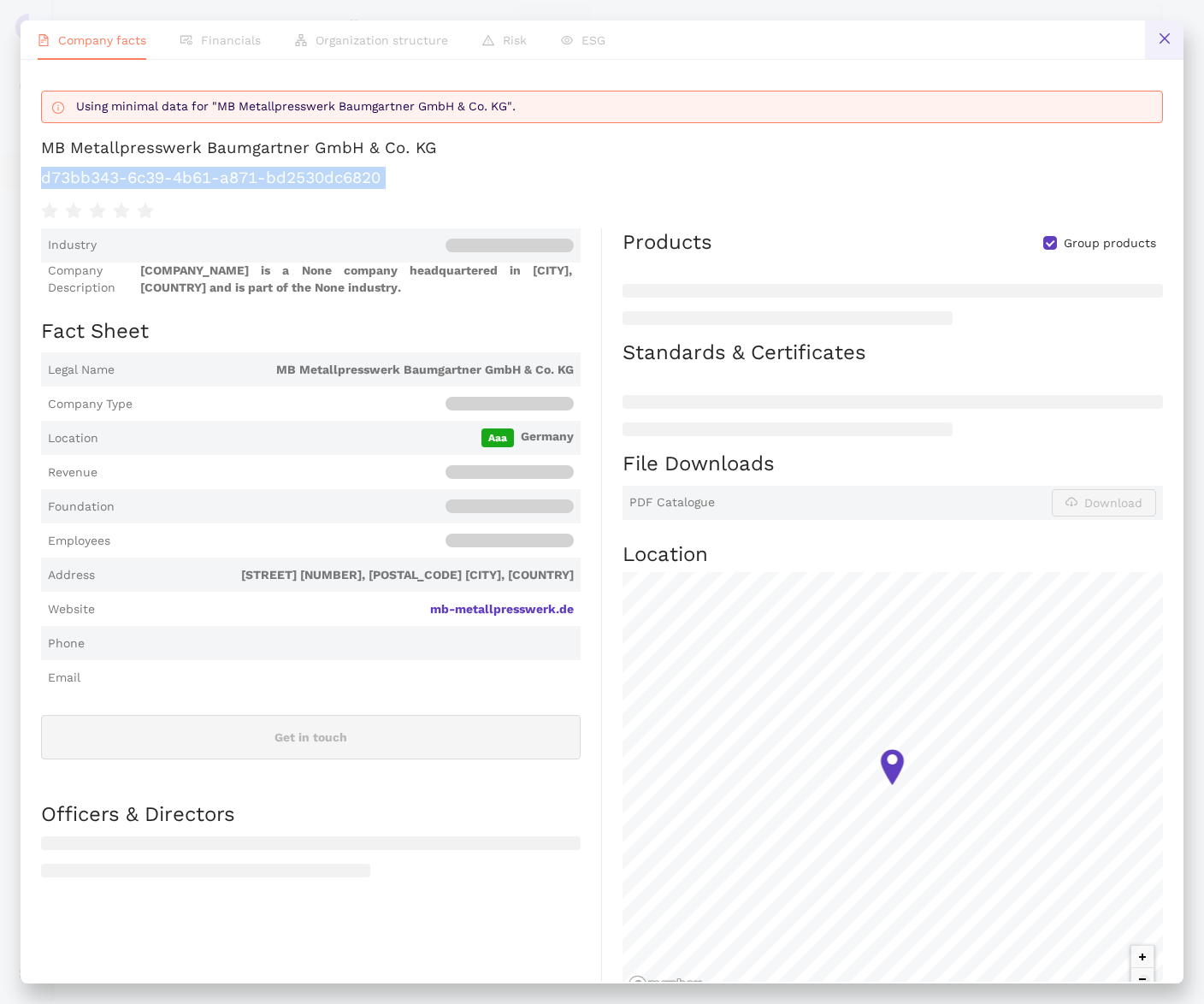 click at bounding box center (1164, 39) 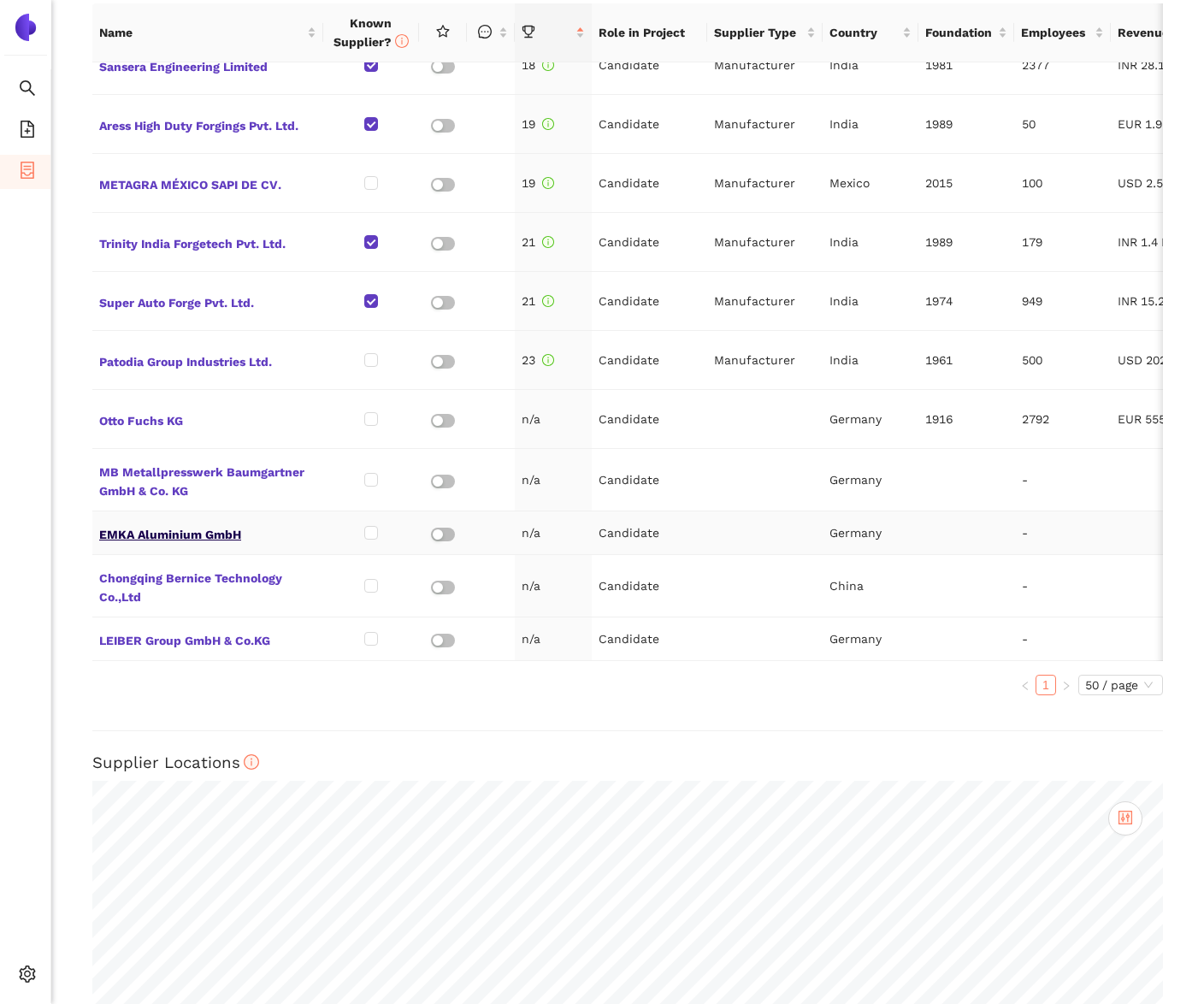 click on "EMKA Aluminium GmbH" at bounding box center [208, 533] 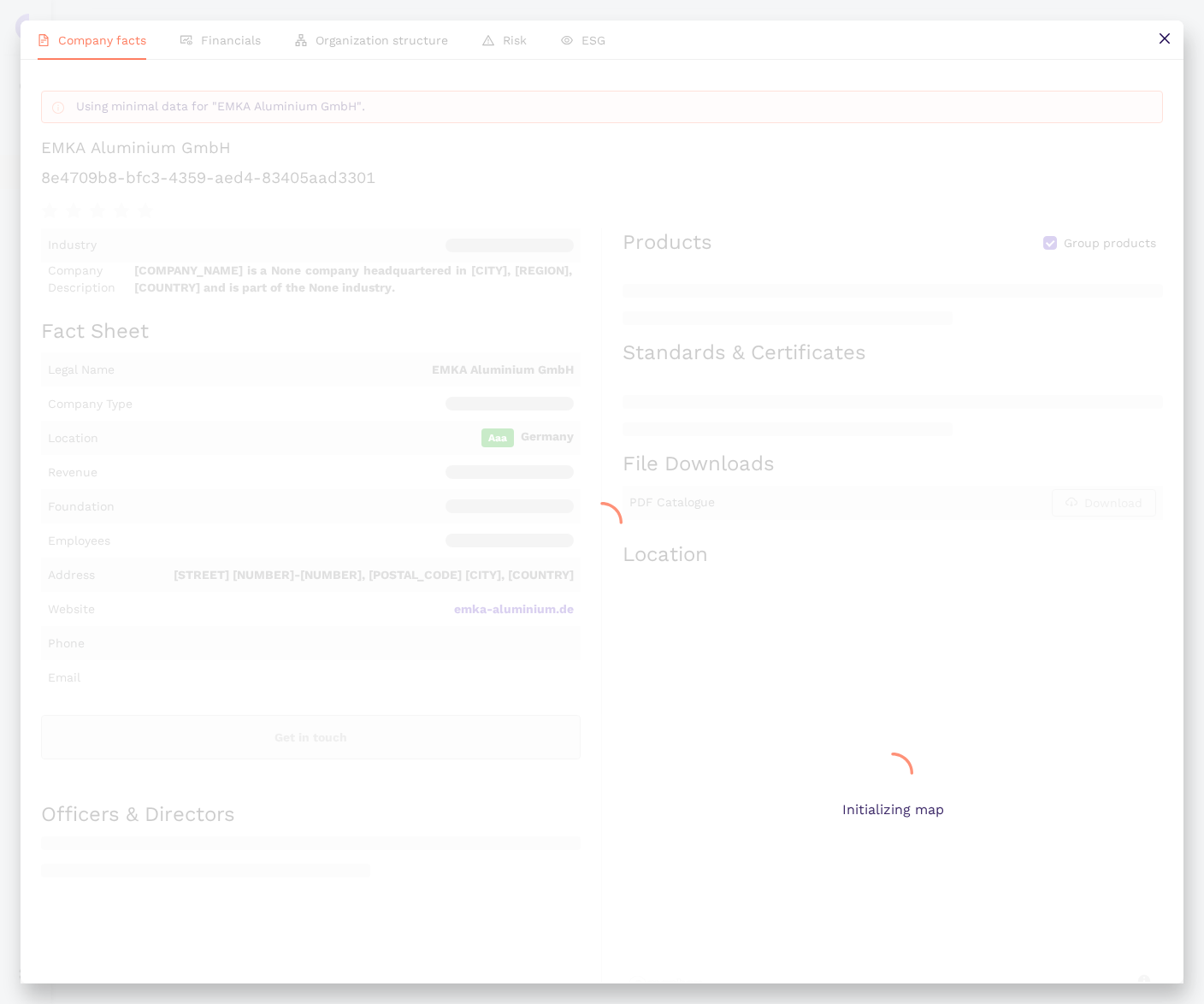 scroll, scrollTop: 781, scrollLeft: 0, axis: vertical 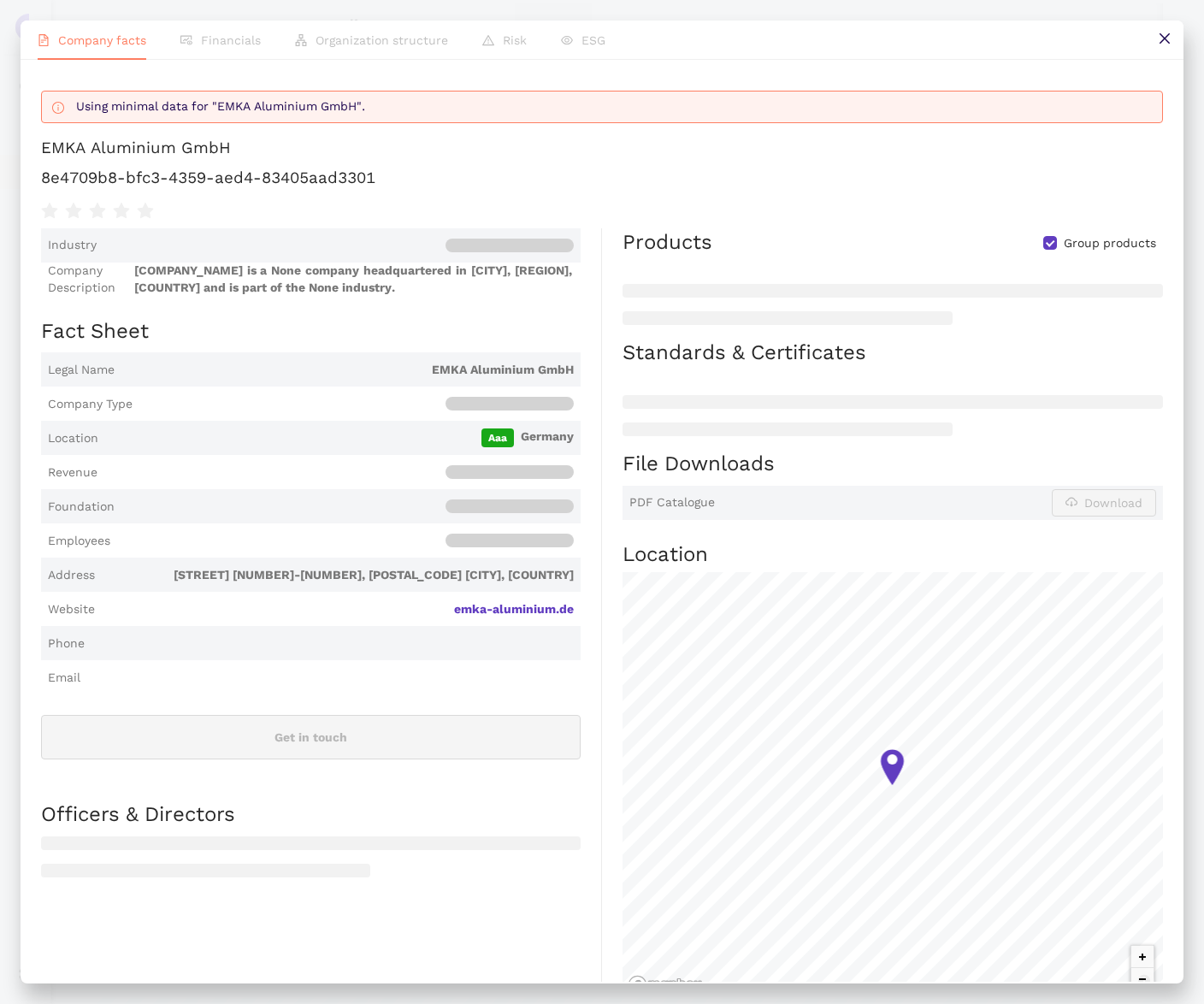 click on "Using minimal data for "EMKA Aluminium GmbH". EMKA Aluminium GmbH 8e4709b8-bfc3-4359-aed4-83405aad3301" at bounding box center [602, 151] 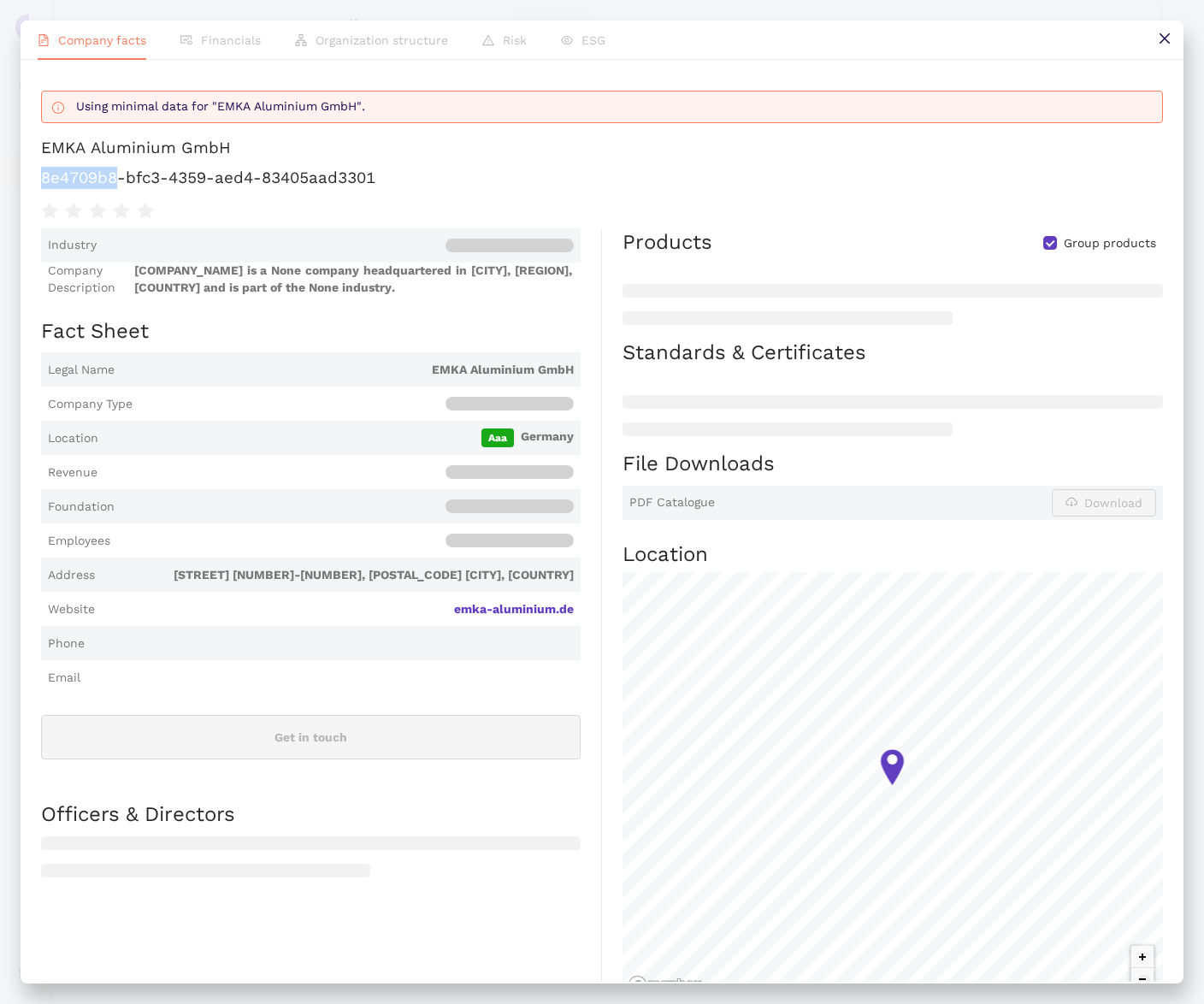 click on "Using minimal data for "EMKA Aluminium GmbH". EMKA Aluminium GmbH 8e4709b8-bfc3-4359-aed4-83405aad3301" at bounding box center [602, 151] 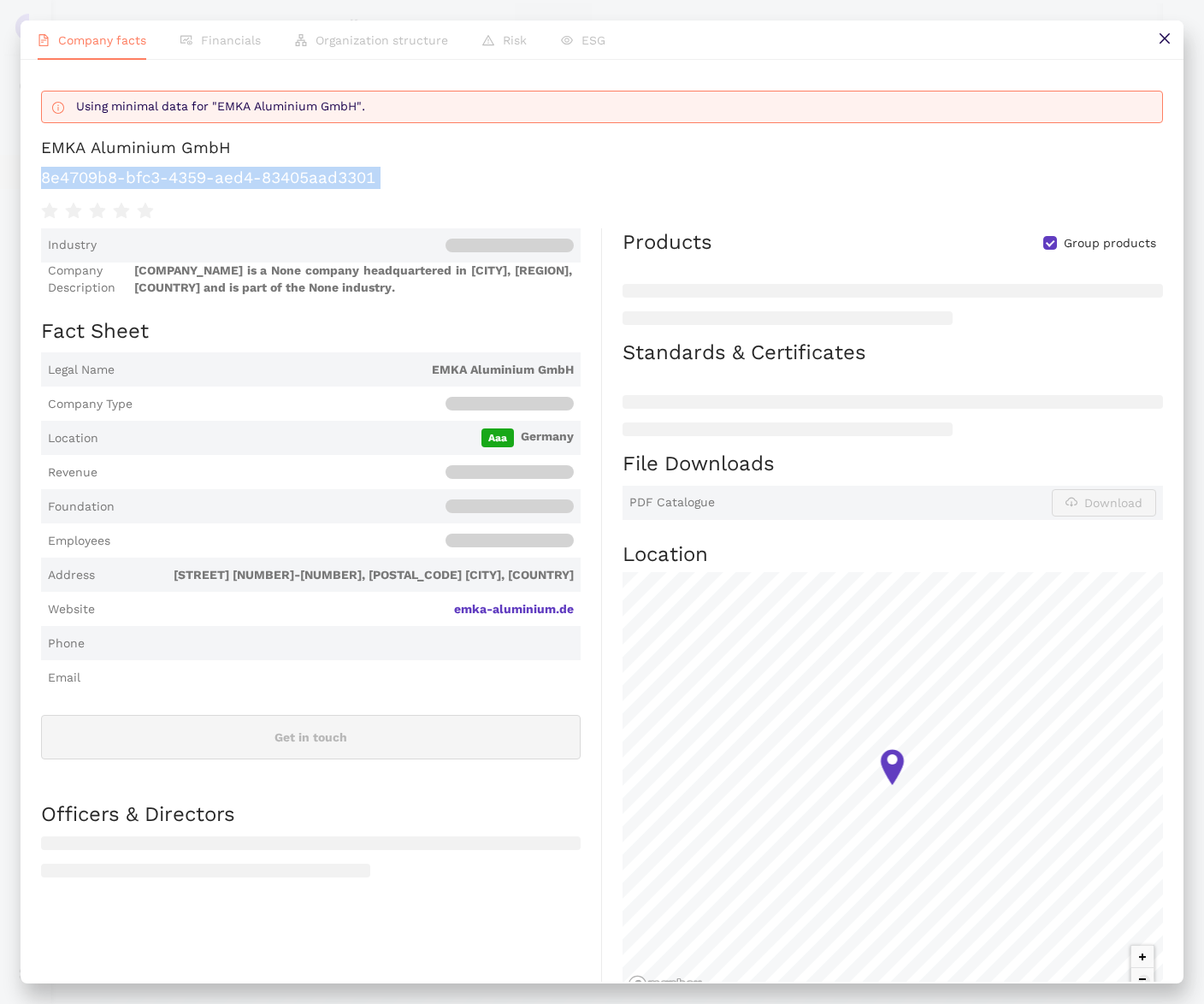 click on "Using minimal data for "EMKA Aluminium GmbH". EMKA Aluminium GmbH 8e4709b8-bfc3-4359-aed4-83405aad3301" at bounding box center (602, 151) 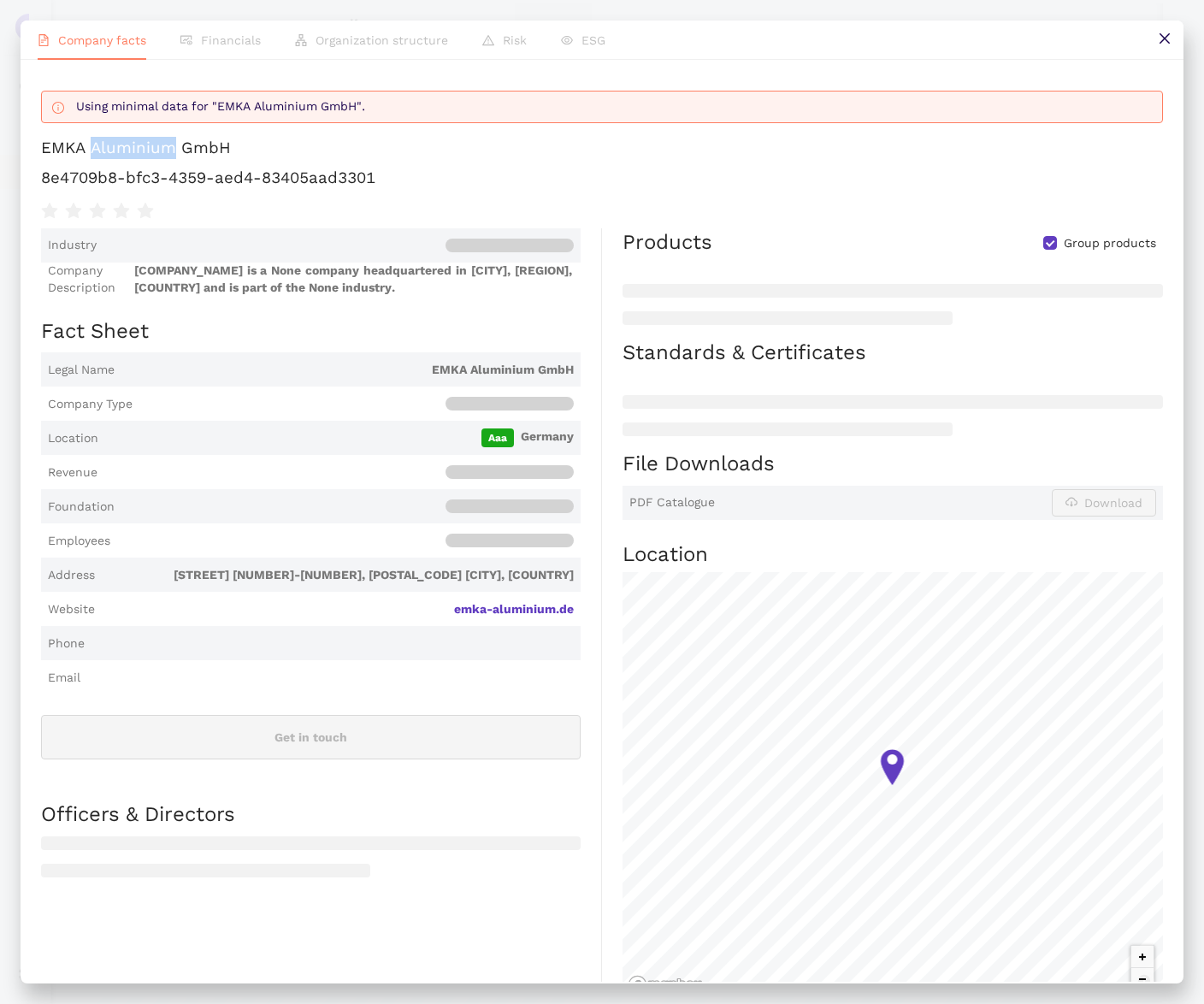 click on "EMKA Aluminium GmbH" at bounding box center [136, 148] 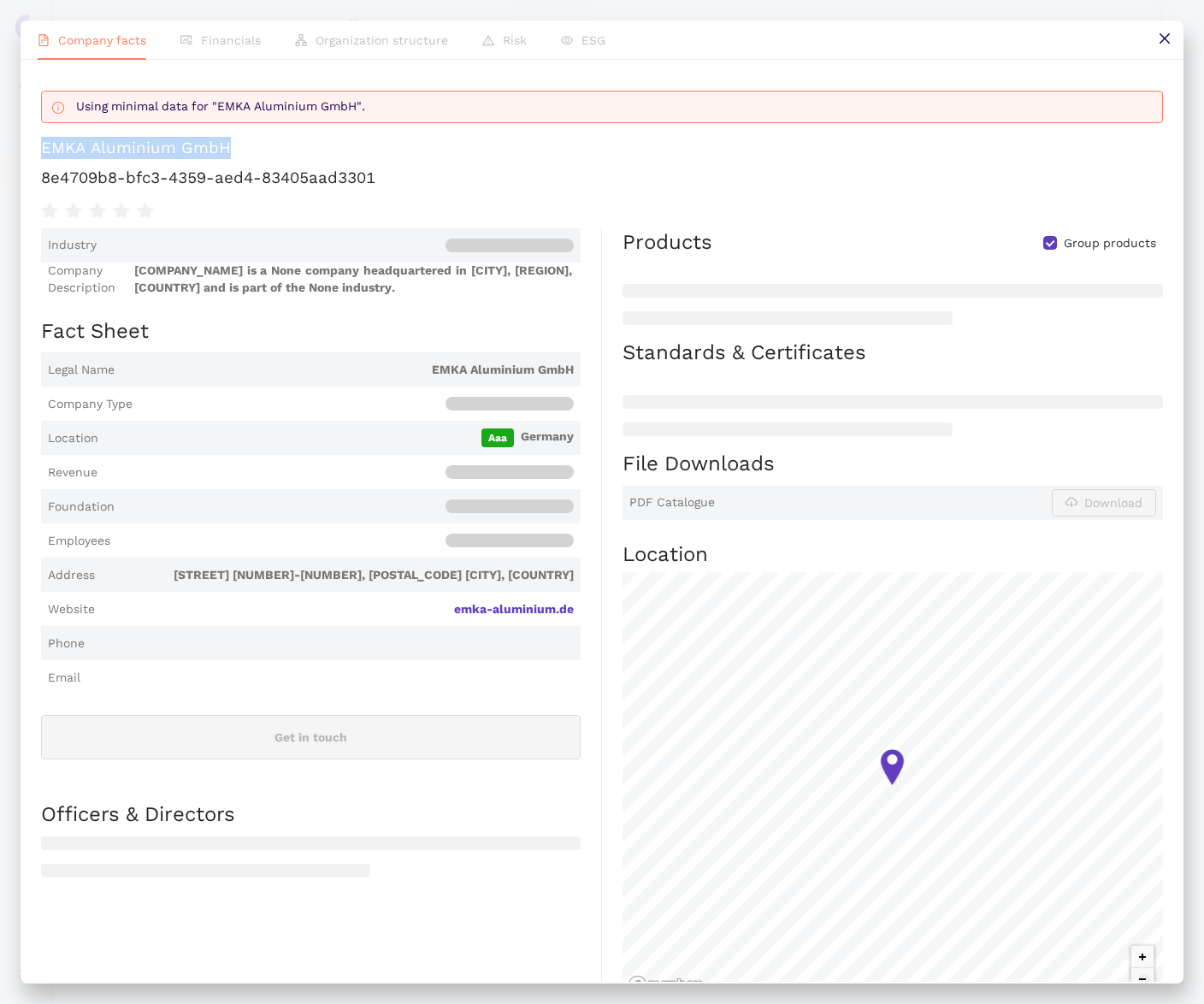 click on "EMKA Aluminium GmbH" at bounding box center (136, 148) 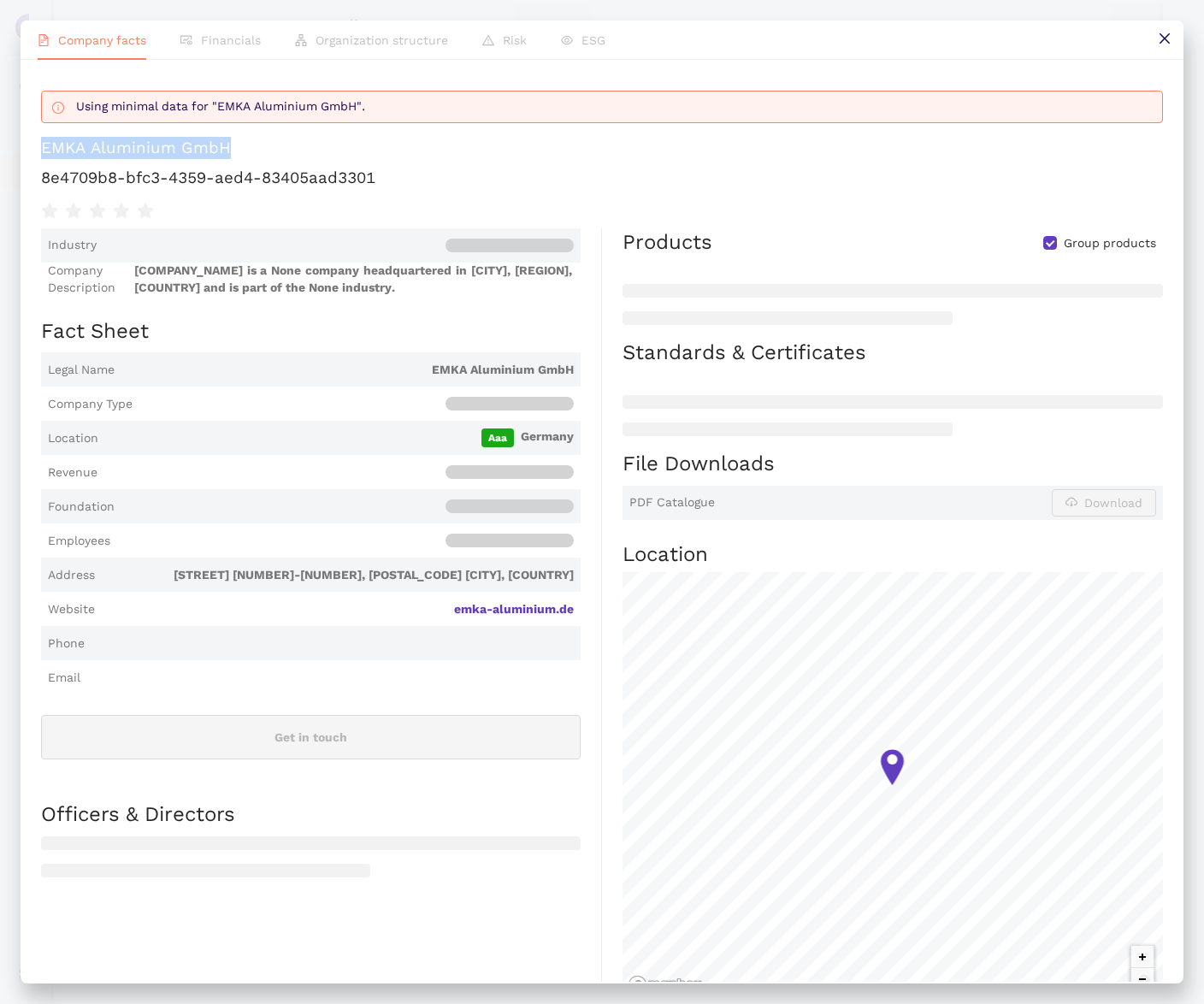 click at bounding box center (1164, 39) 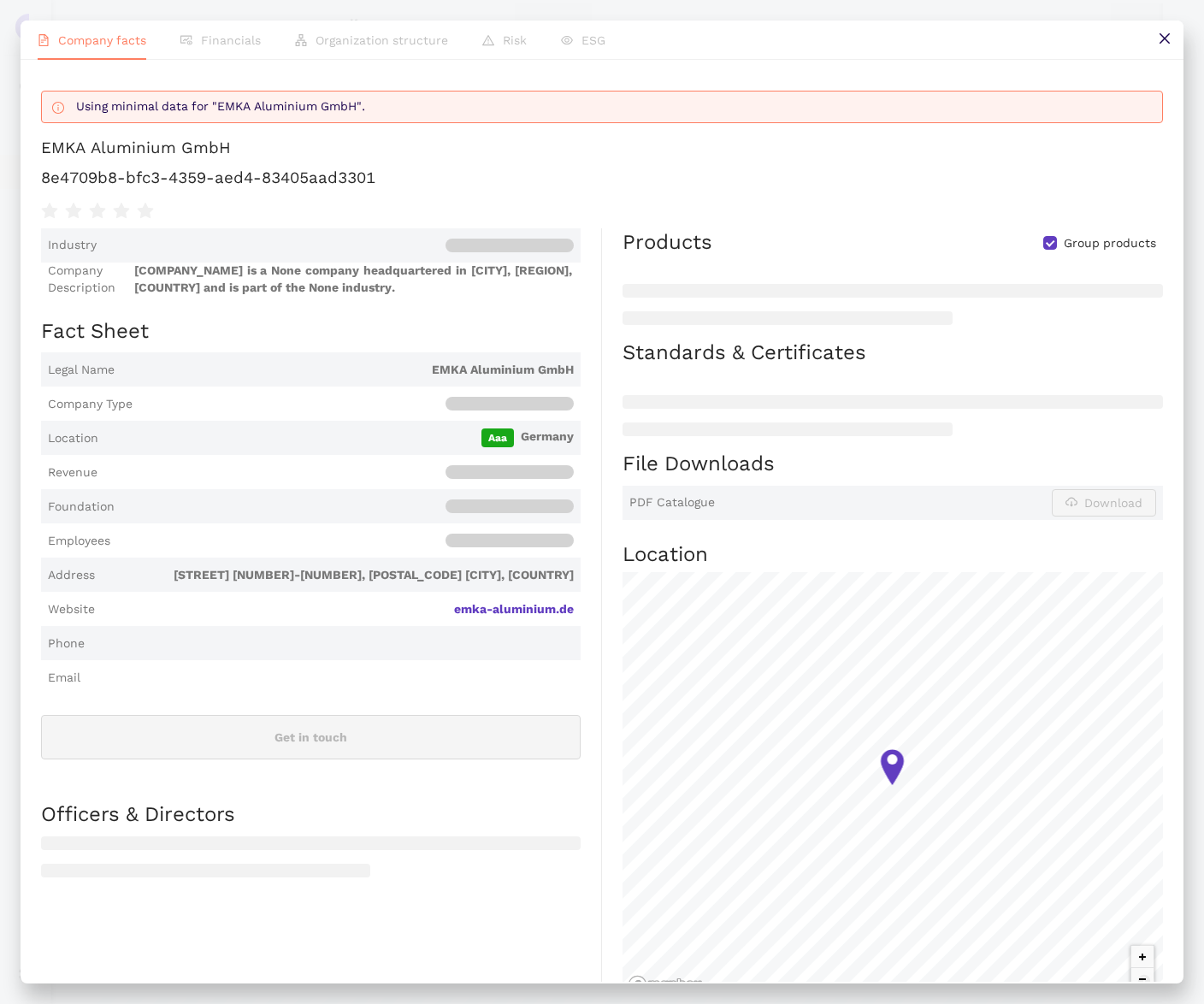 click on "Revenue" at bounding box center (1201, 32) 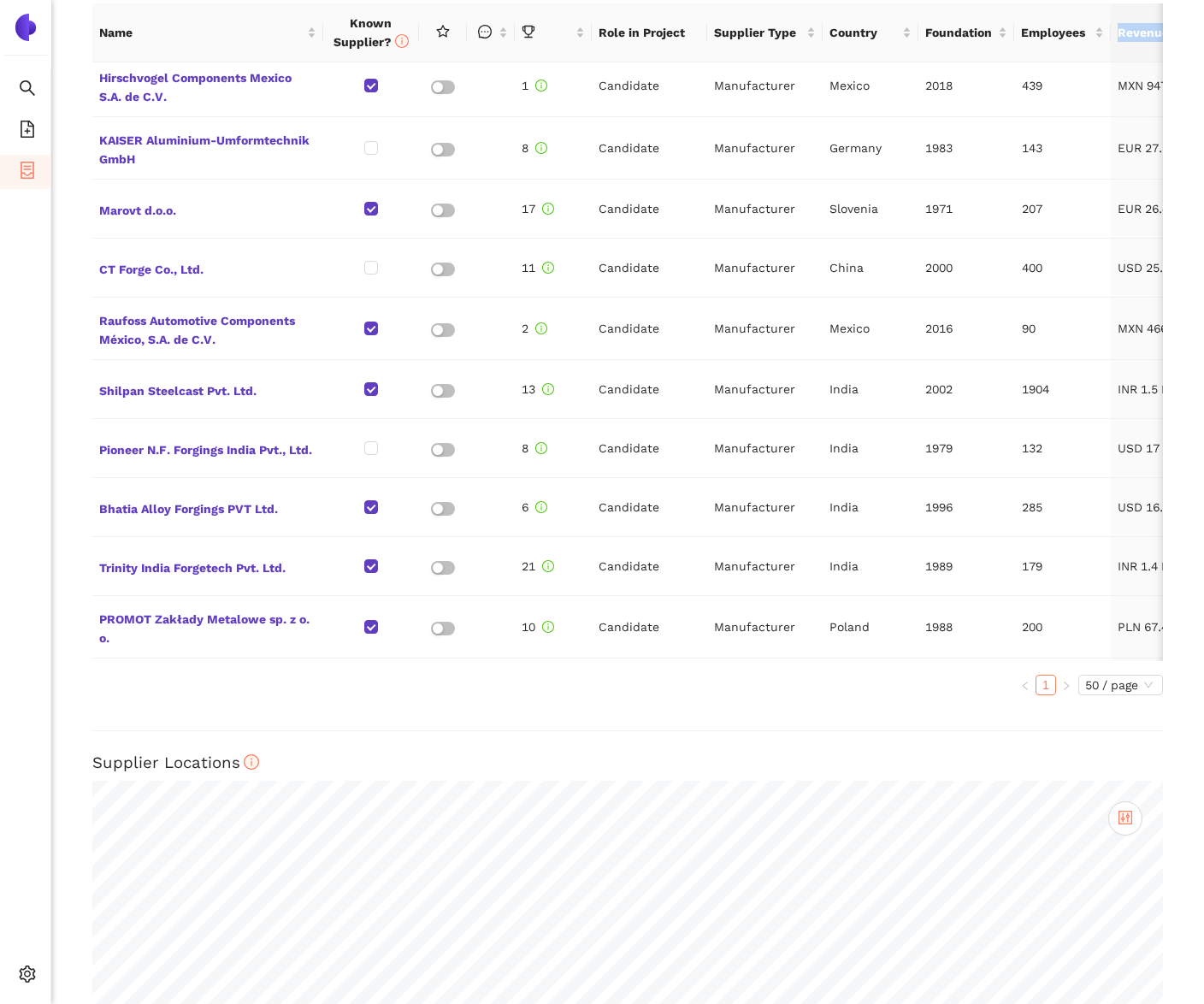 scroll, scrollTop: 997, scrollLeft: 0, axis: vertical 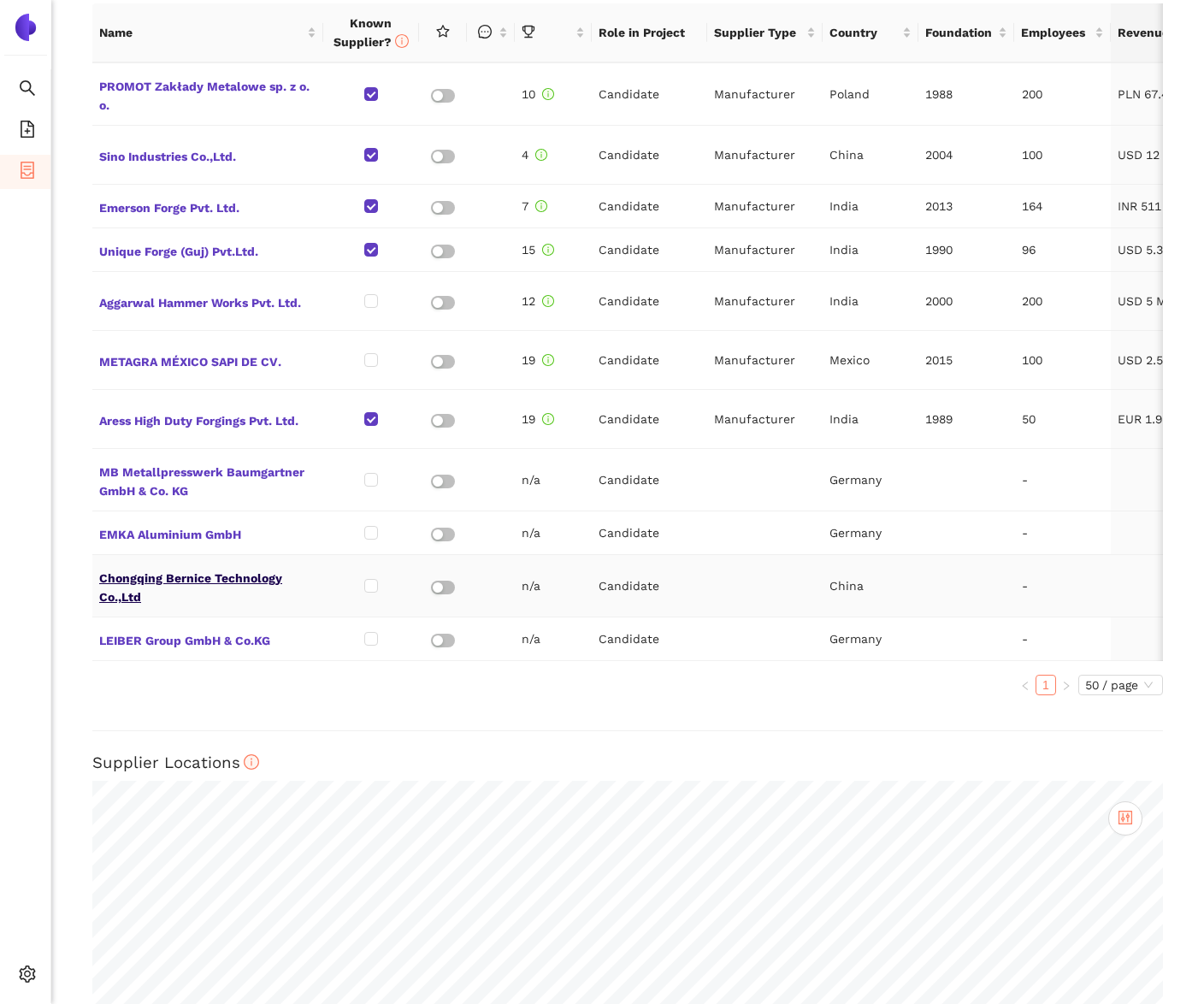 click on "Chongqing Bernice Technology Co.,Ltd" at bounding box center (208, 586) 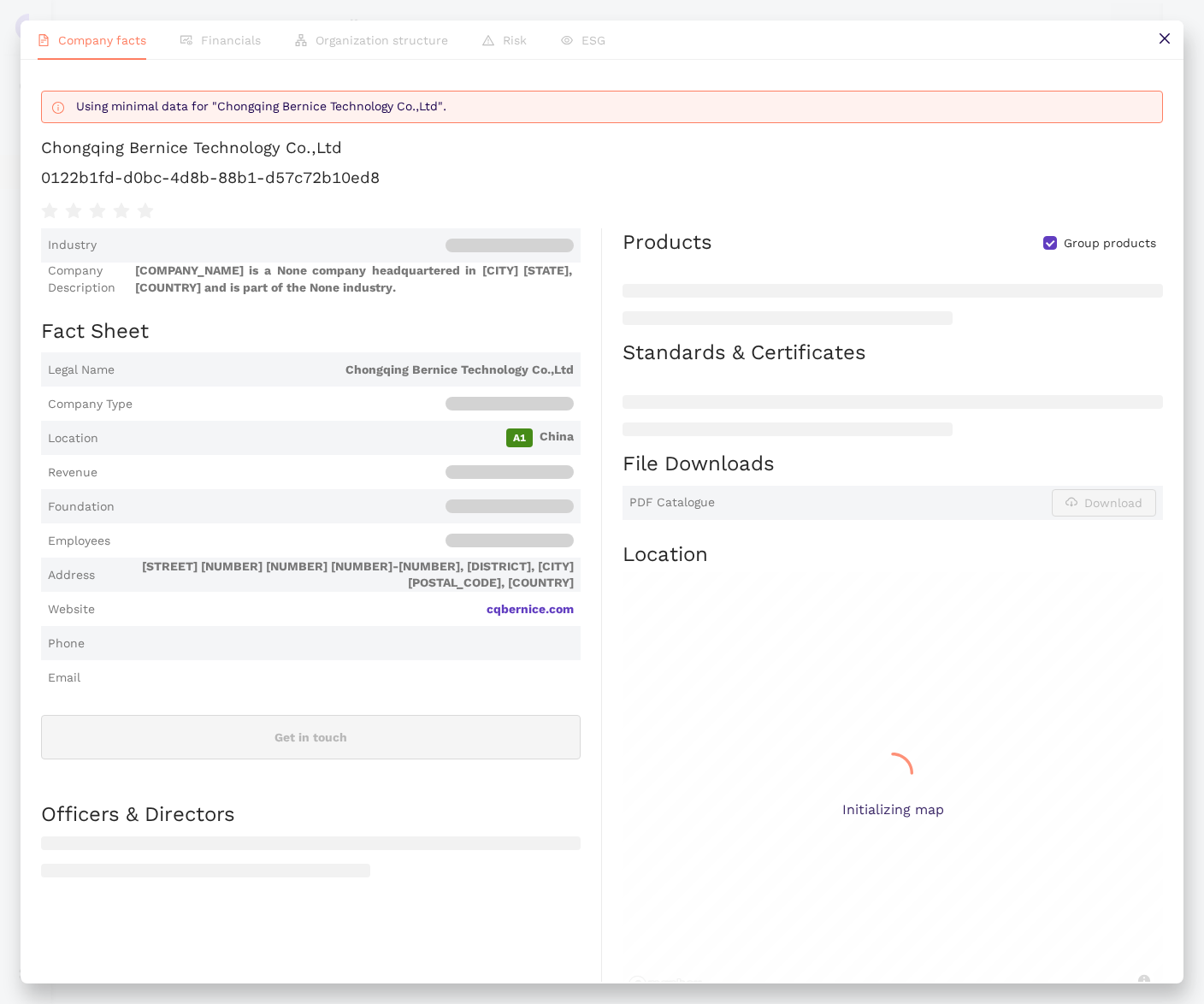 scroll, scrollTop: 781, scrollLeft: 0, axis: vertical 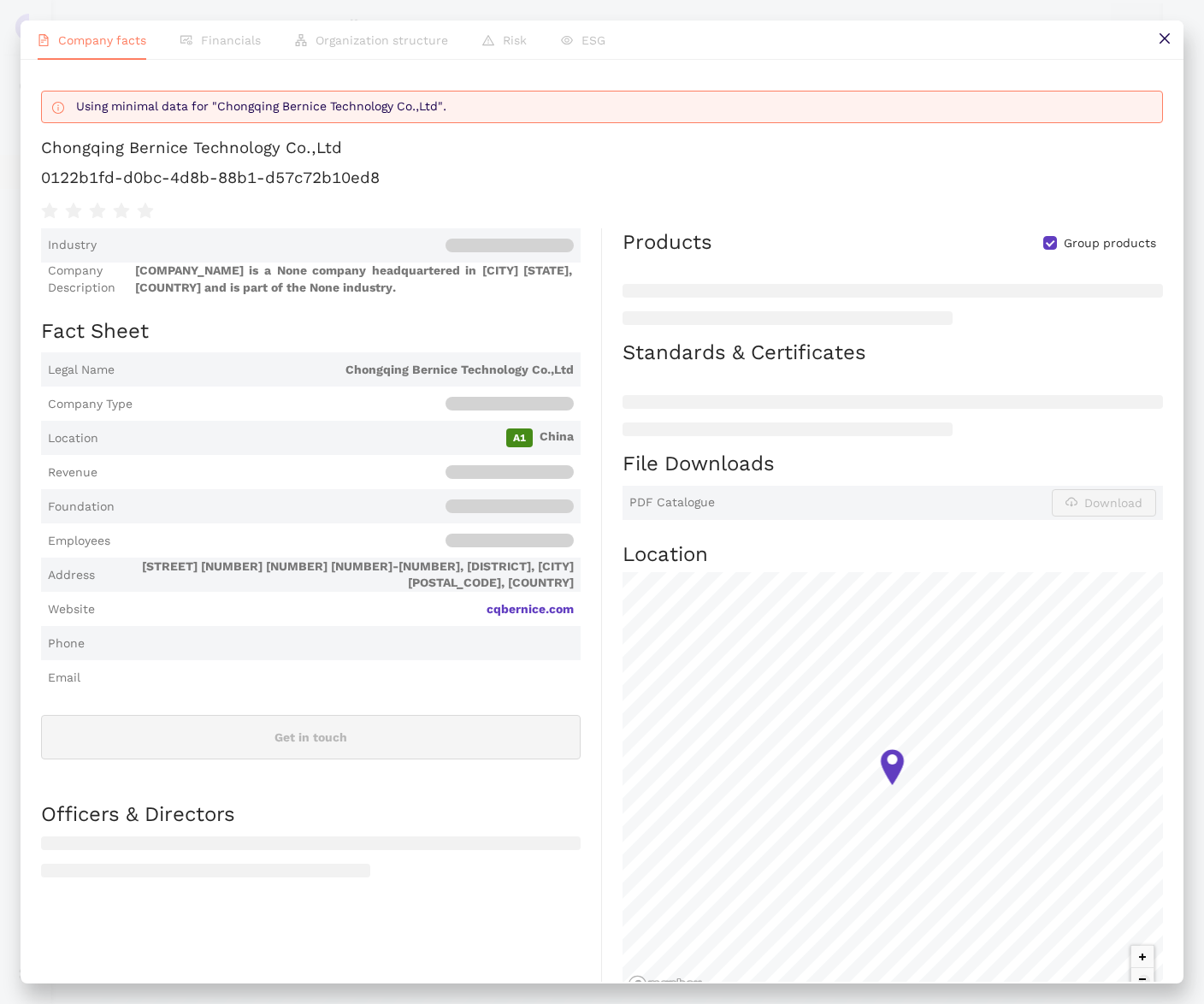 click on "Chongqing Bernice Technology Co.,Ltd" at bounding box center [192, 148] 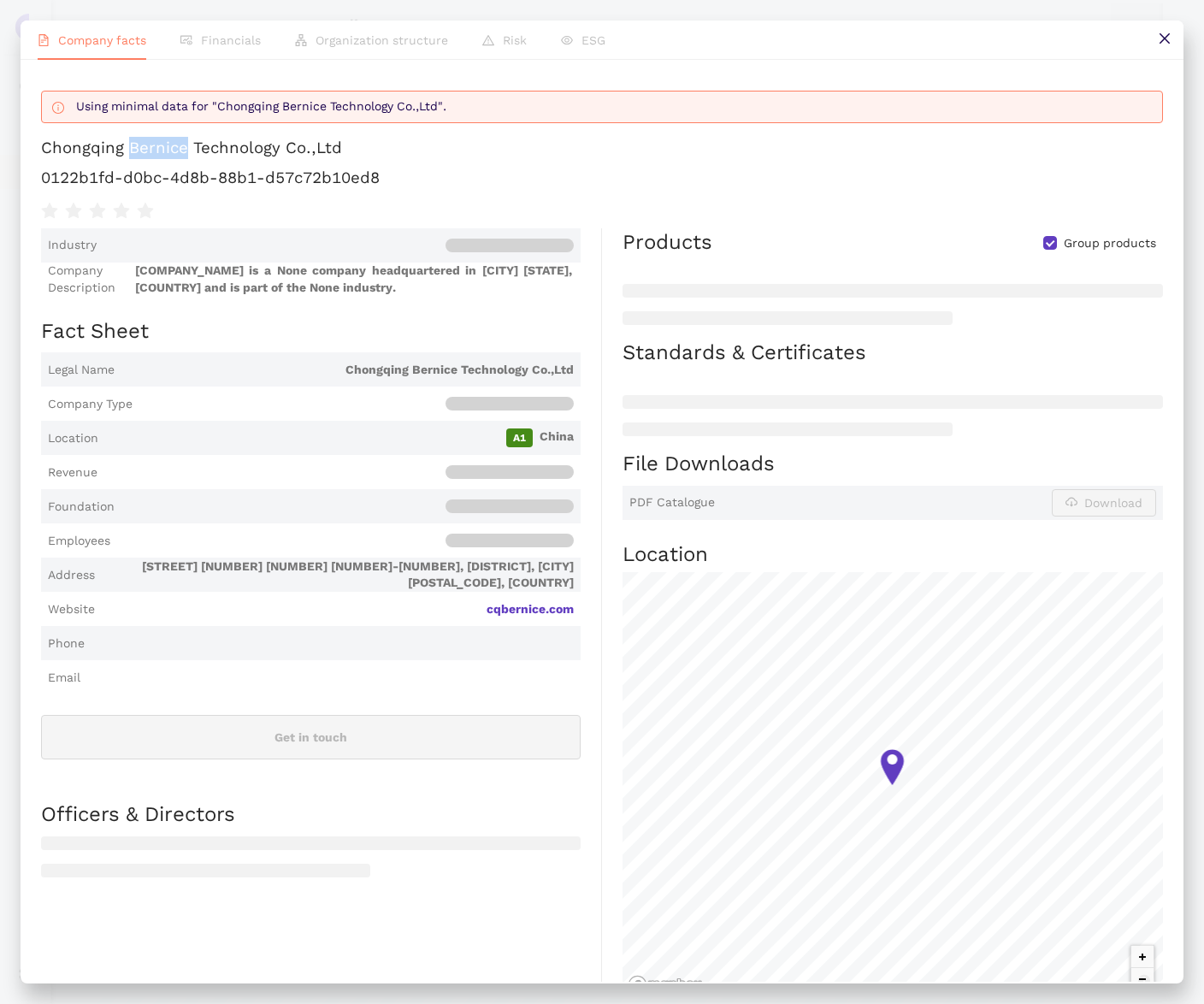 click on "Chongqing Bernice Technology Co.,Ltd" at bounding box center [192, 148] 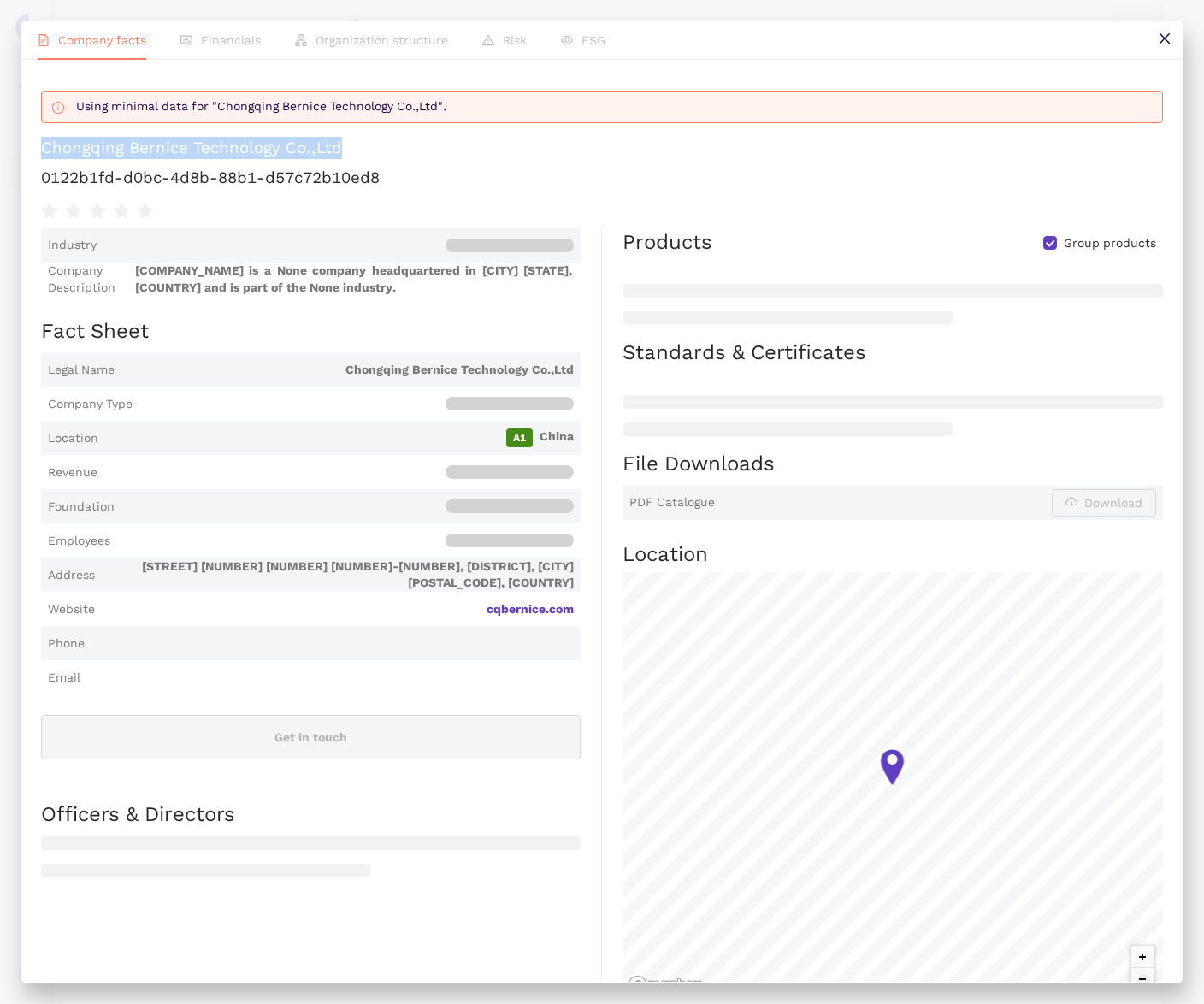 click on "Chongqing Bernice Technology Co.,Ltd" at bounding box center [192, 148] 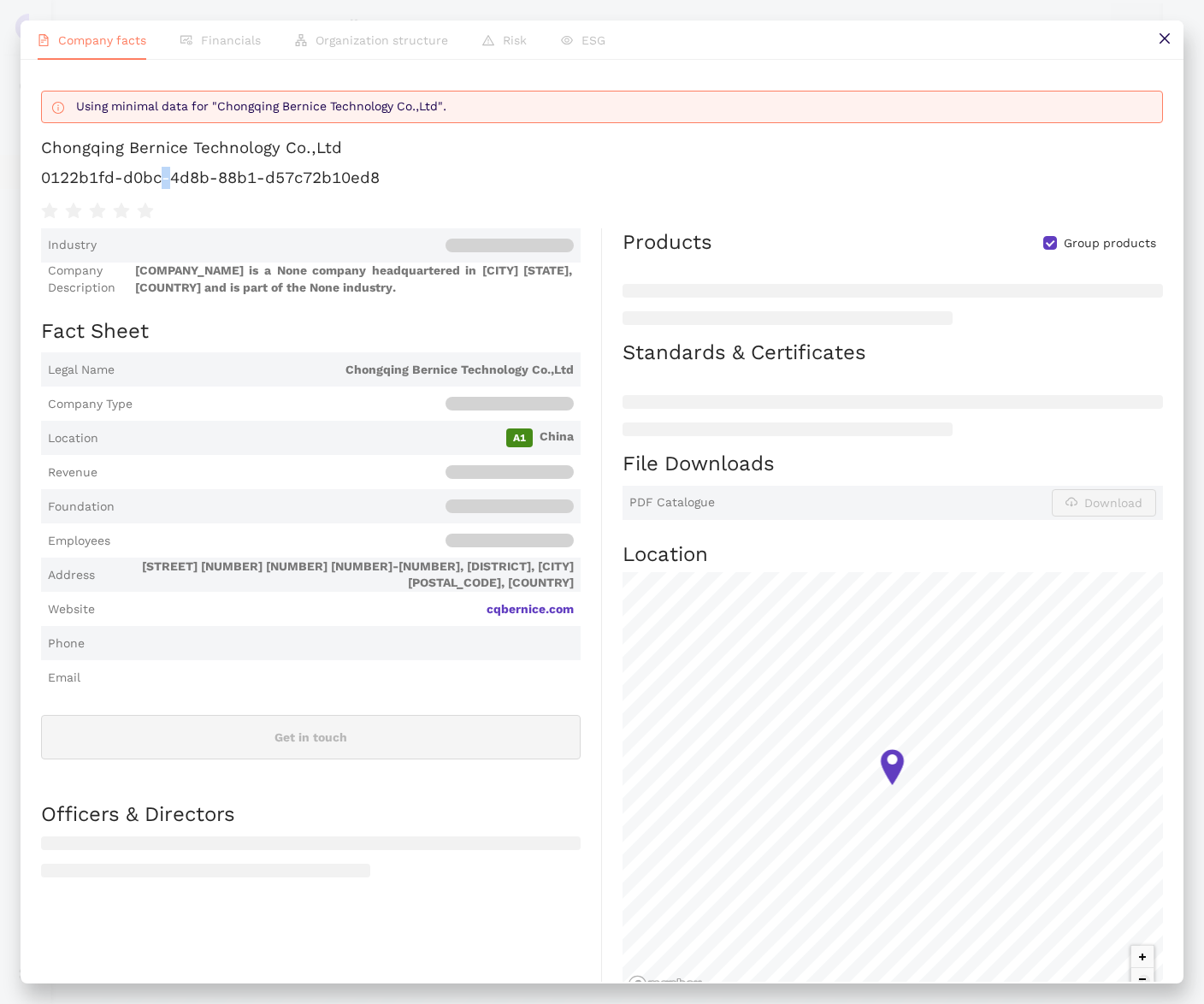 click on "0122b1fd-d0bc-4d8b-88b1-d57c72b10ed8" at bounding box center [602, 178] 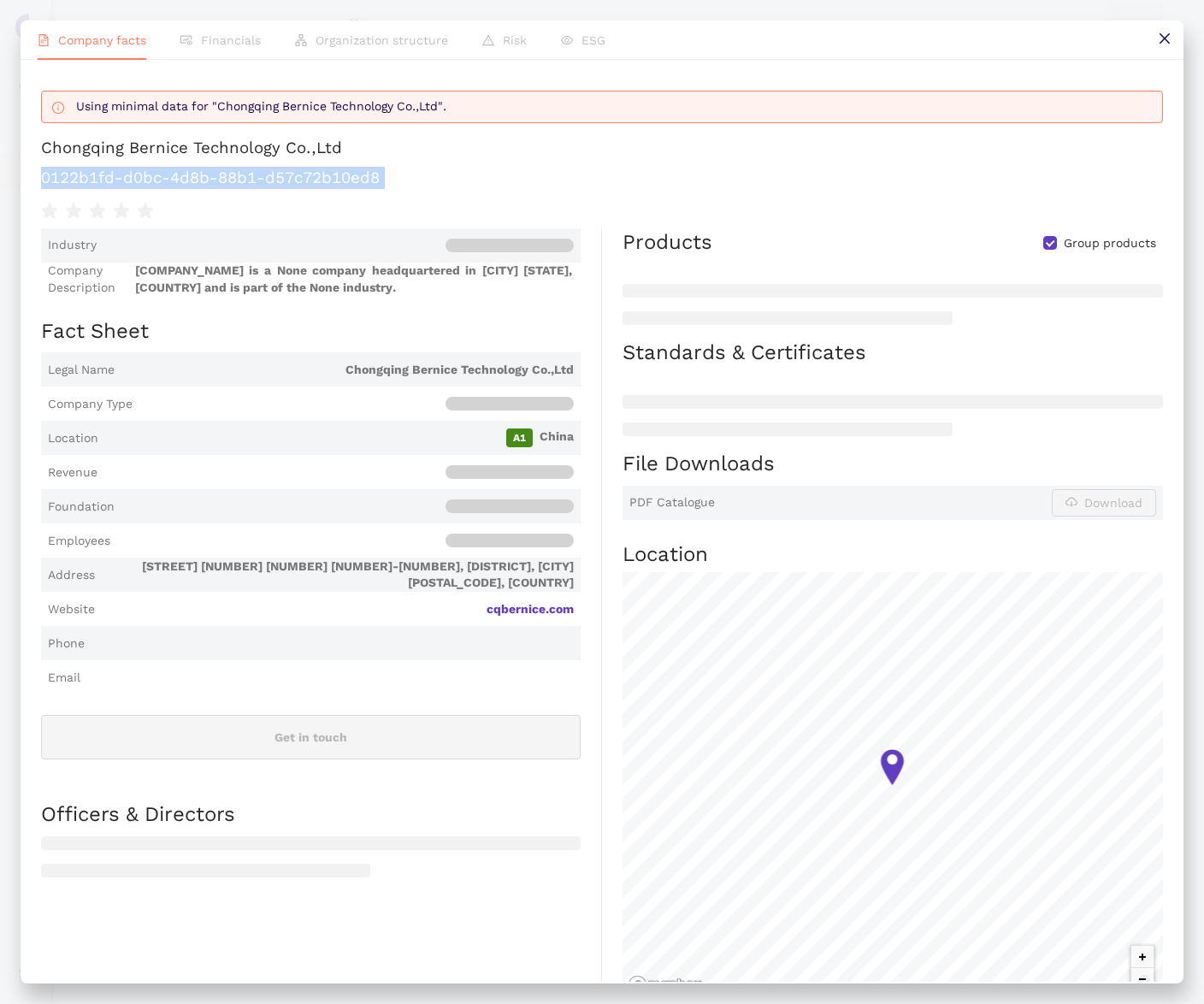 click on "0122b1fd-d0bc-4d8b-88b1-d57c72b10ed8" at bounding box center (602, 178) 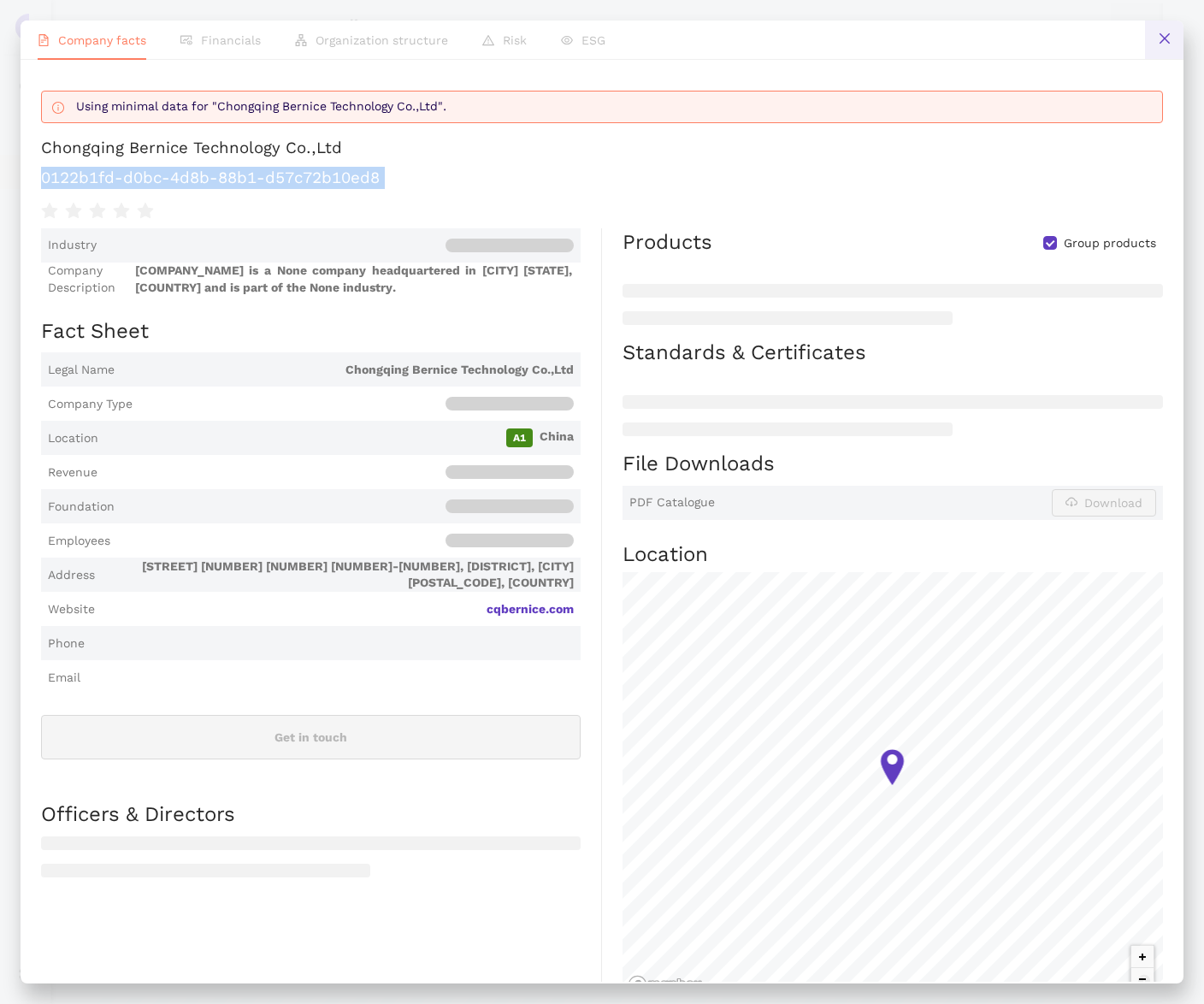 click 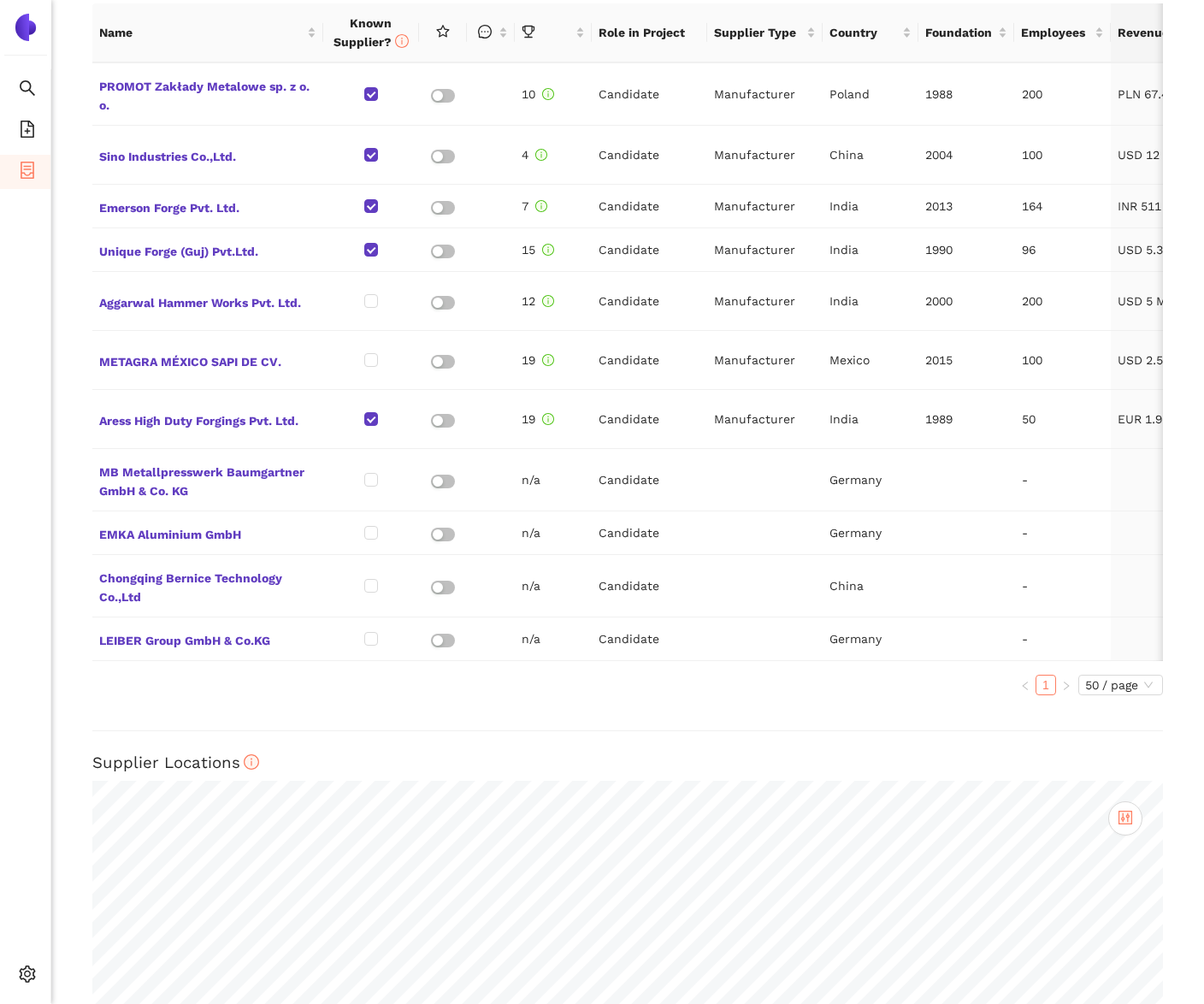click on "Revenue" at bounding box center (1207, 32) 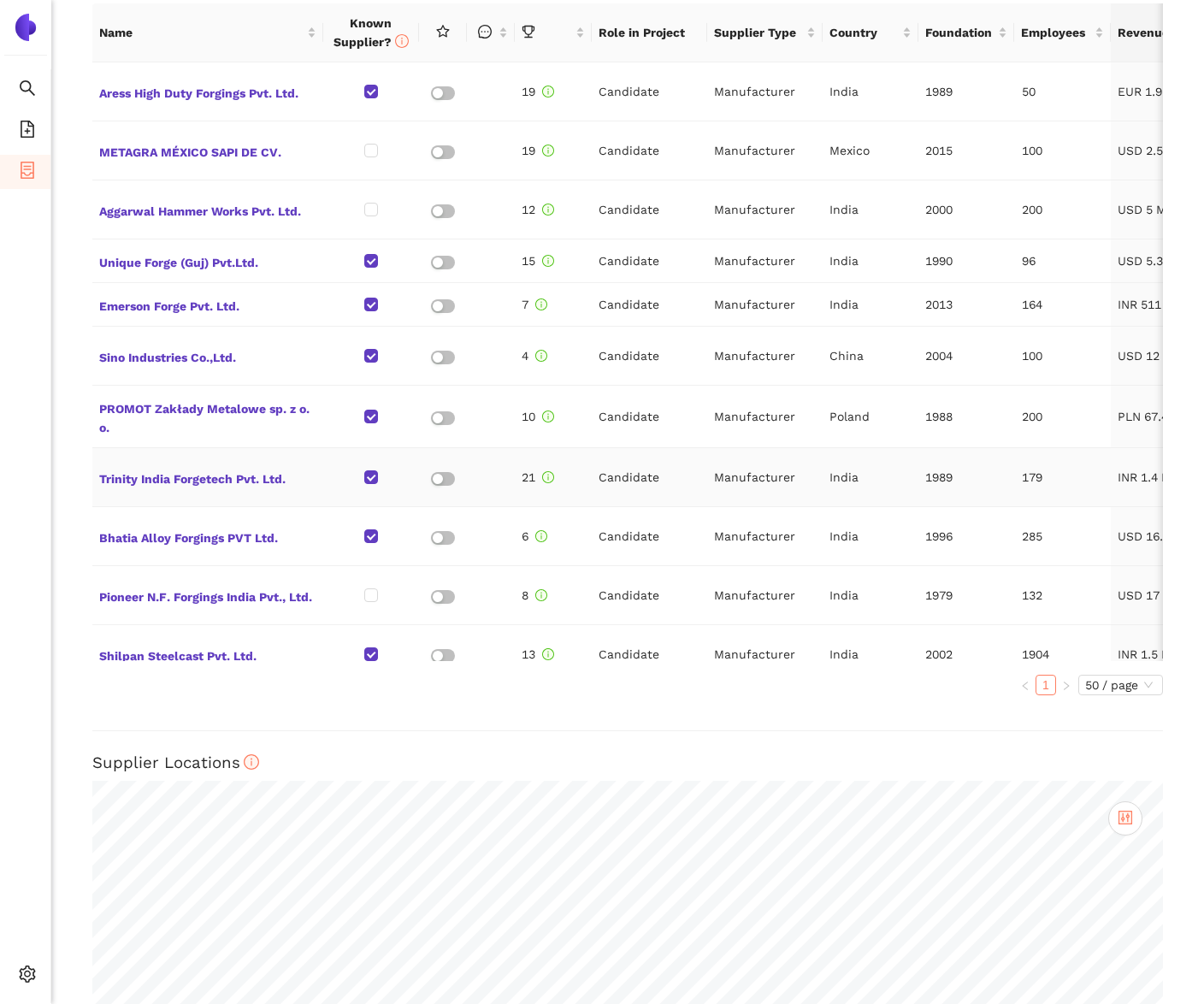 scroll, scrollTop: 997, scrollLeft: 0, axis: vertical 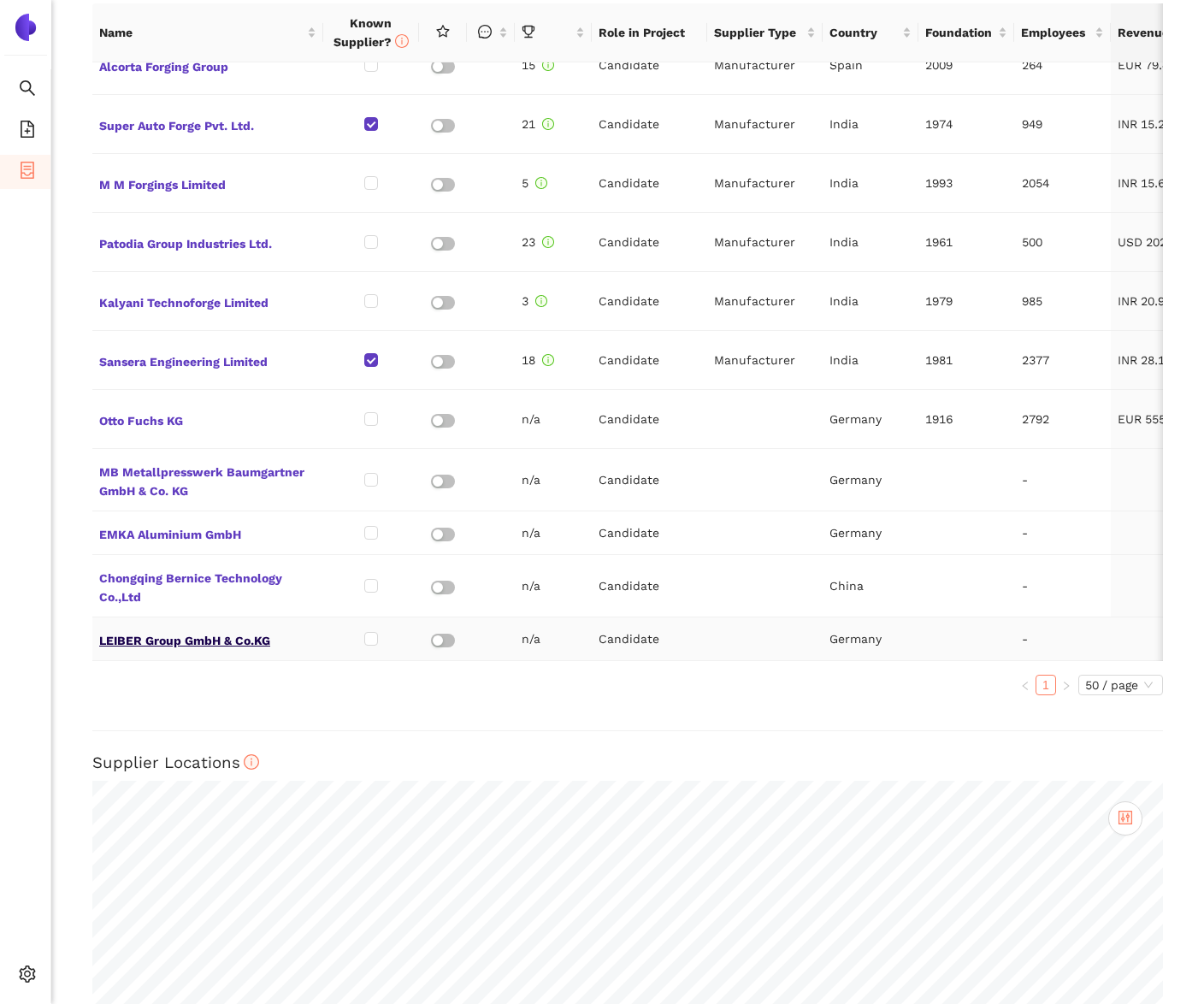 click on "LEIBER Group GmbH & Co.KG" at bounding box center (208, 639) 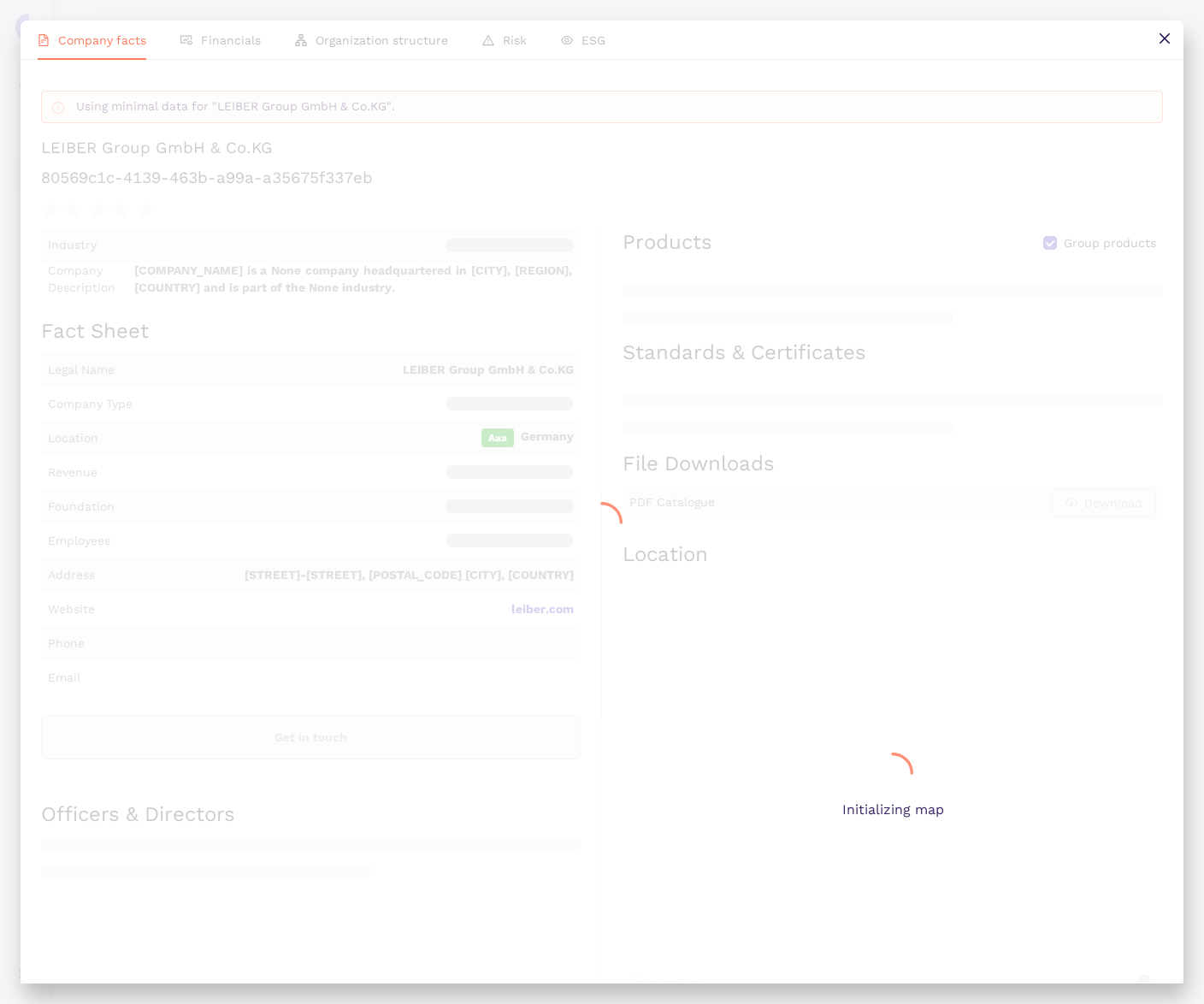 scroll, scrollTop: 781, scrollLeft: 0, axis: vertical 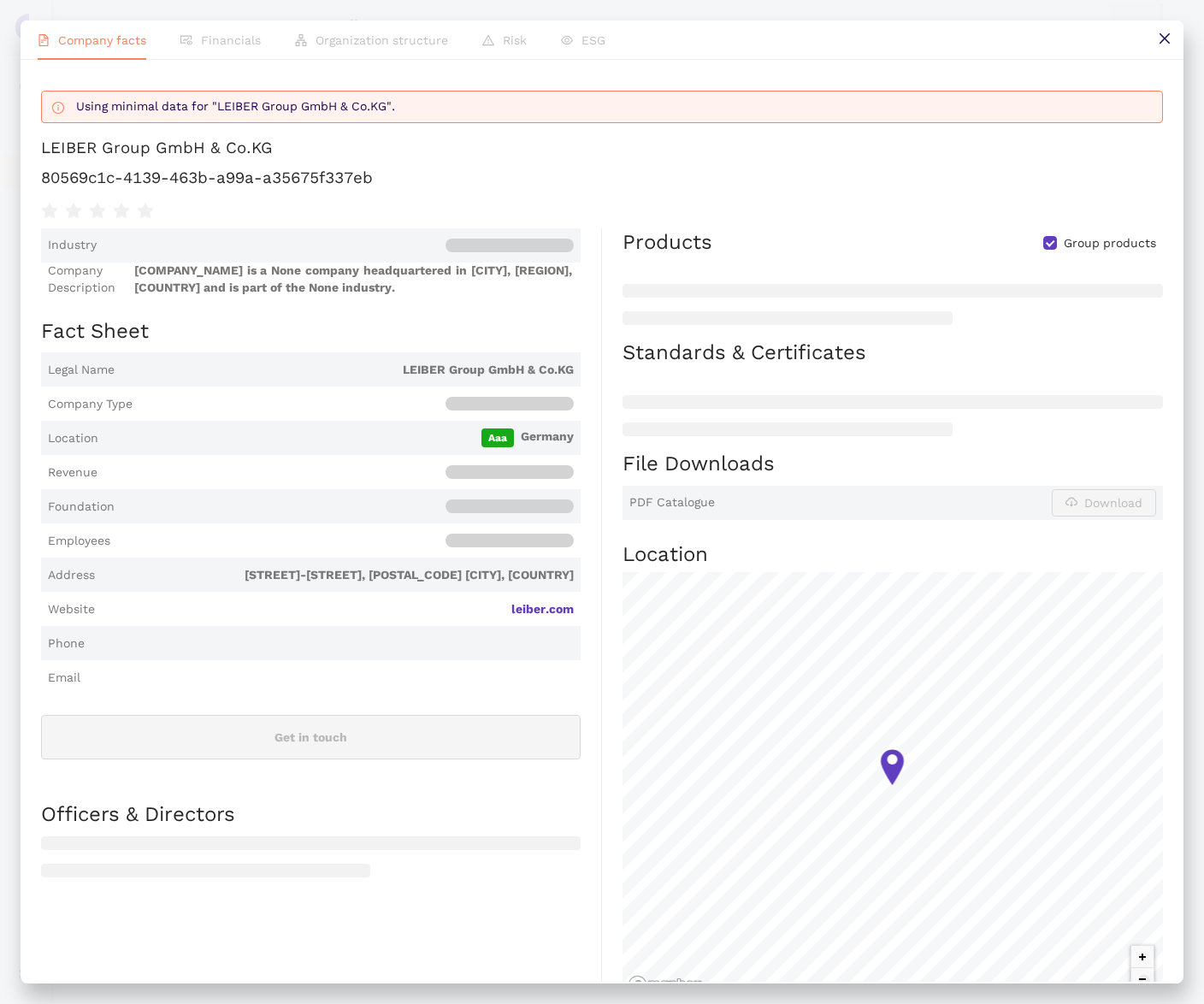 click on "LEIBER Group GmbH & Co.KG" at bounding box center (156, 148) 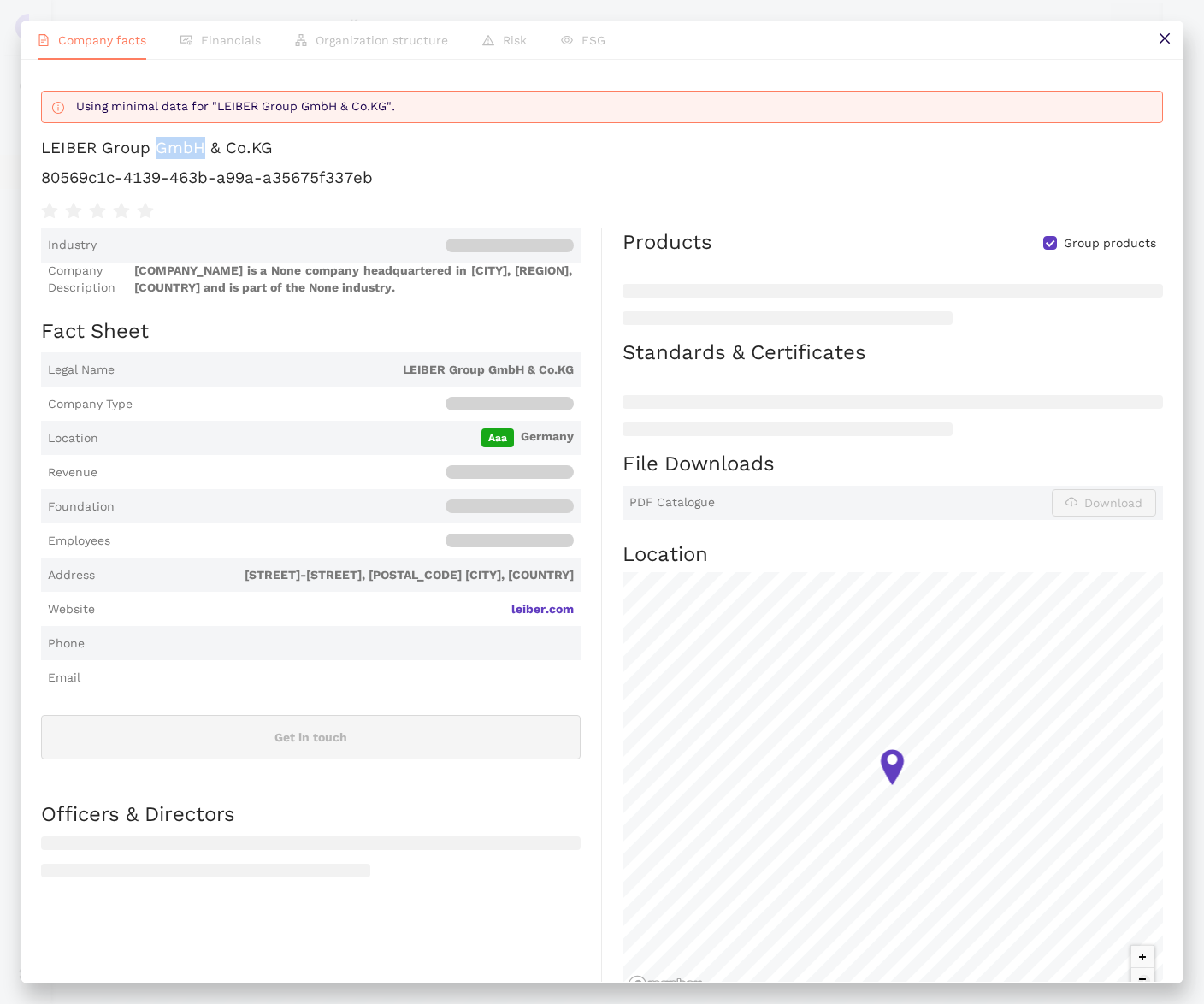 click on "LEIBER Group GmbH & Co.KG" at bounding box center (156, 148) 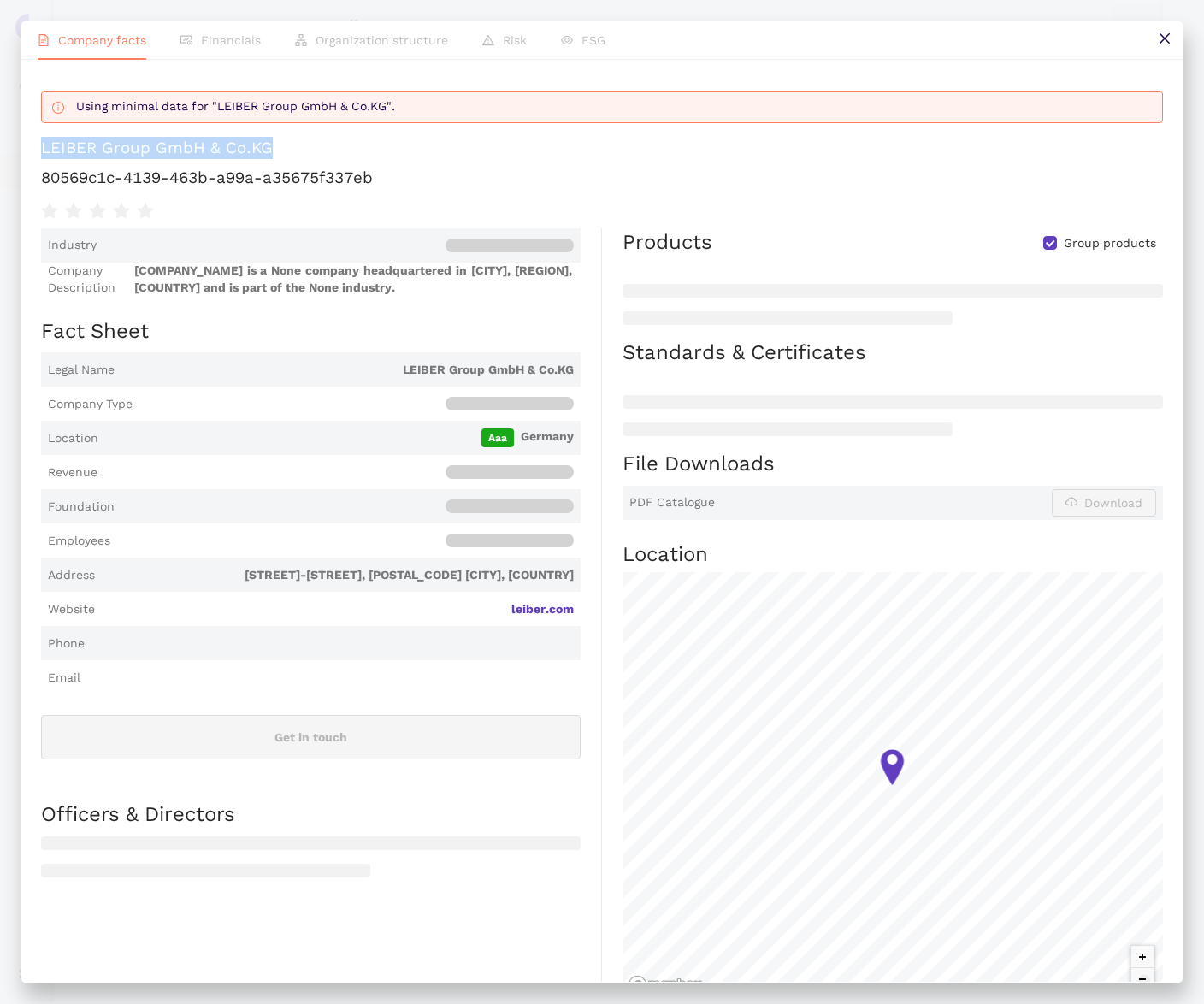 click on "LEIBER Group GmbH & Co.KG" at bounding box center [156, 148] 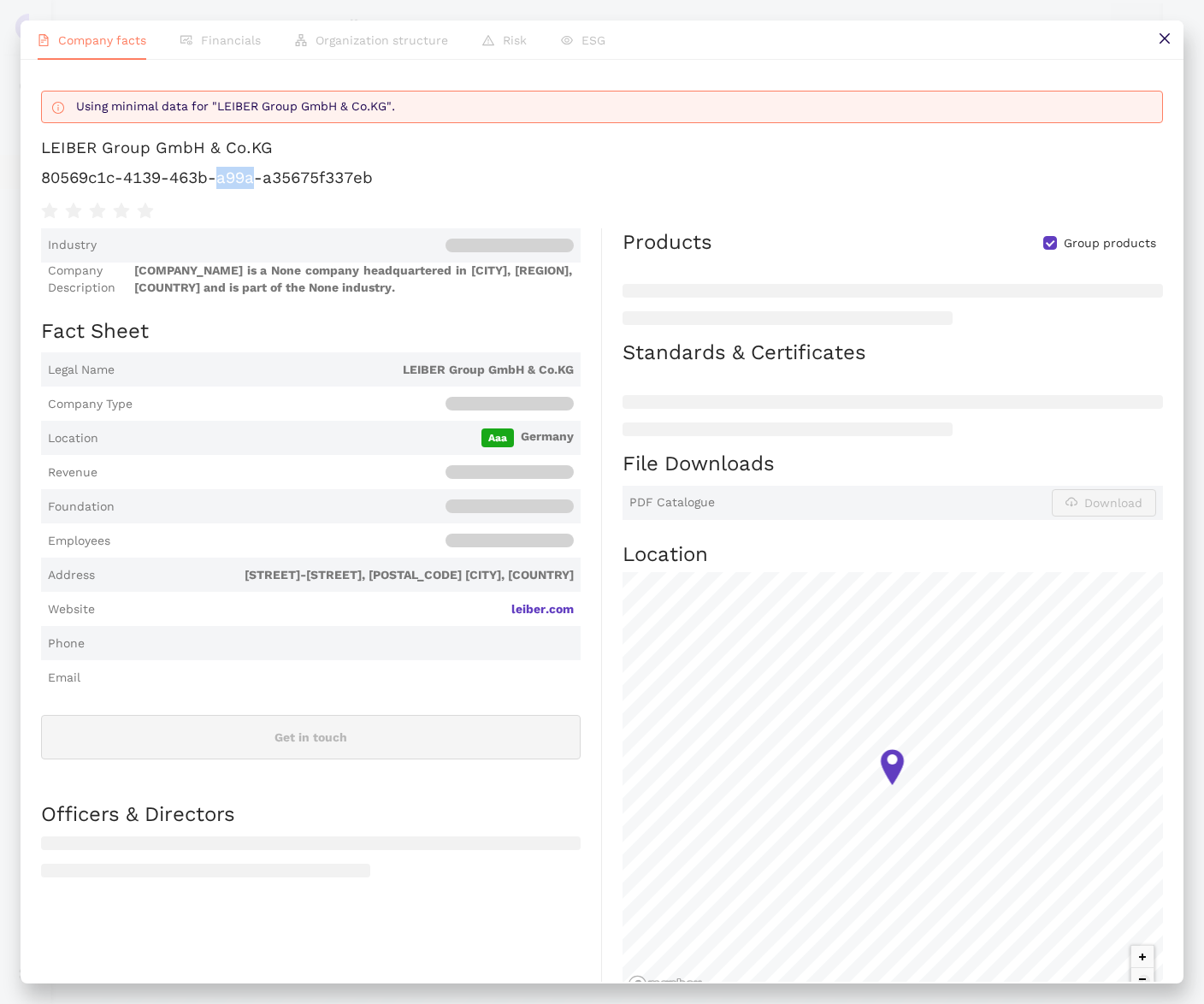 click on "80569c1c-4139-463b-a99a-a35675f337eb" at bounding box center [602, 178] 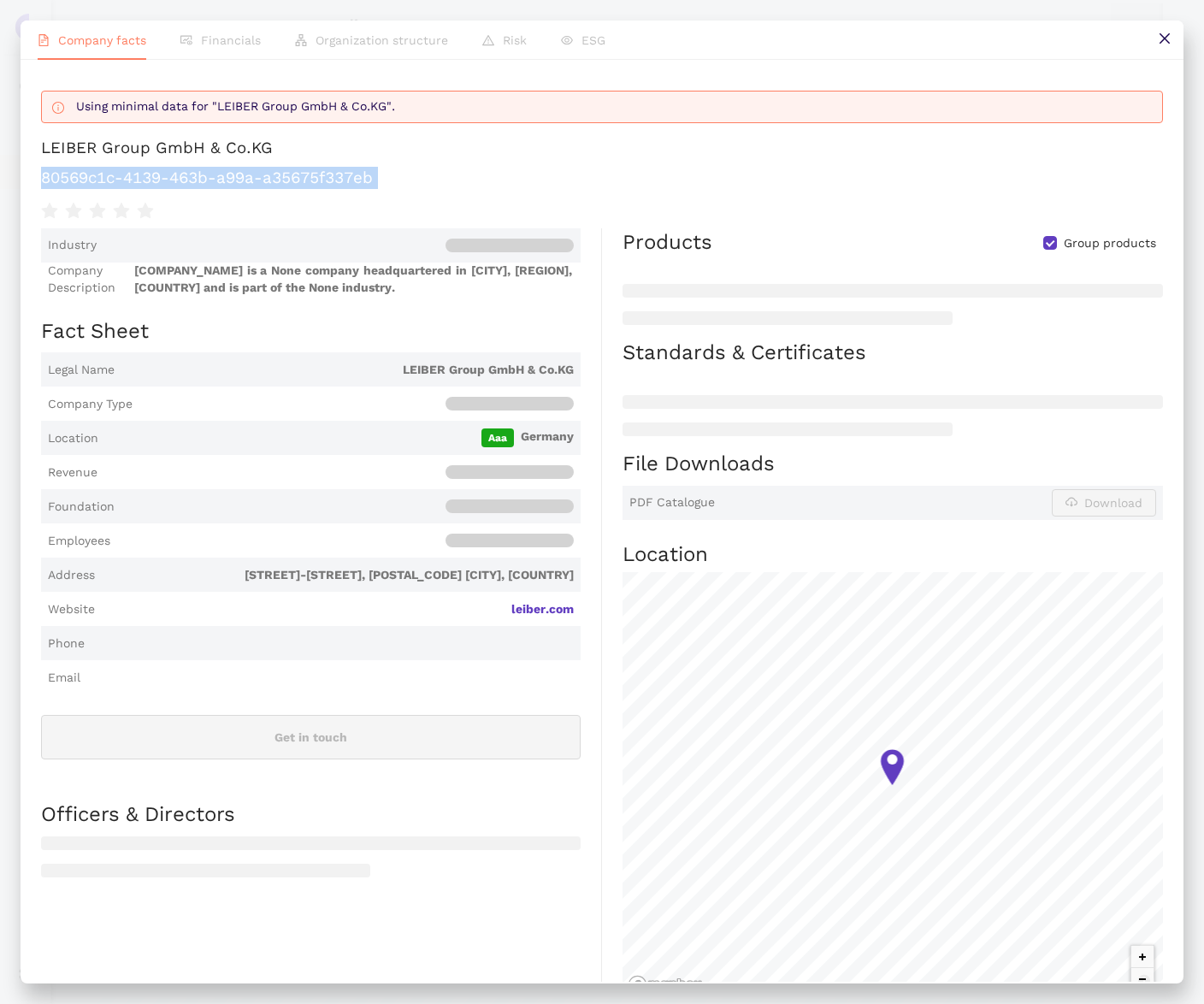 click on "80569c1c-4139-463b-a99a-a35675f337eb" at bounding box center [602, 178] 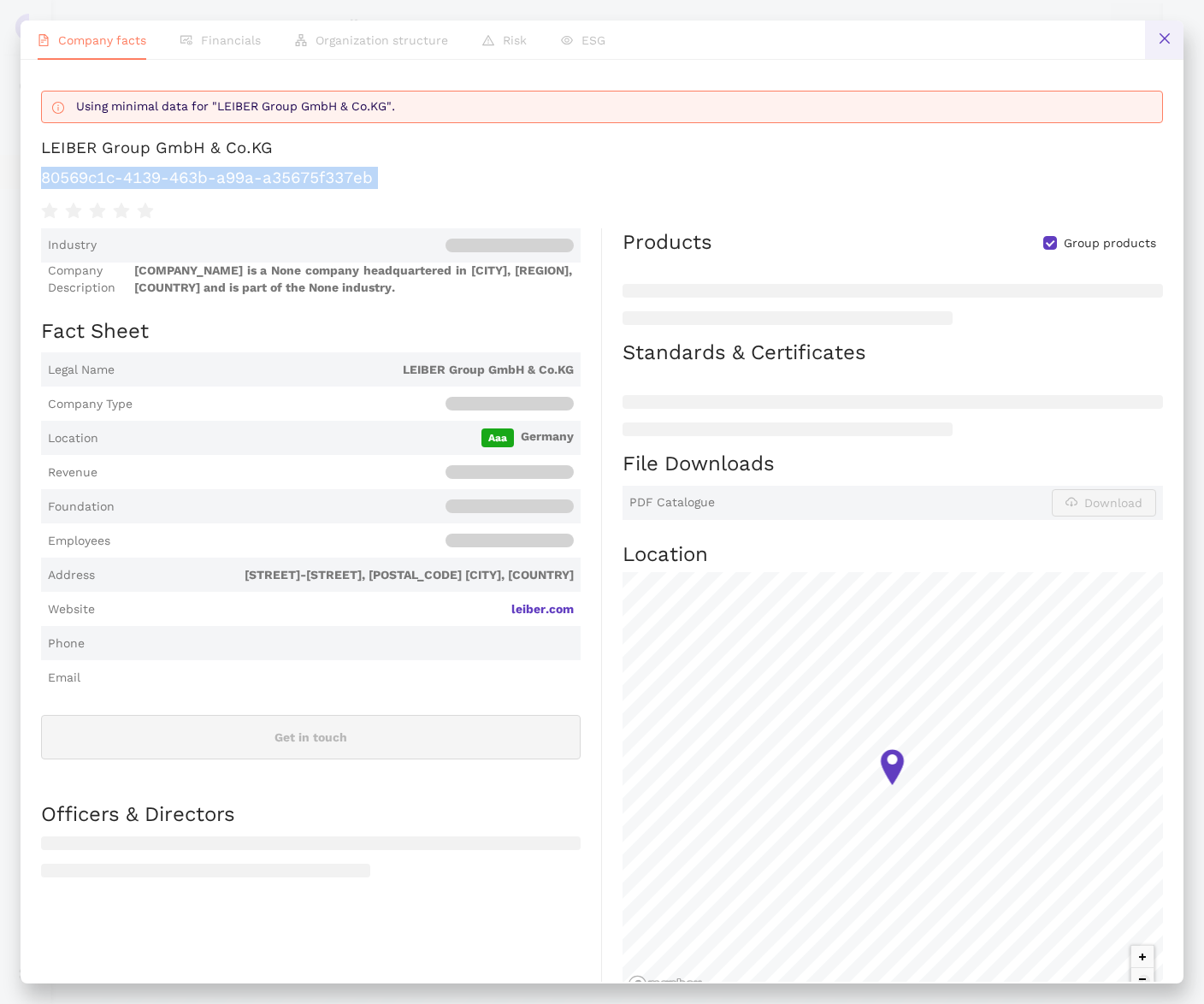 click at bounding box center [1164, 39] 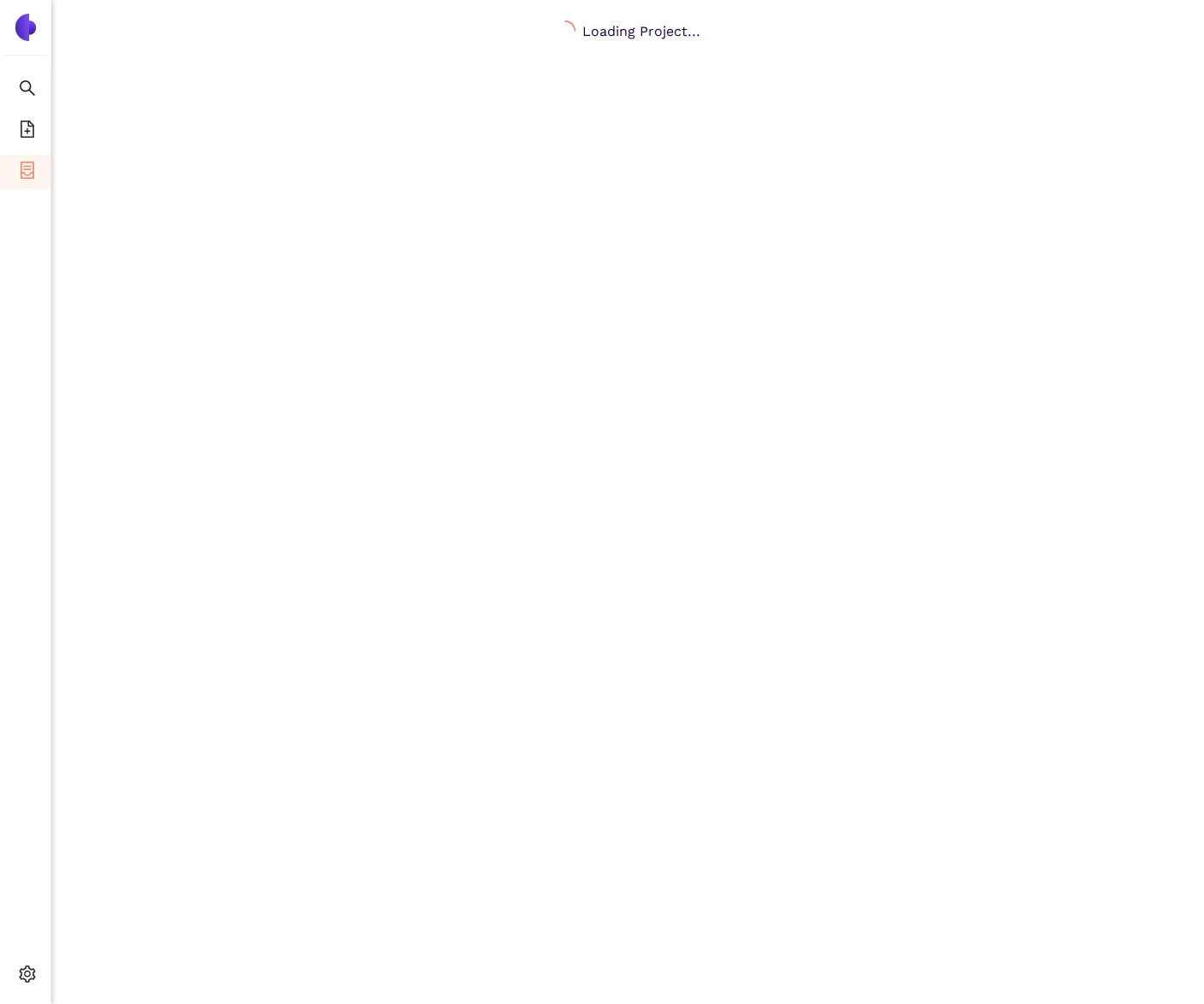 scroll, scrollTop: 0, scrollLeft: 0, axis: both 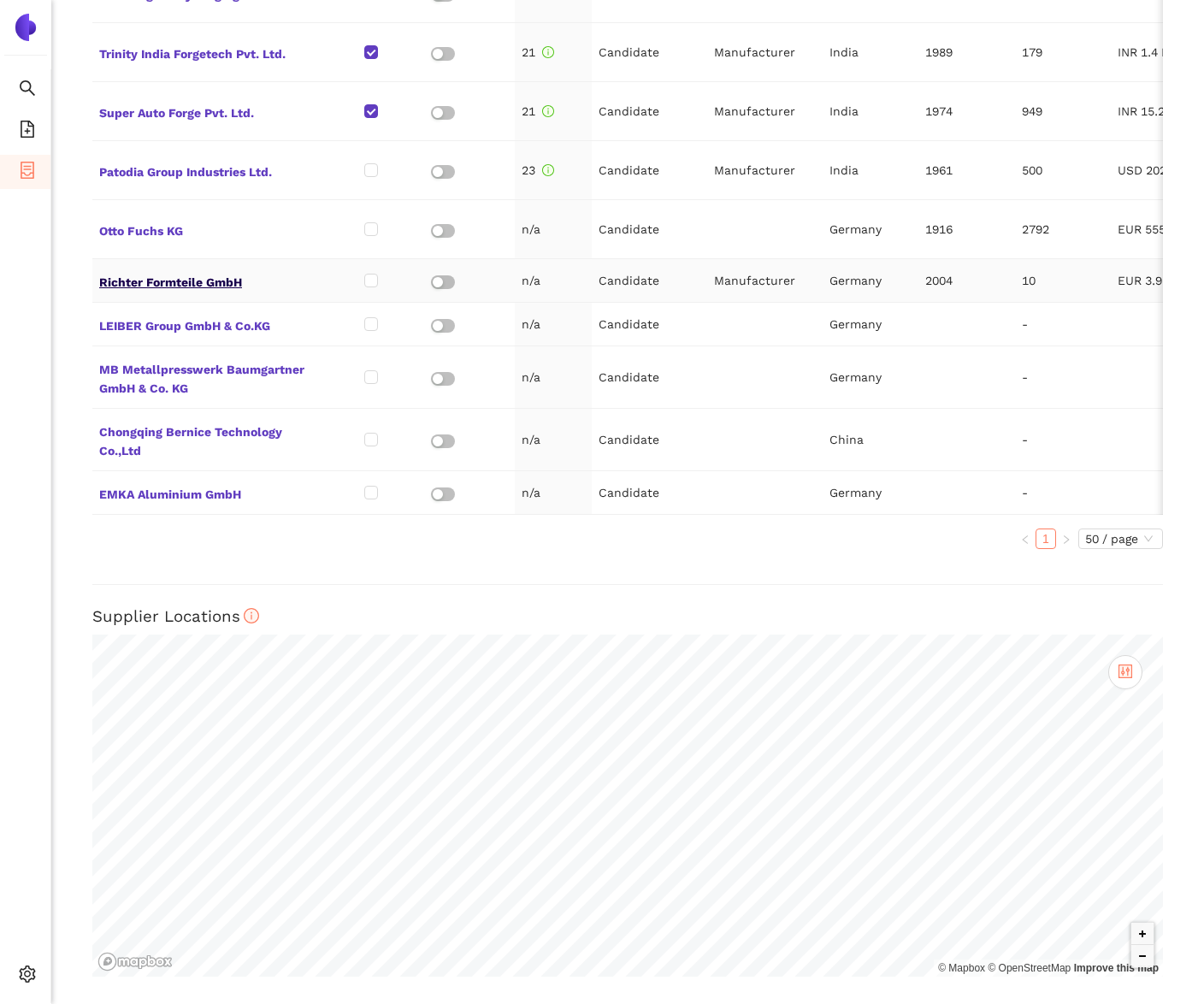 click on "Richter Formteile GmbH" at bounding box center [208, 281] 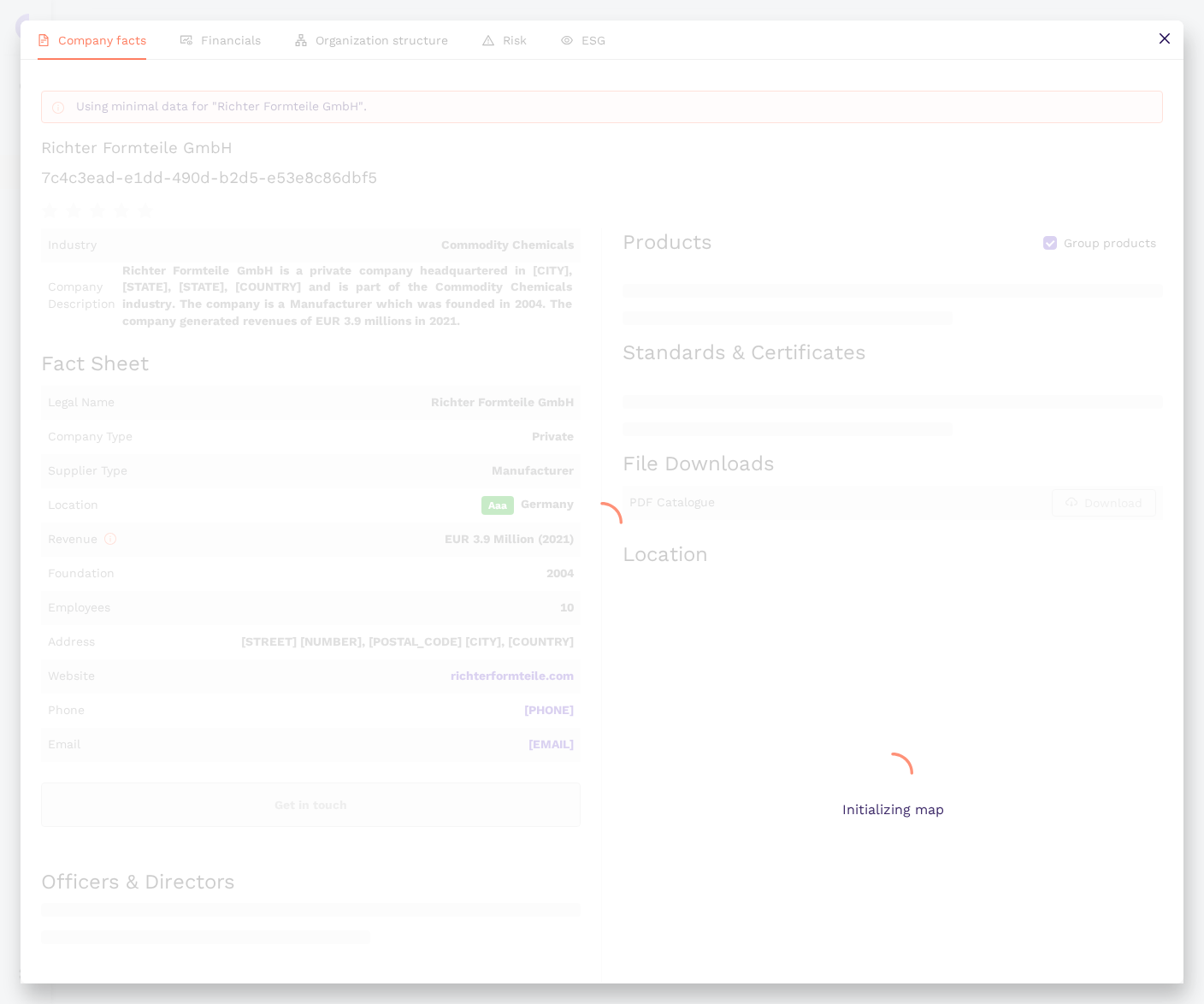 scroll, scrollTop: 927, scrollLeft: 0, axis: vertical 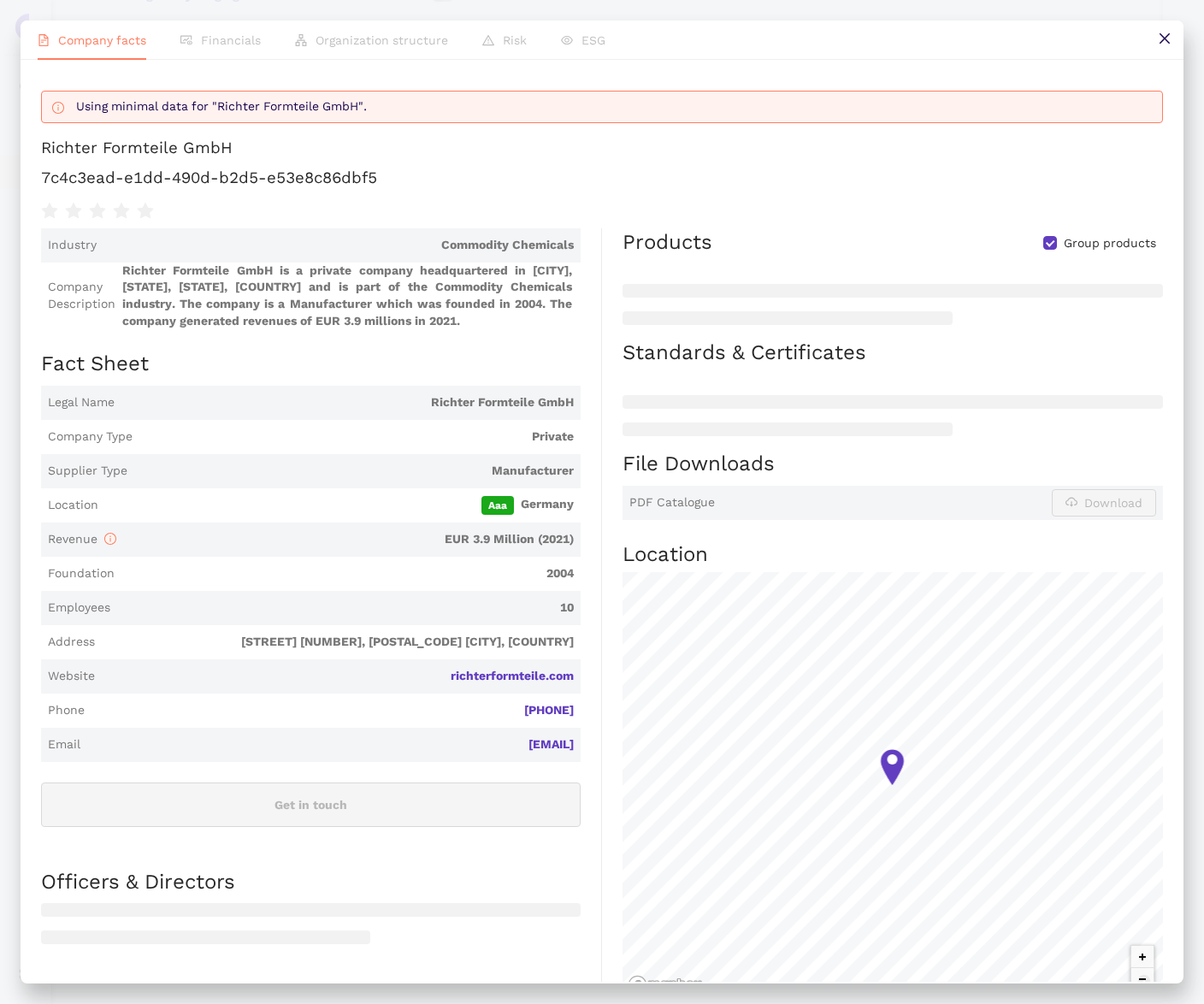 click on "7c4c3ead-e1dd-490d-b2d5-e53e8c86dbf5" at bounding box center (602, 178) 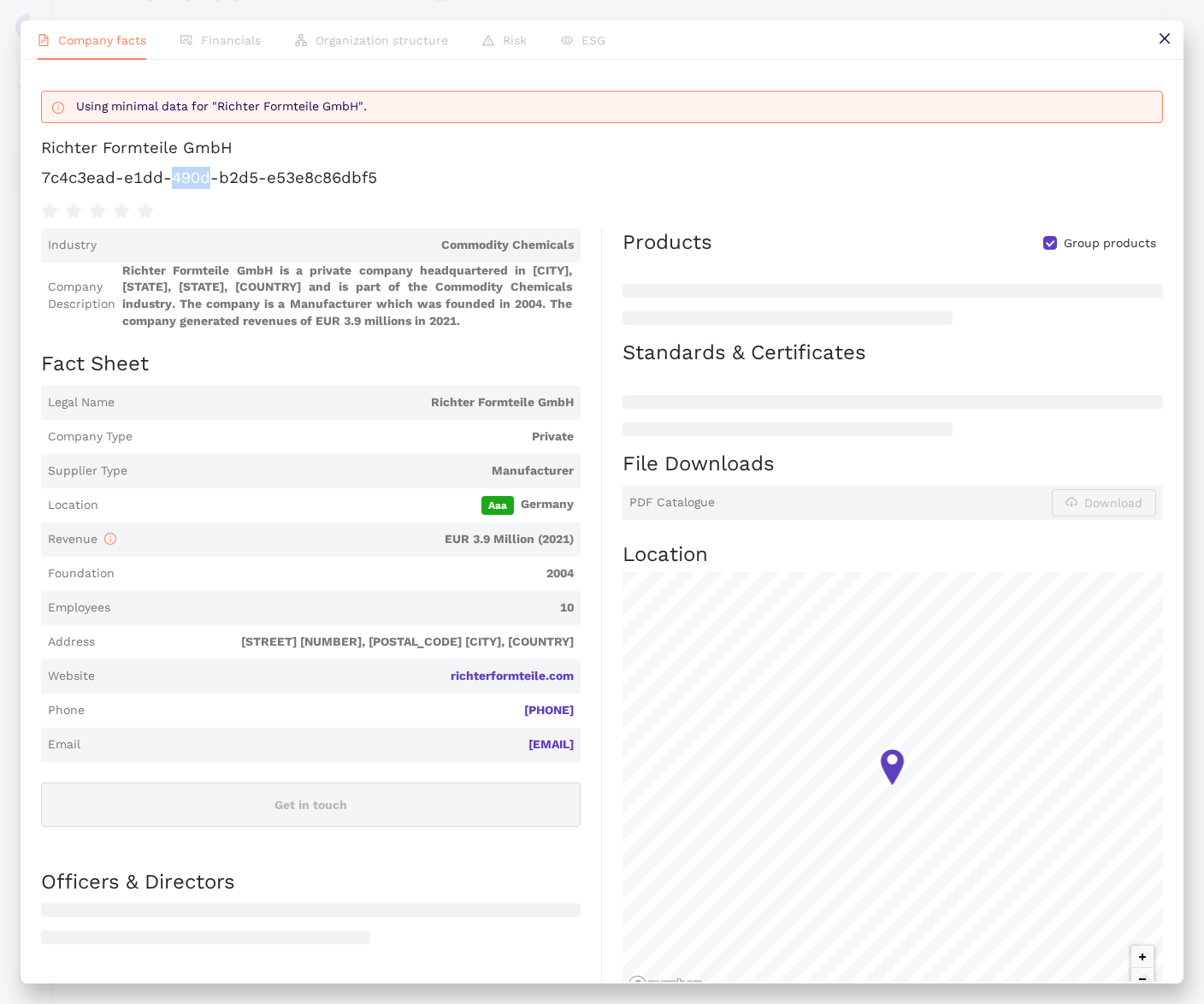 click on "7c4c3ead-e1dd-490d-b2d5-e53e8c86dbf5" at bounding box center [602, 178] 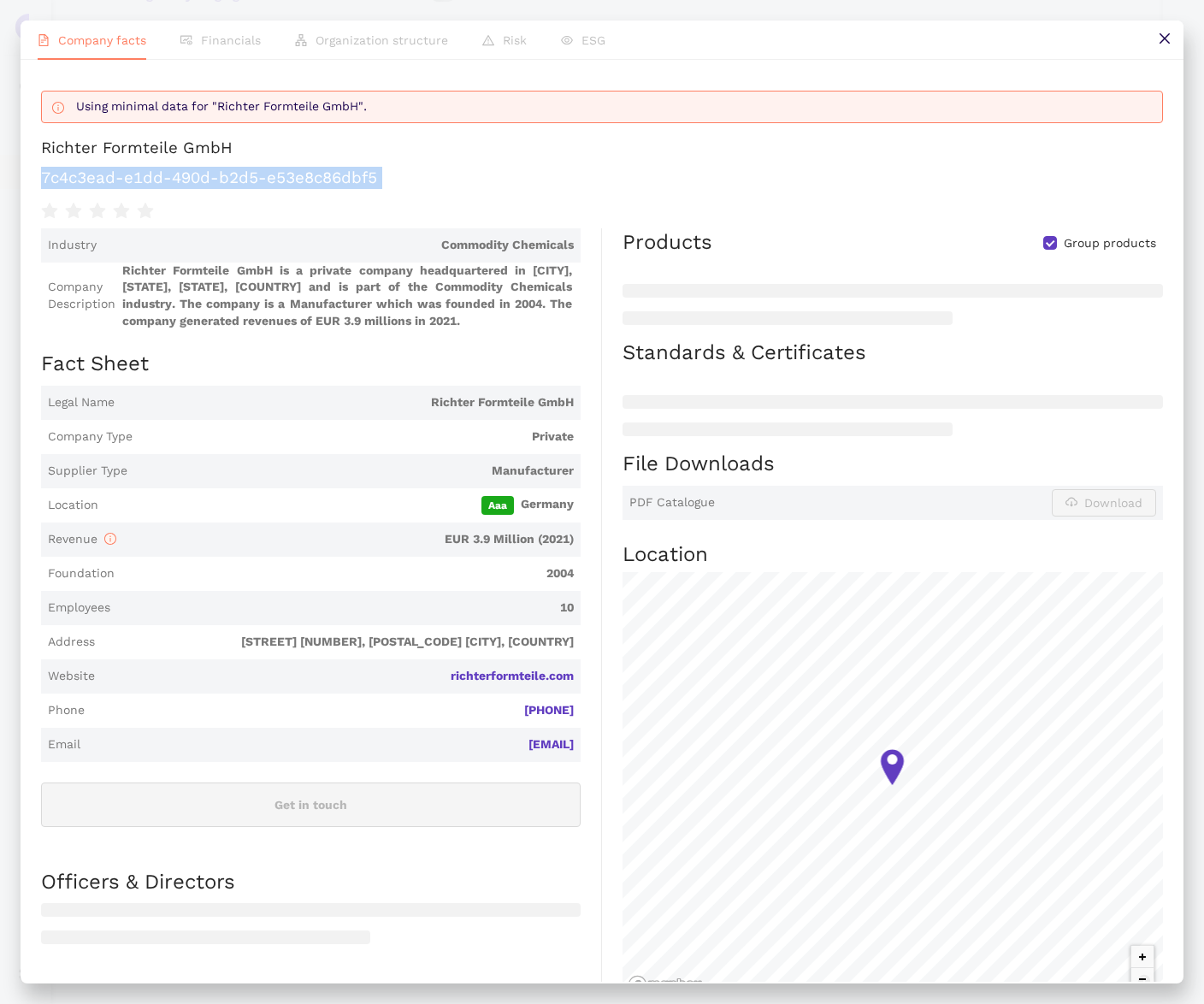 click on "7c4c3ead-e1dd-490d-b2d5-e53e8c86dbf5" at bounding box center [602, 178] 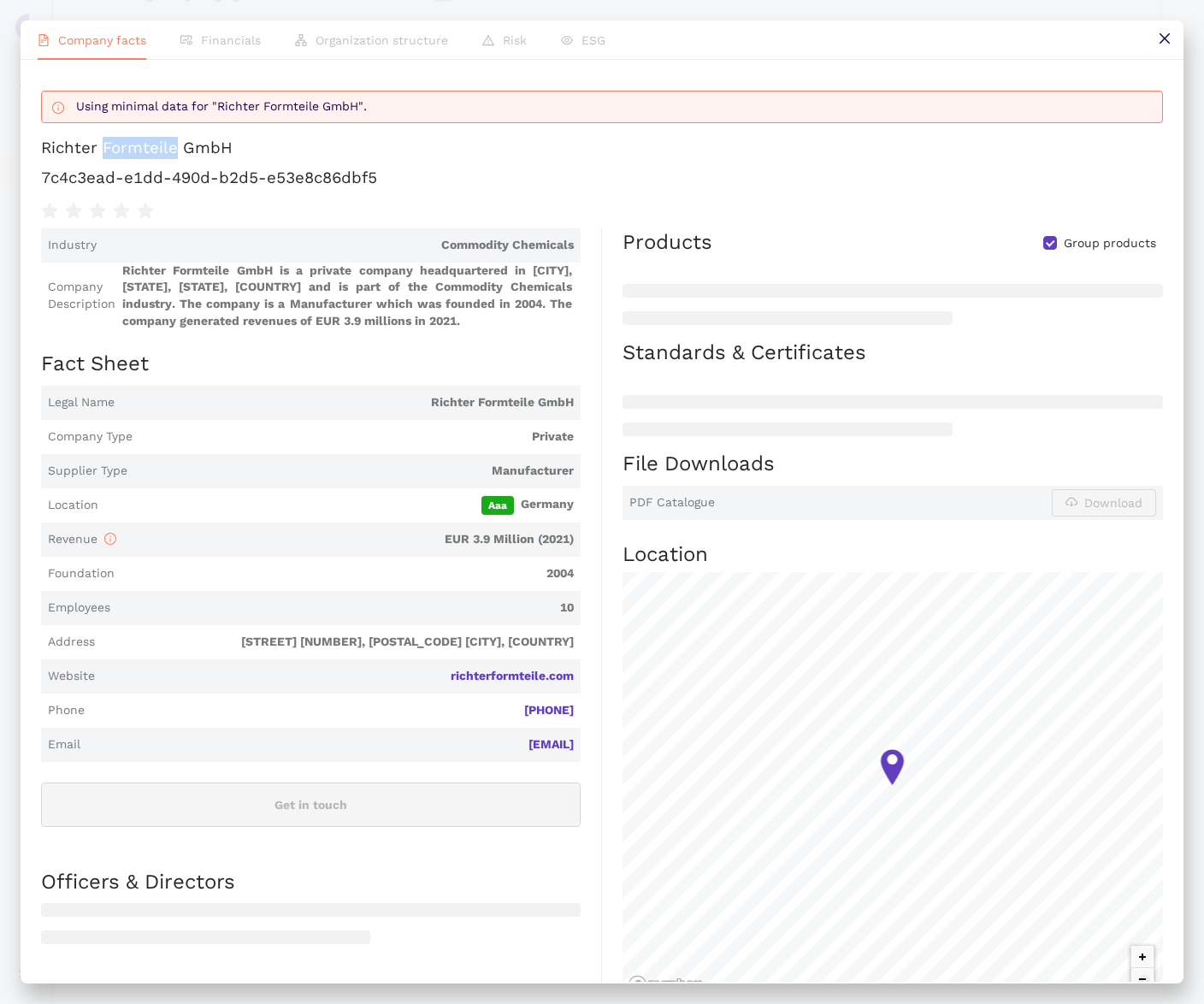click on "Richter Formteile GmbH" at bounding box center (137, 148) 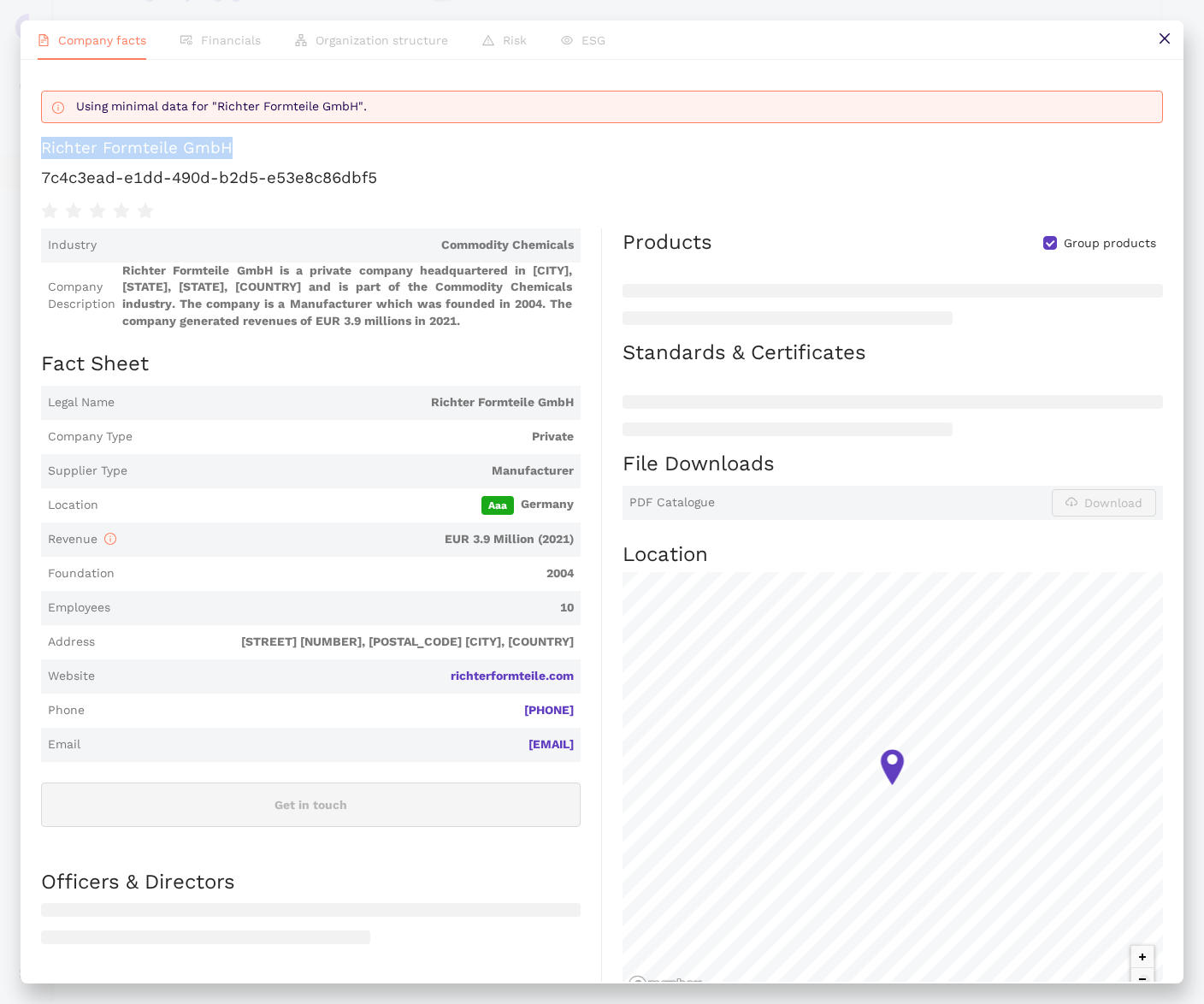 click on "Richter Formteile GmbH" at bounding box center [137, 148] 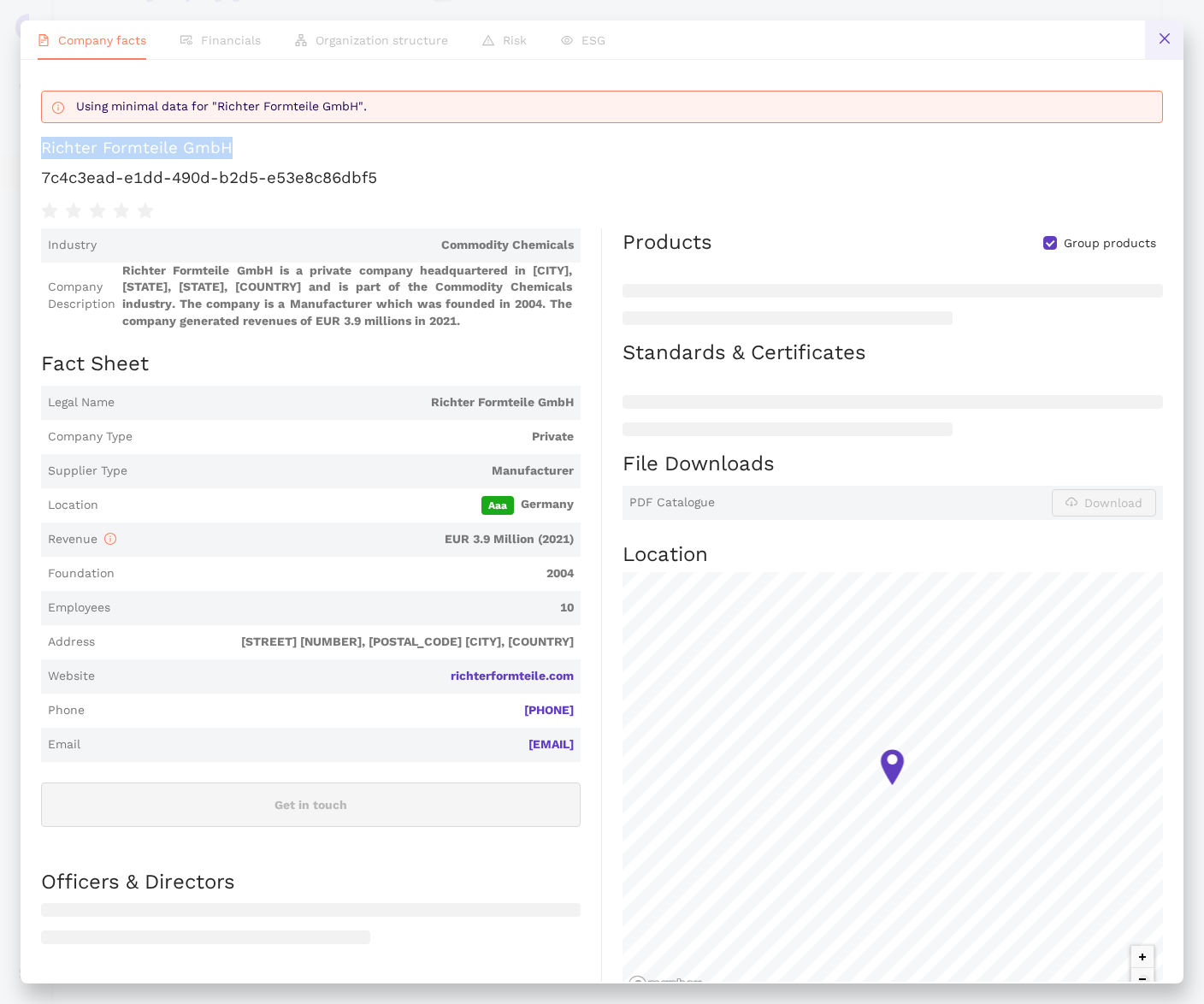 click 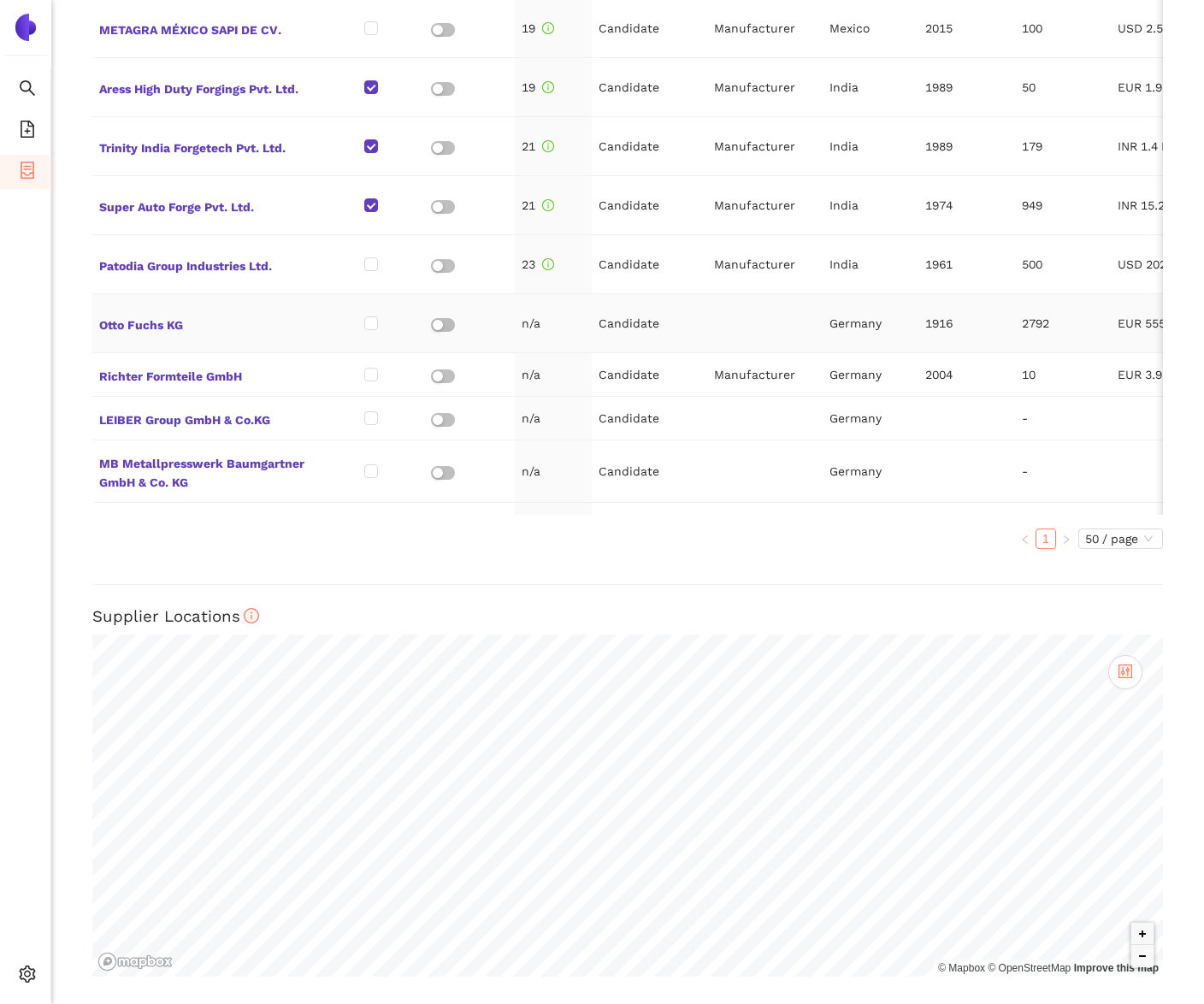 scroll, scrollTop: 947, scrollLeft: 48, axis: both 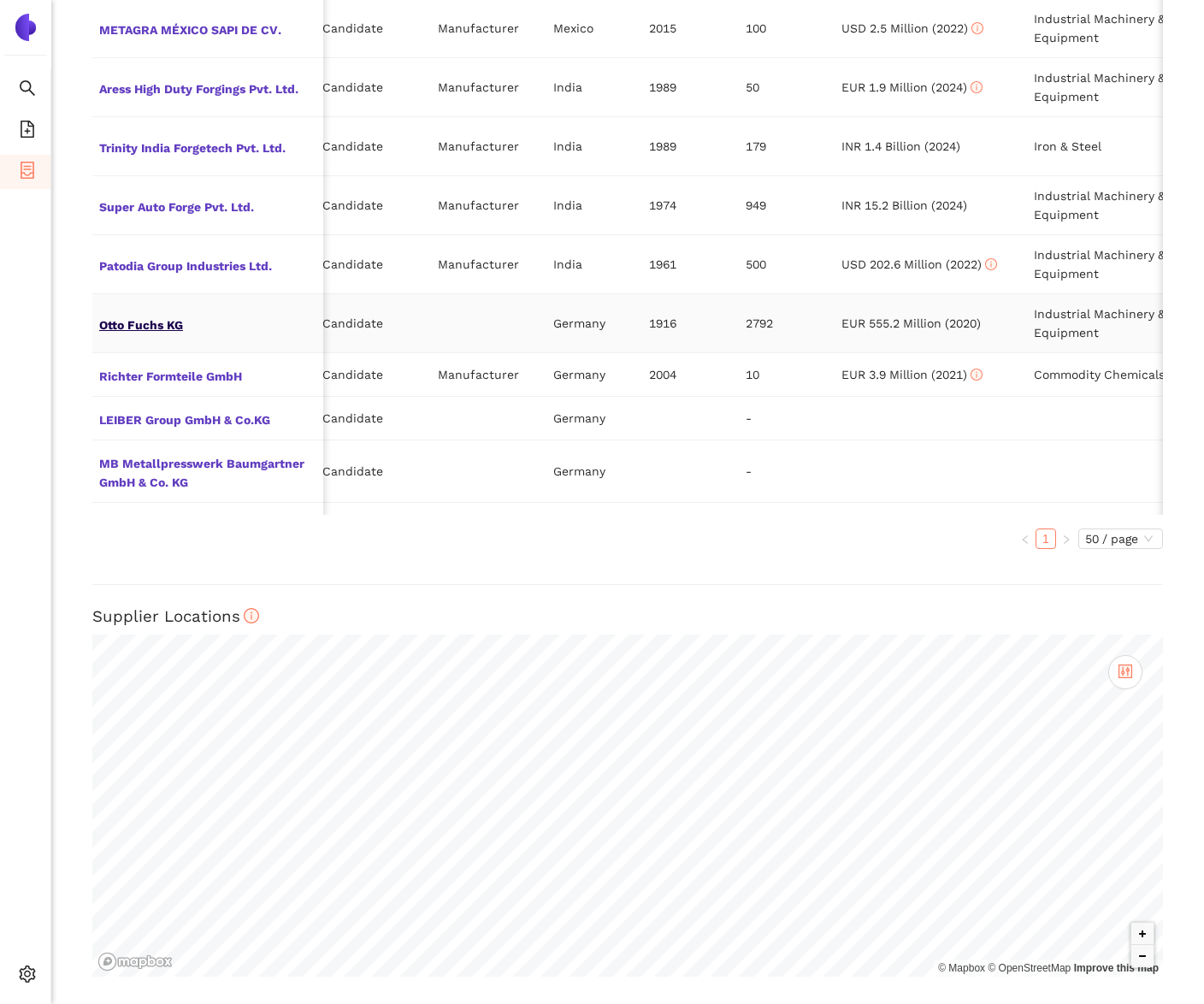 click on "Otto Fuchs KG" at bounding box center (208, 323) 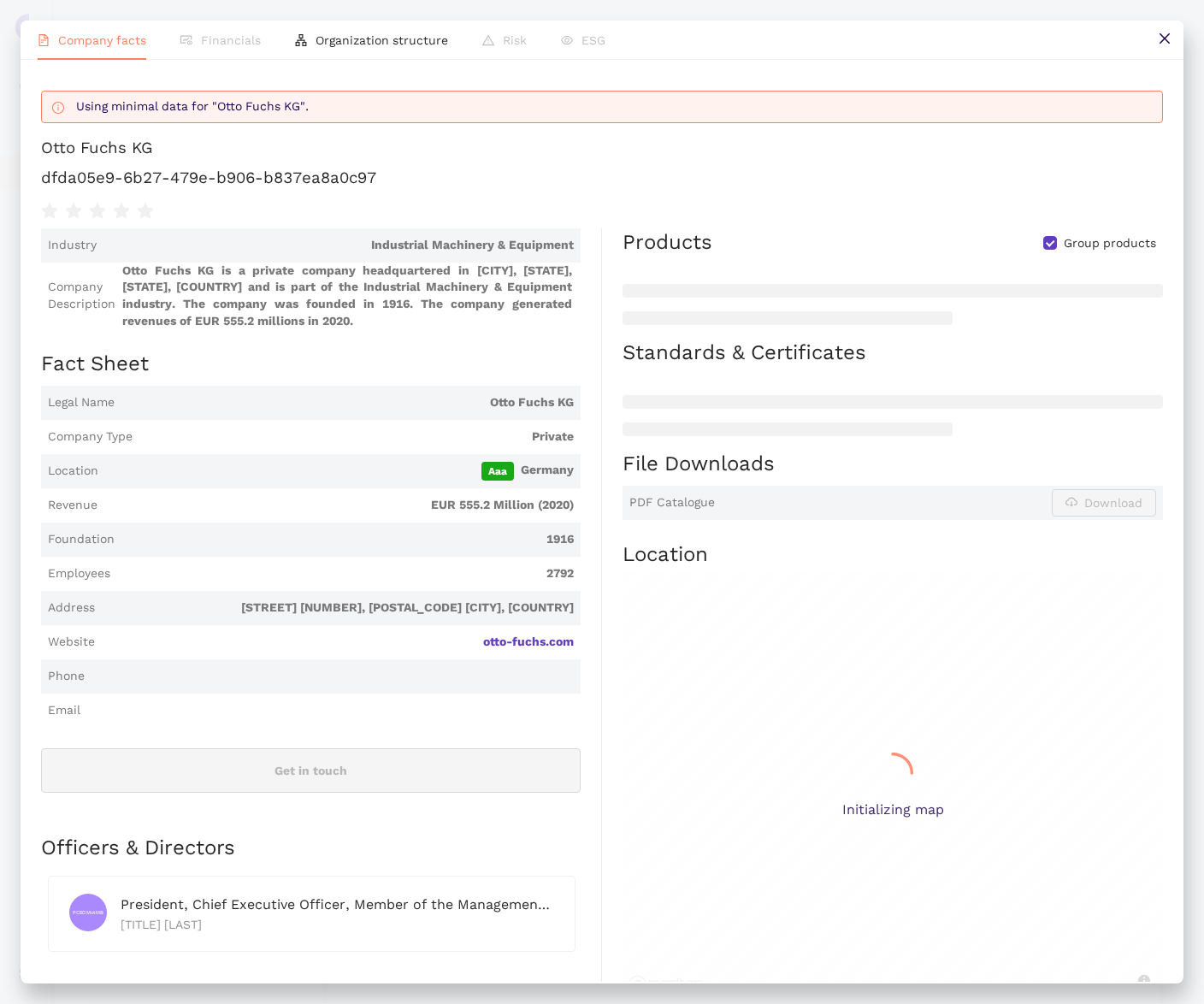 scroll, scrollTop: 927, scrollLeft: 0, axis: vertical 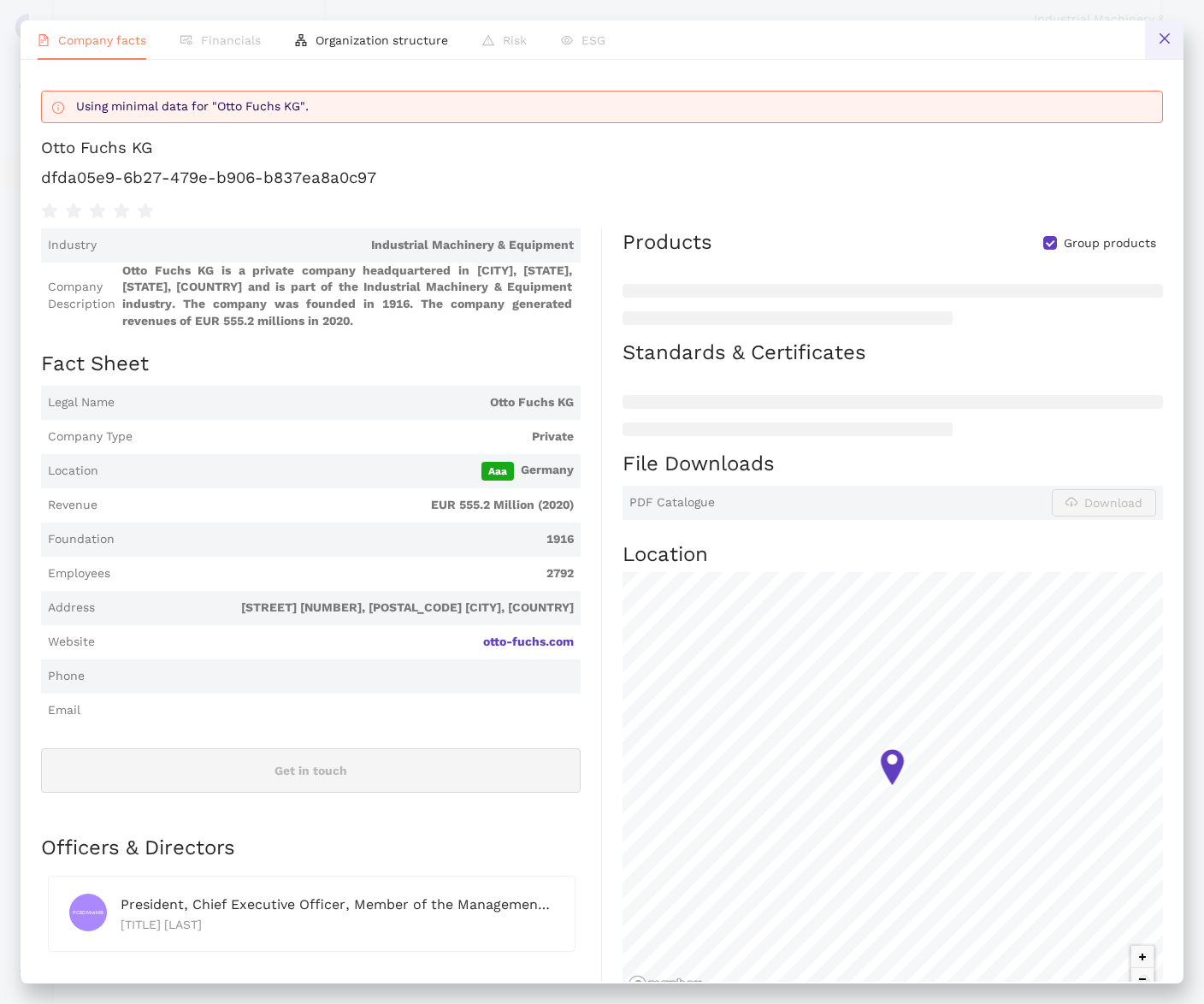 click 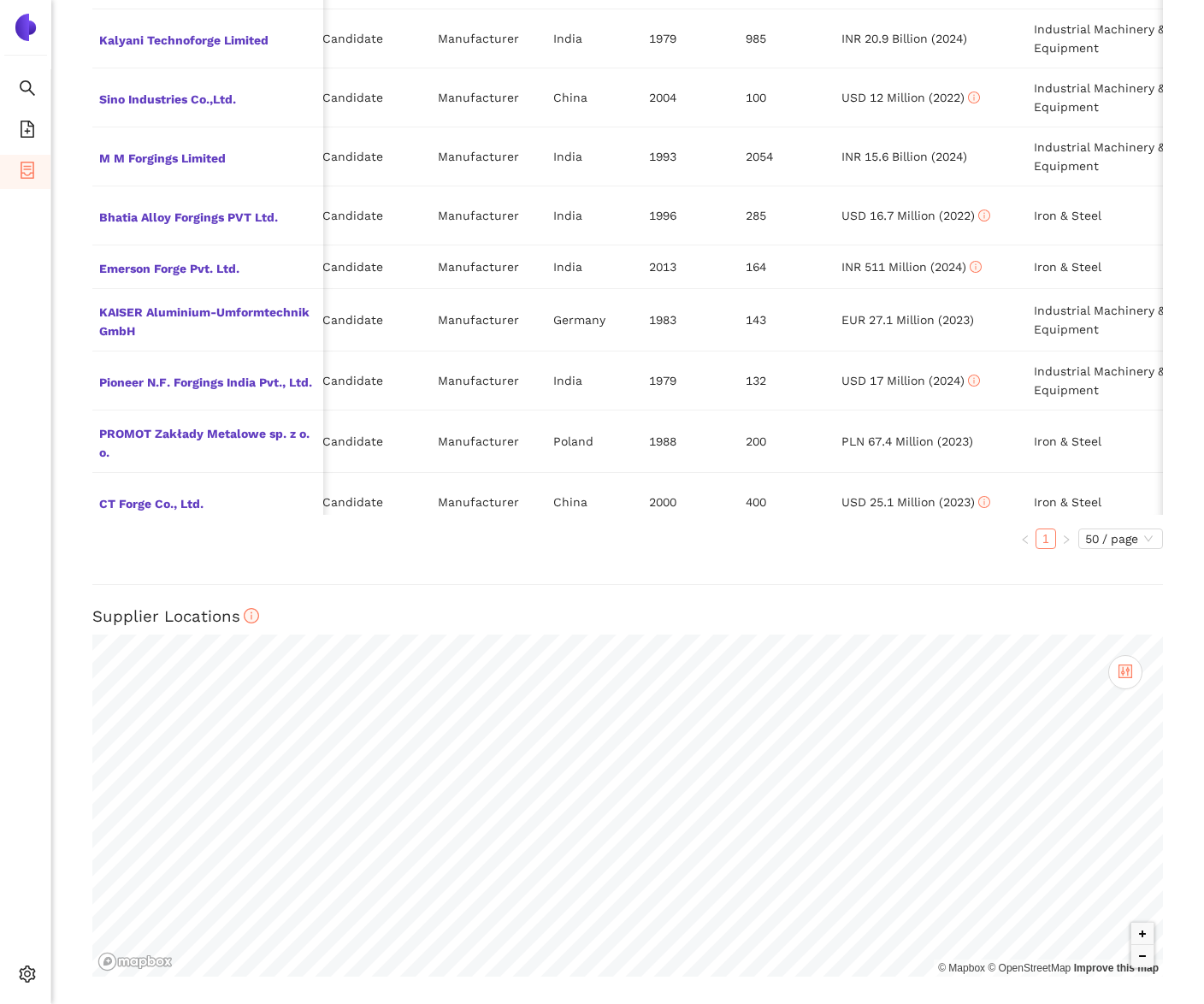 scroll, scrollTop: 0, scrollLeft: 276, axis: horizontal 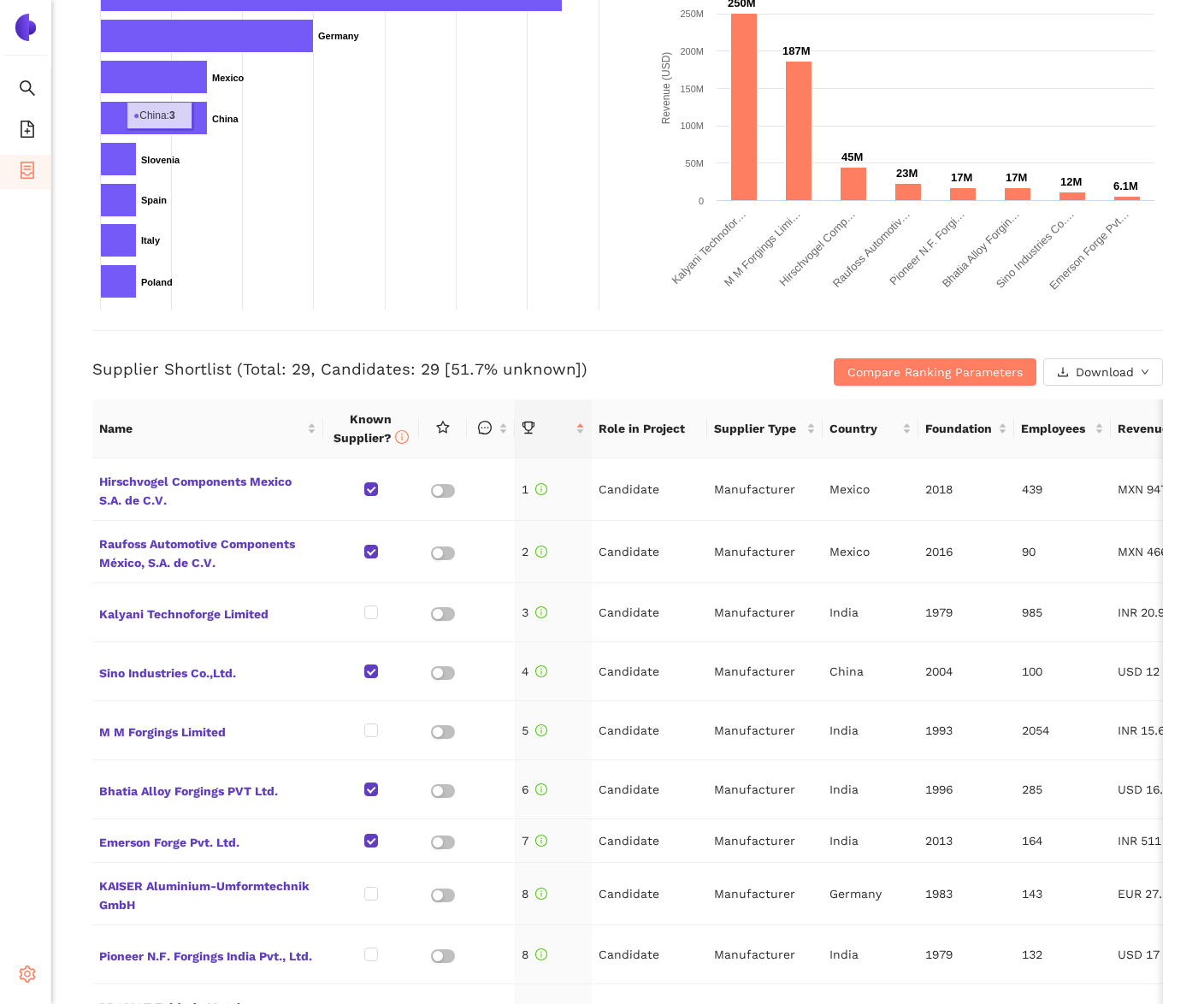 click 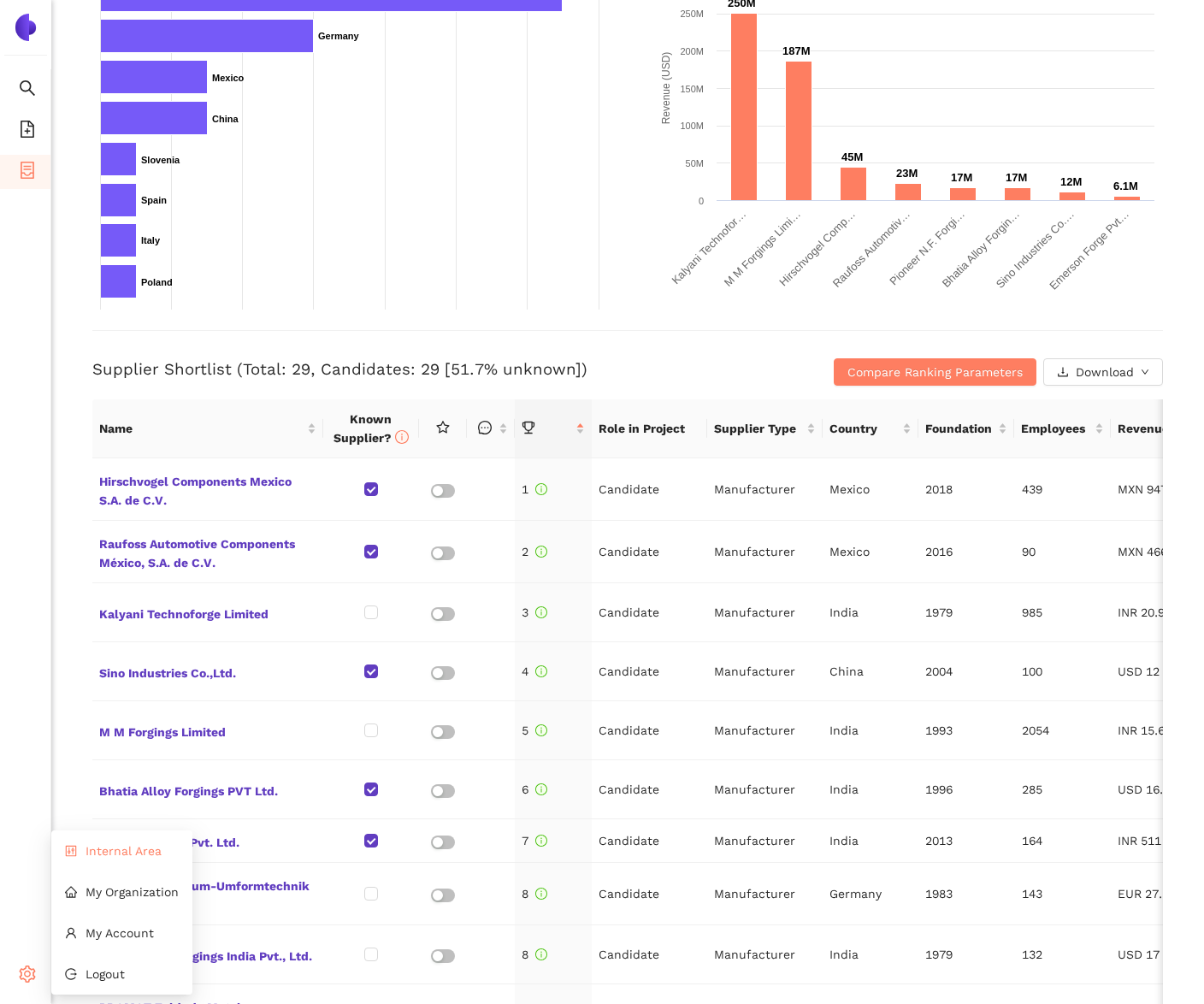 click on "Internal Area" at bounding box center [123, 851] 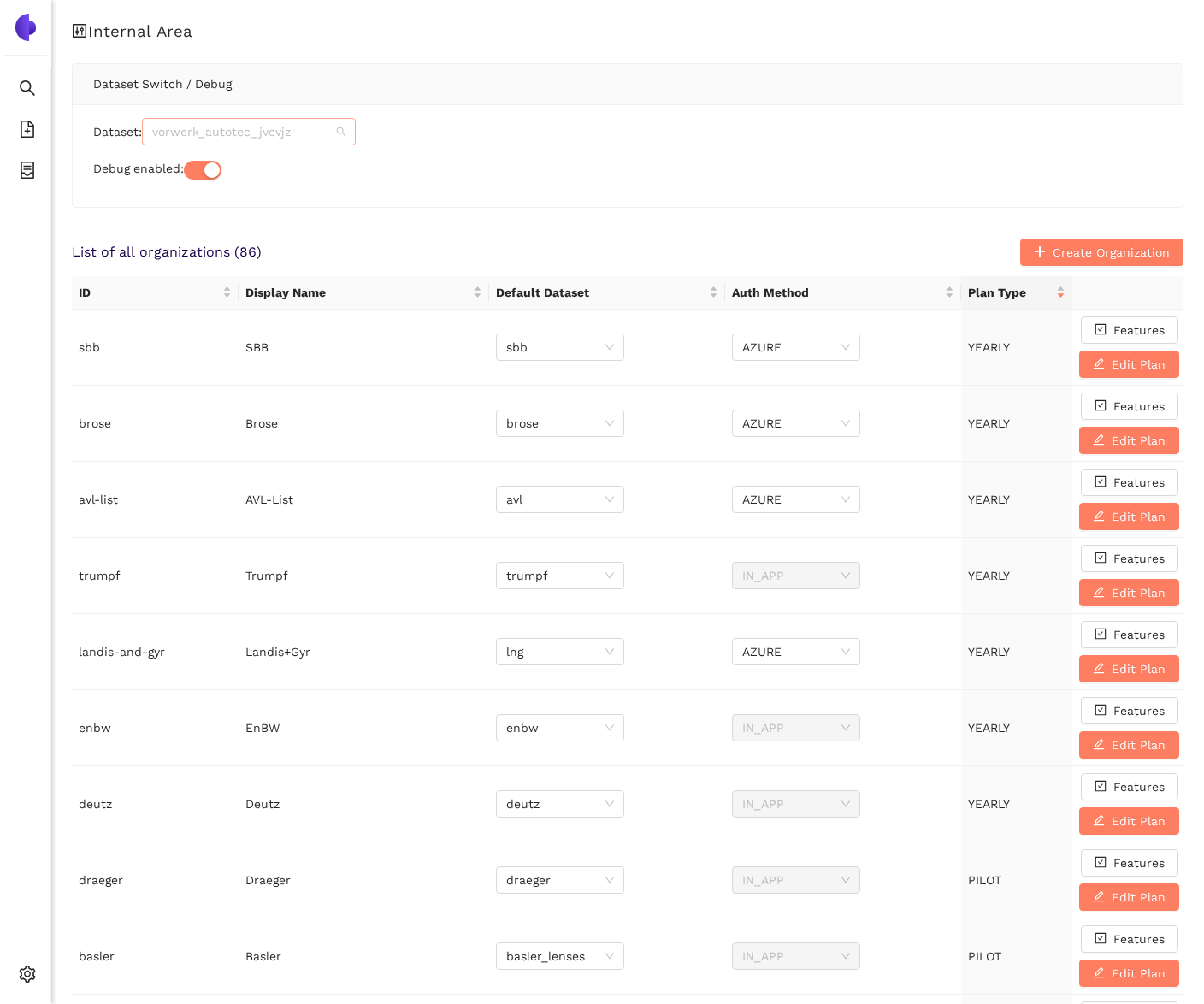 click on "vorwerk_autotec_jvcvjz" at bounding box center (249, 132) 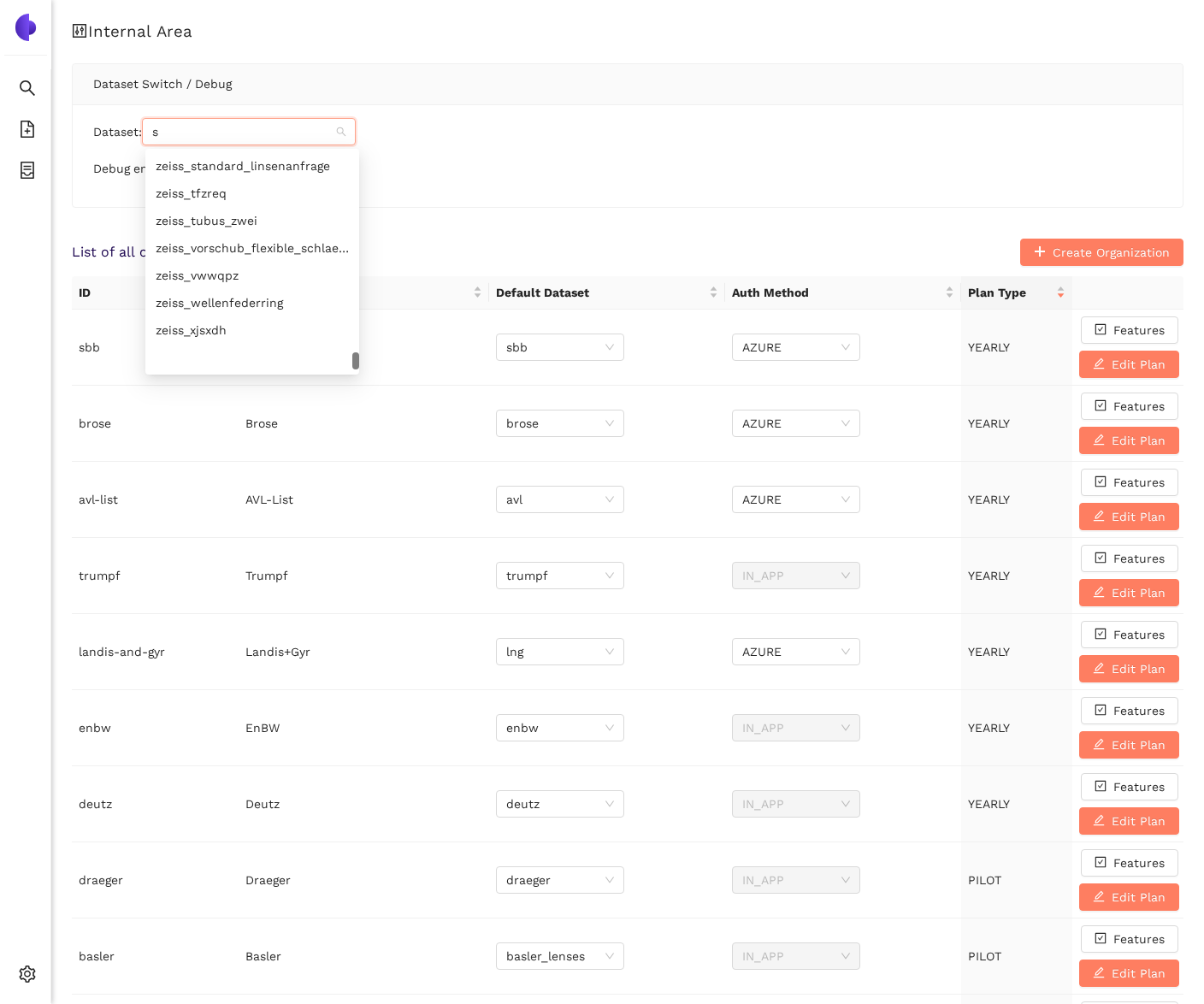 scroll, scrollTop: 349, scrollLeft: 0, axis: vertical 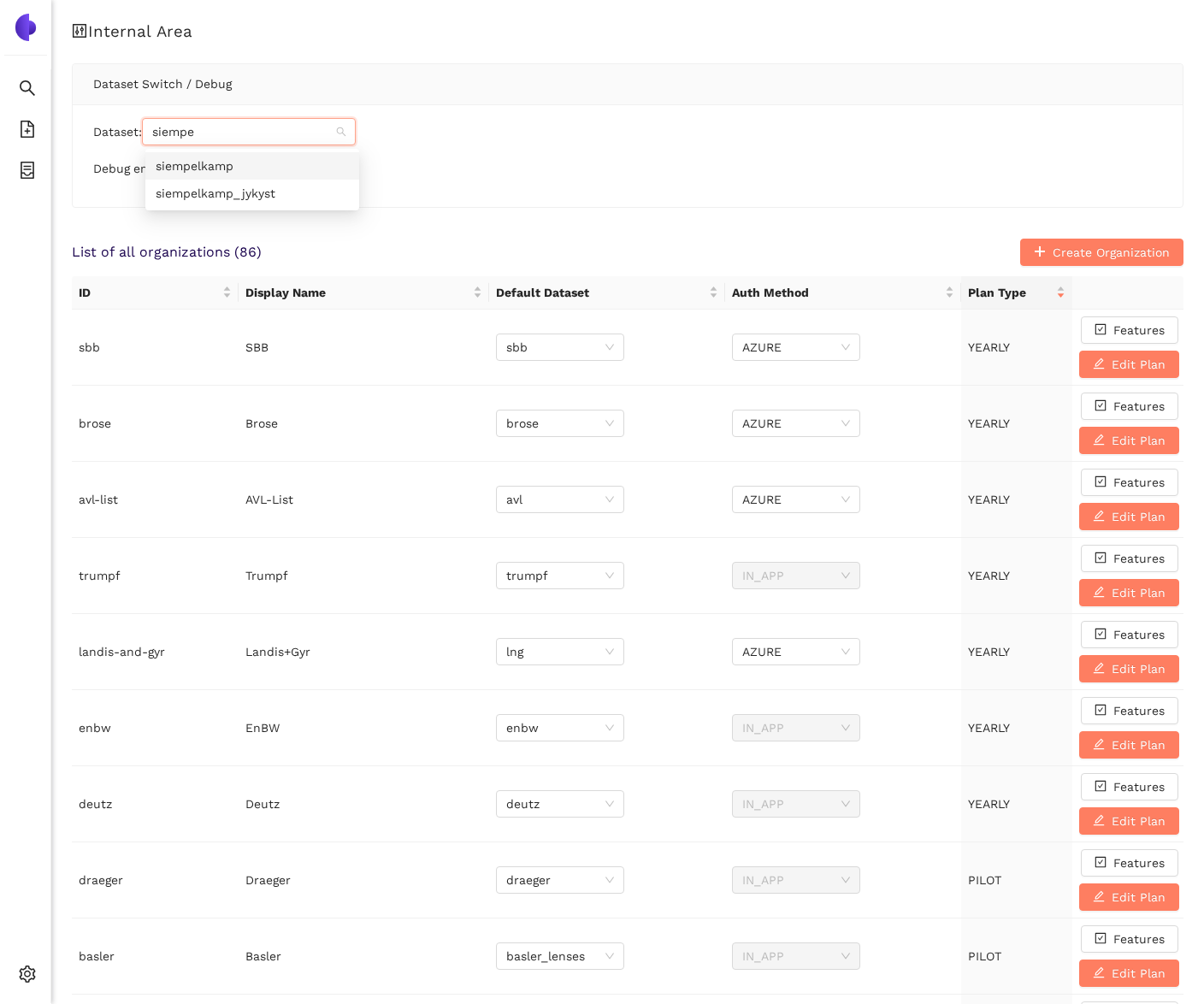 type on "siempel" 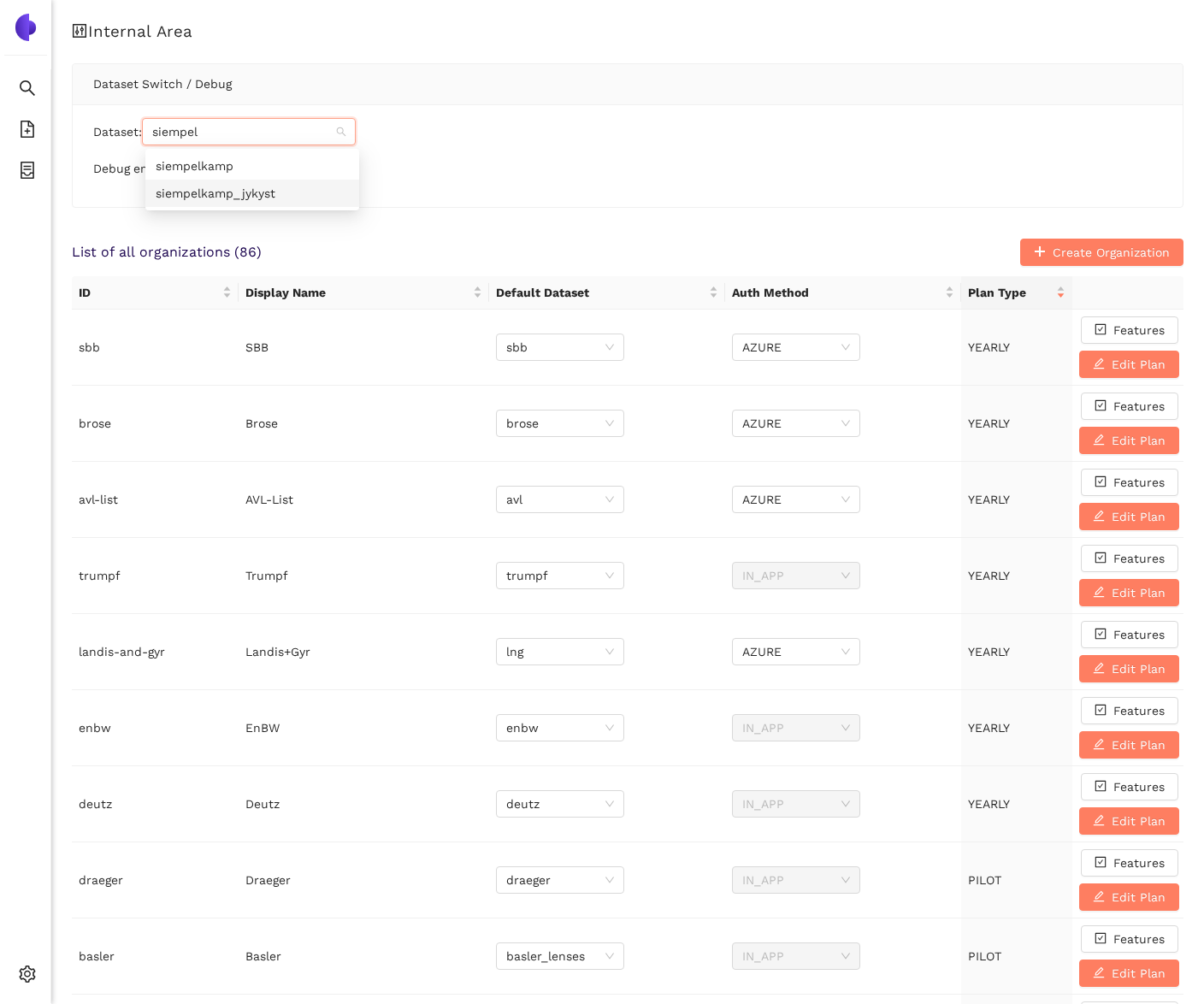 click on "siempelkamp_jykyst" at bounding box center [252, 193] 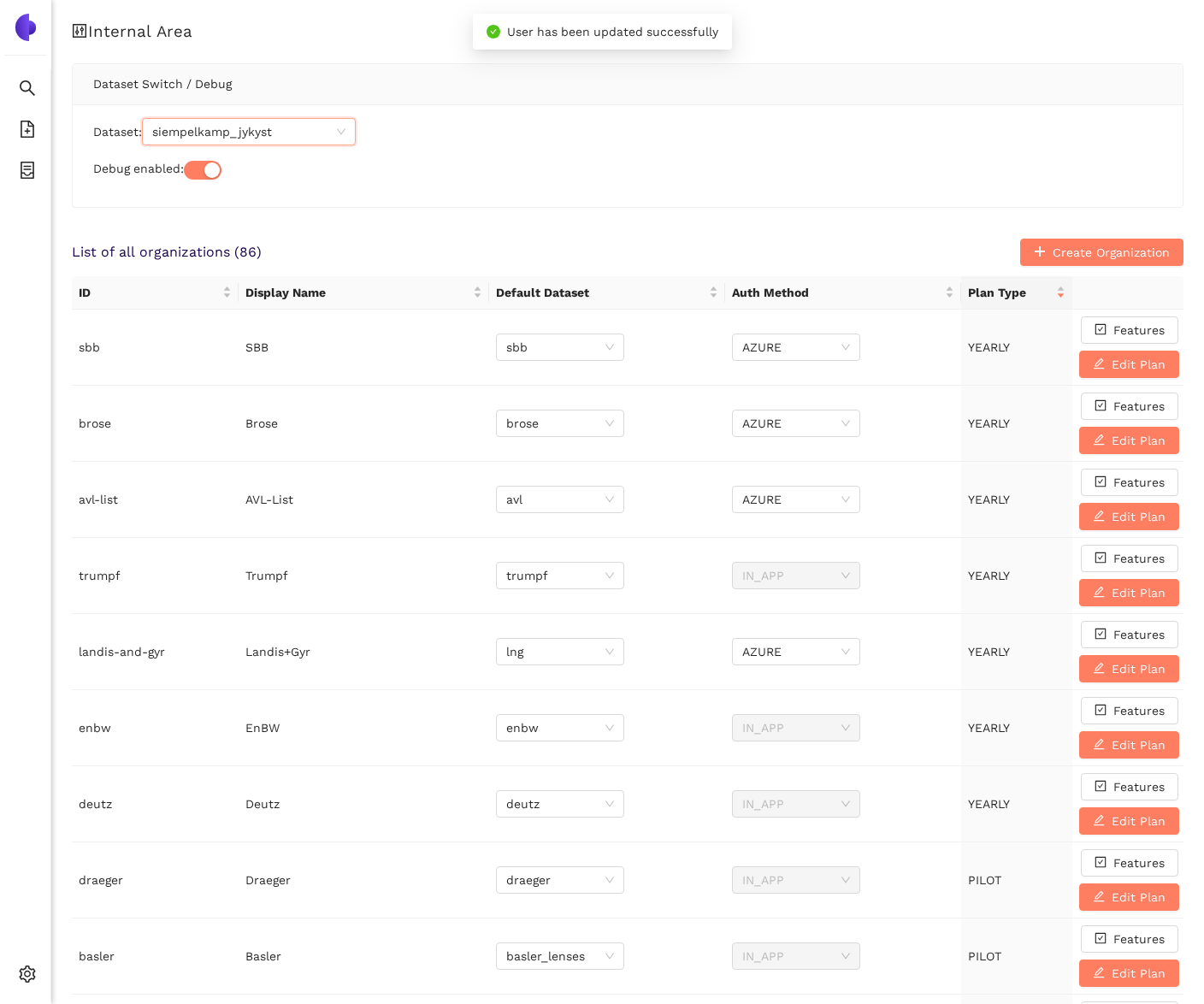 scroll, scrollTop: 8121, scrollLeft: 0, axis: vertical 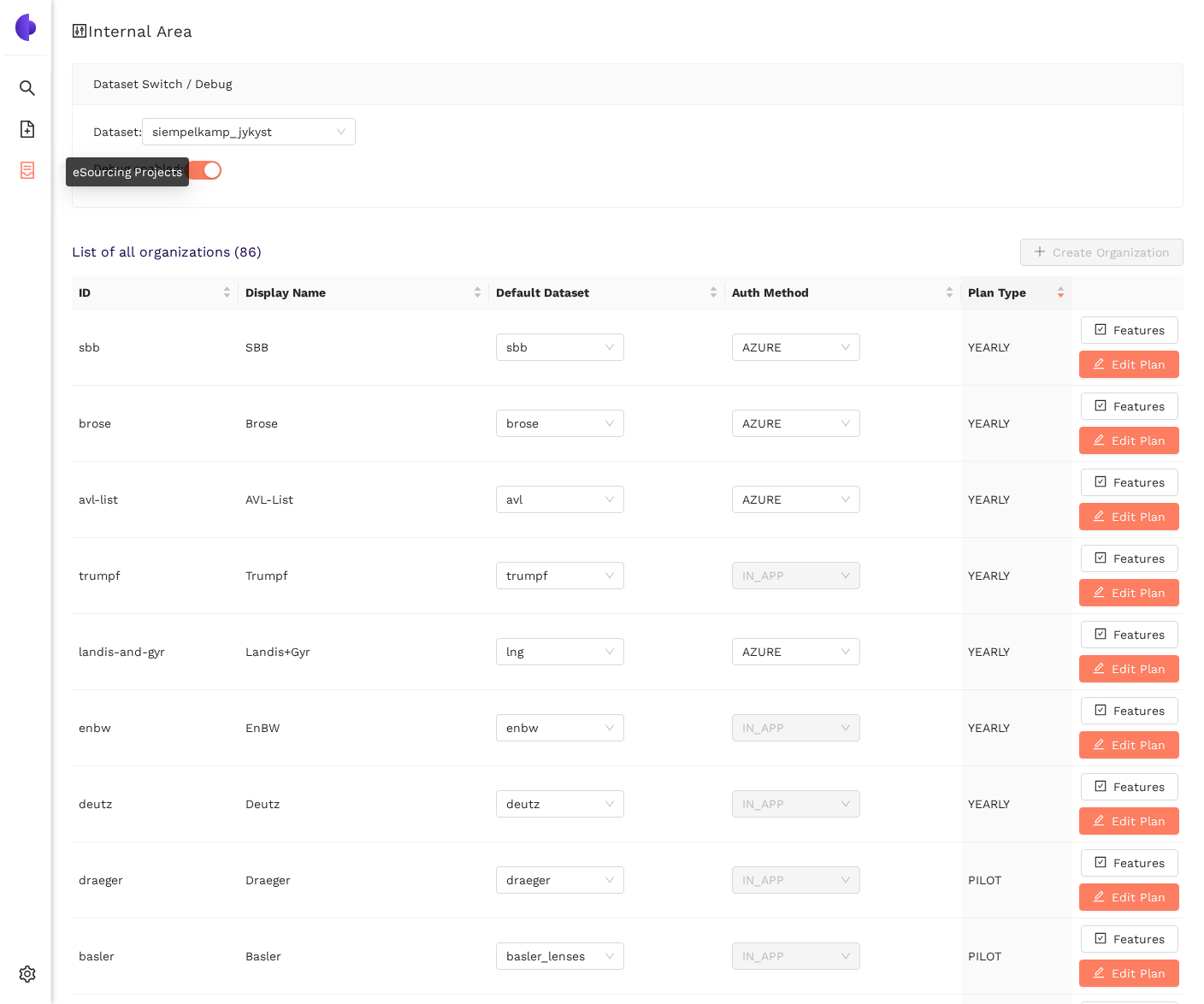 click on "eSourcing Projects" at bounding box center (25, 172) 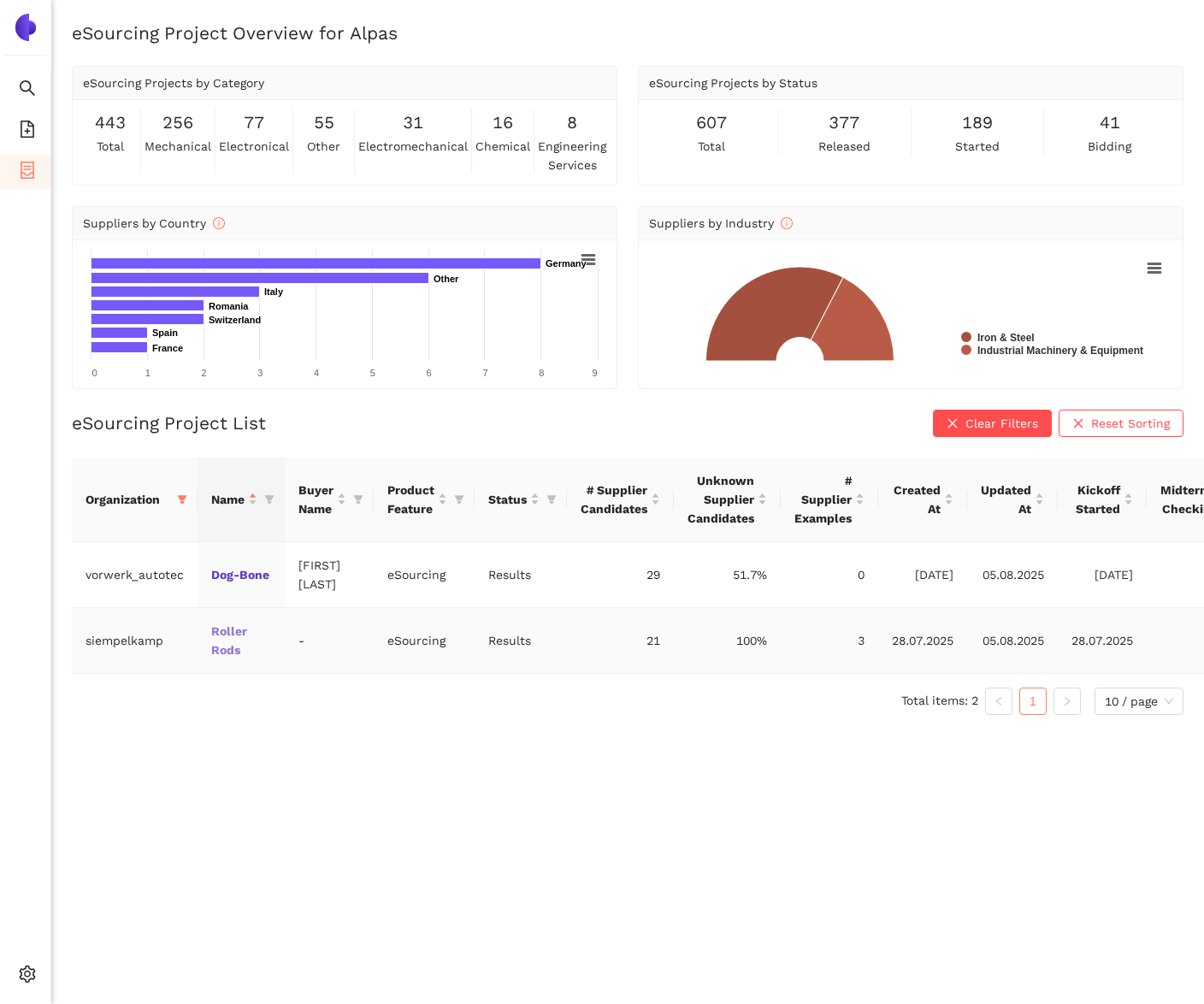 click on "Roller Rods" at bounding box center (0, 0) 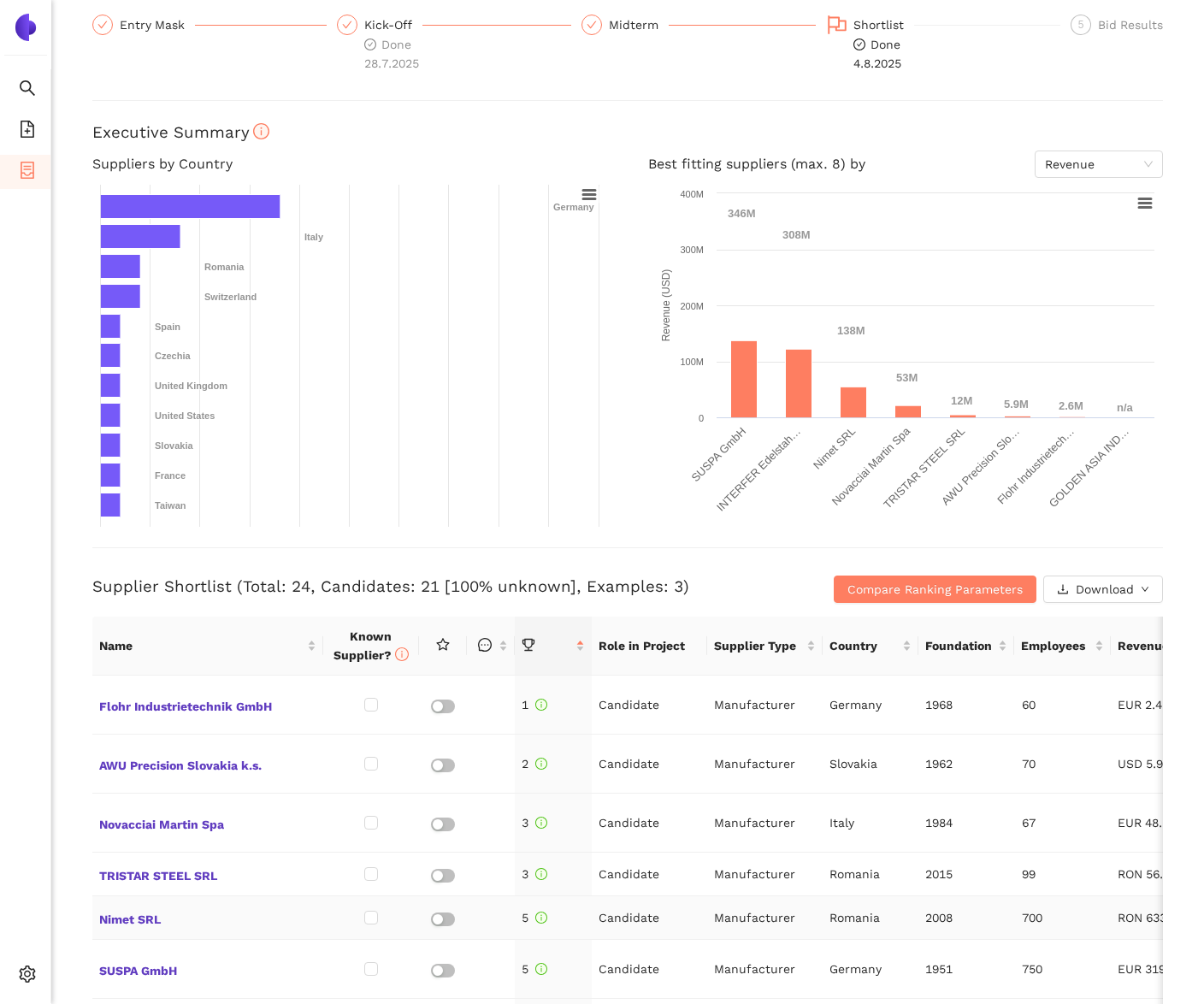 scroll, scrollTop: 480, scrollLeft: 0, axis: vertical 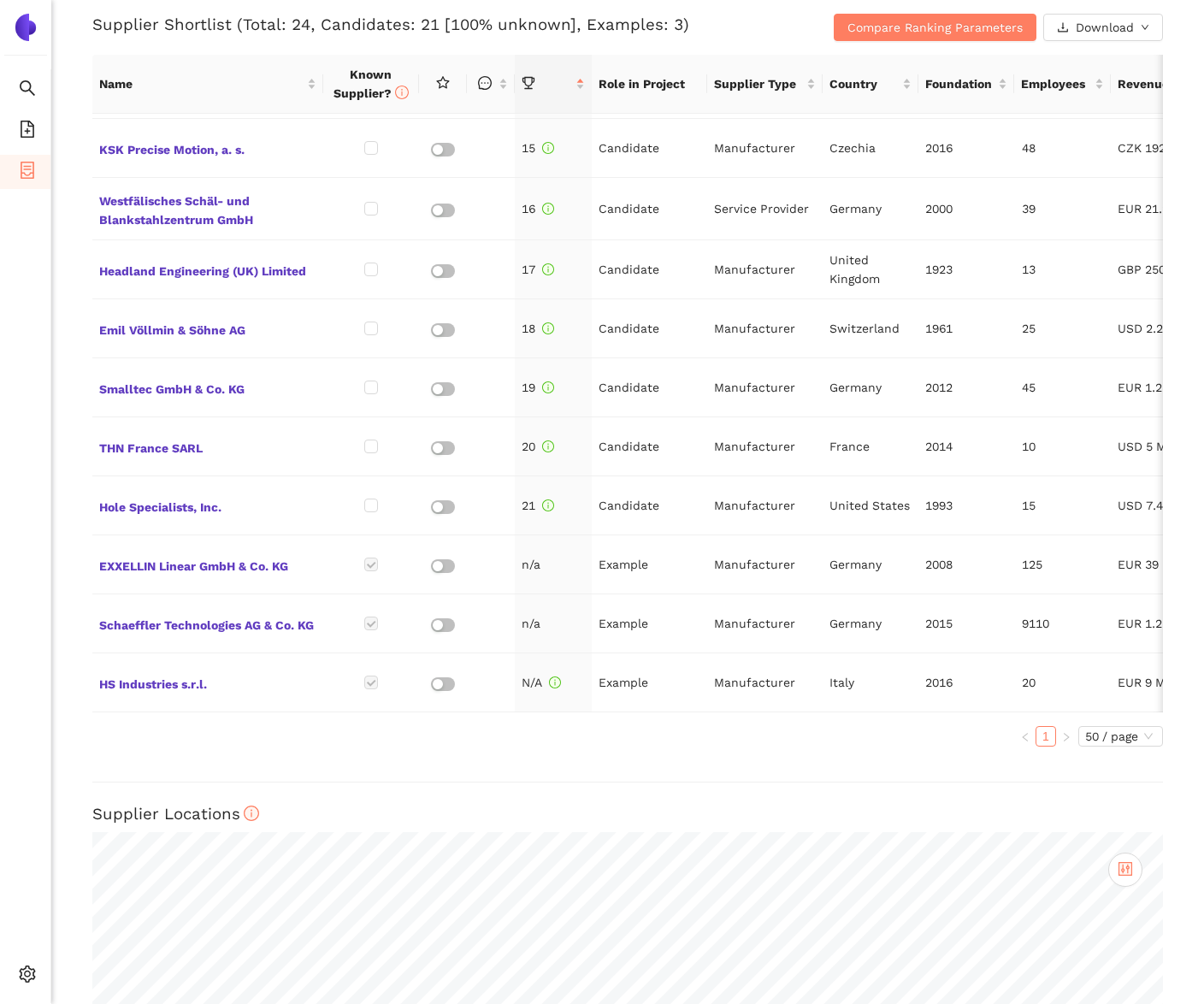 click on "Search eSourcing Templates eSourcing Projects Settings" at bounding box center (26, 536) 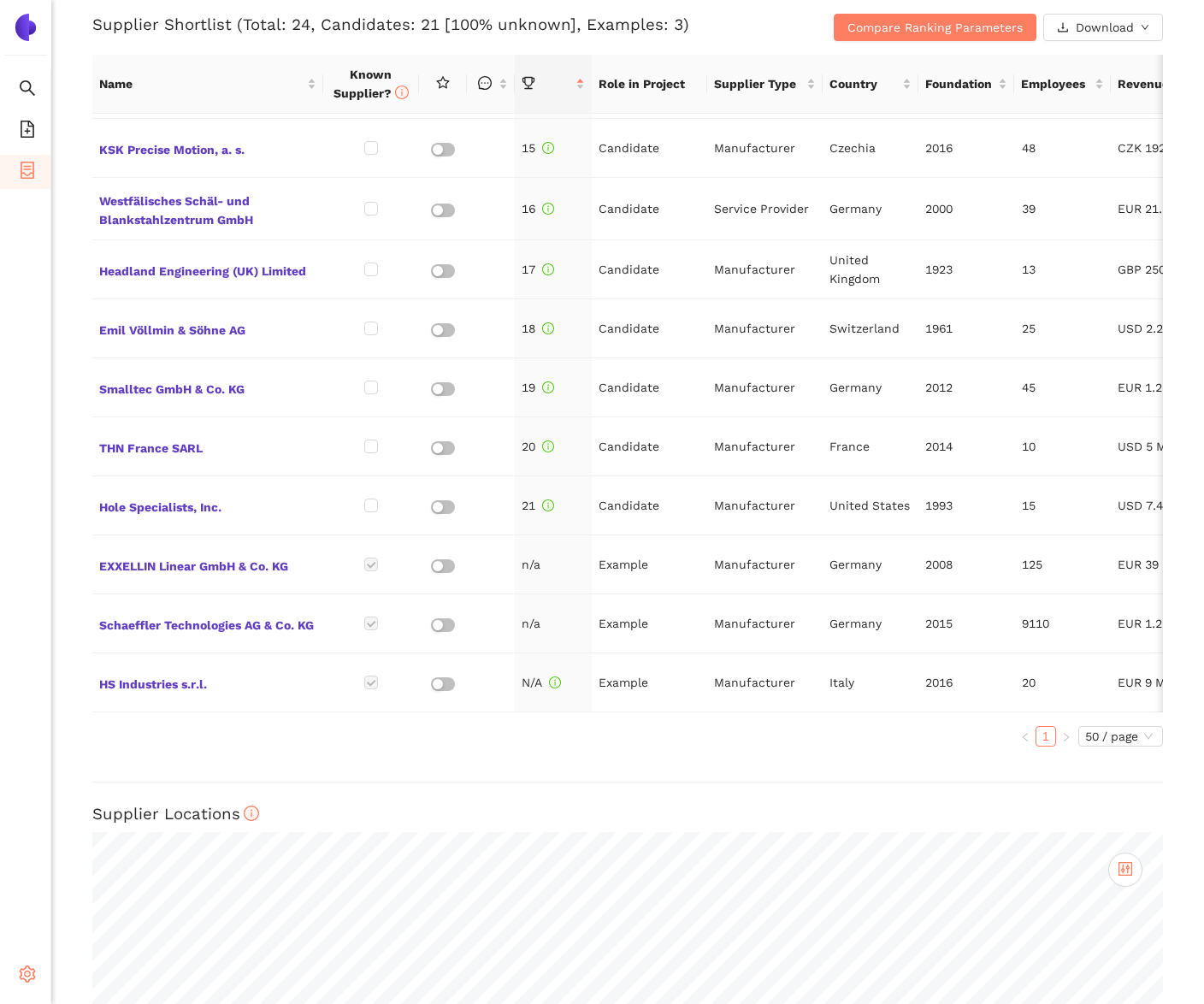 click at bounding box center (27, 977) 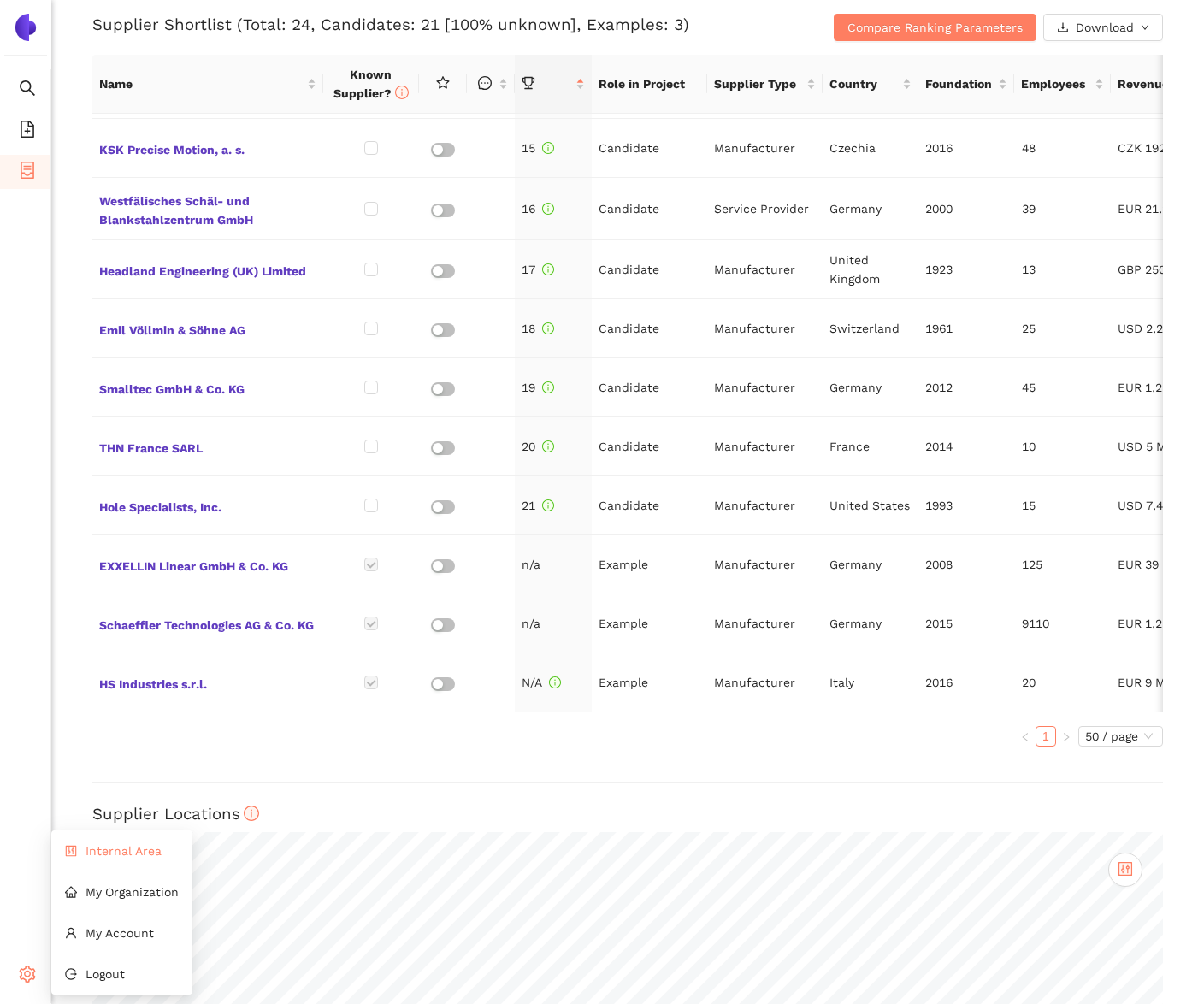click on "Internal Area" at bounding box center [121, 851] 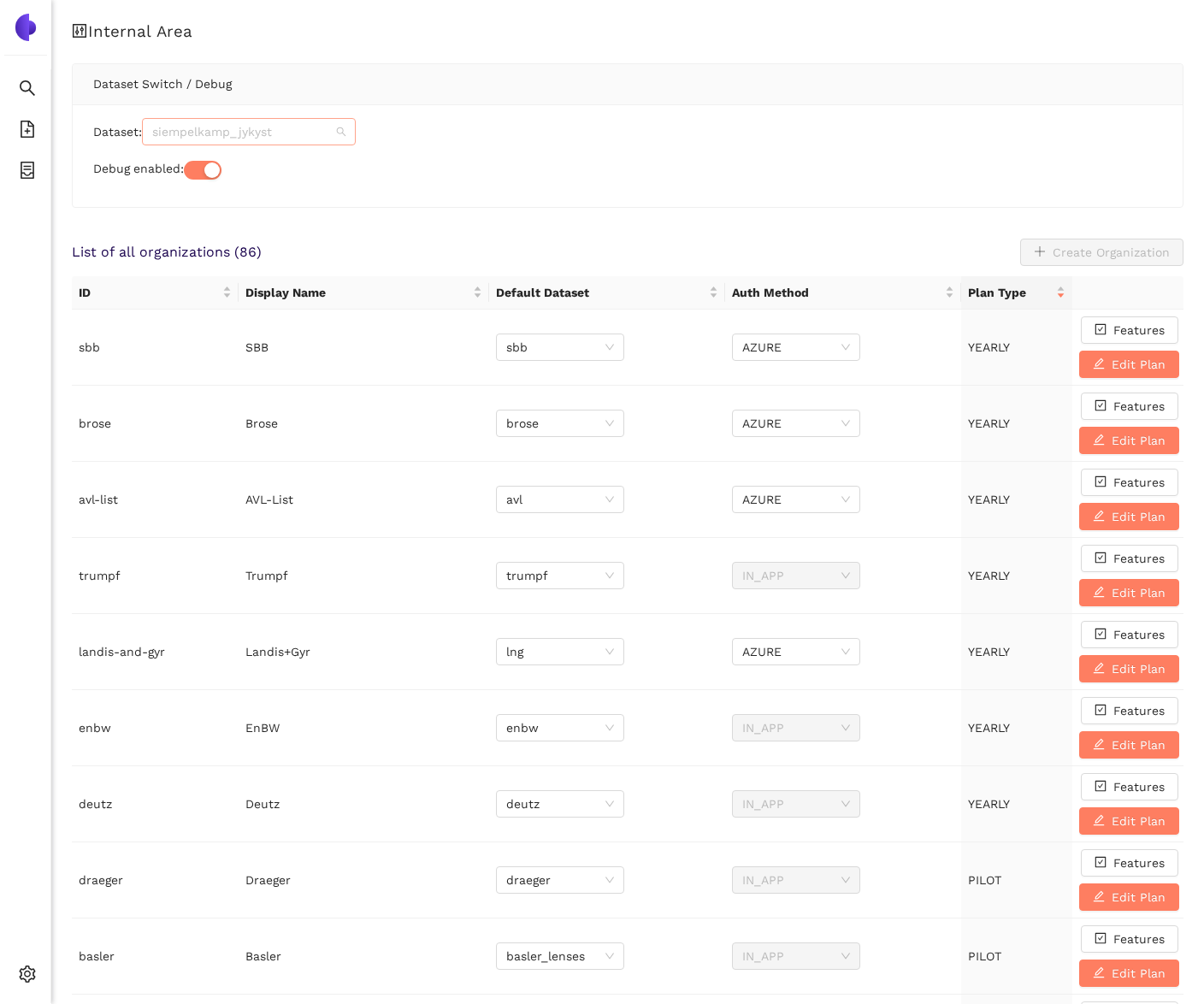 click on "siempelkamp_jykyst" at bounding box center [249, 132] 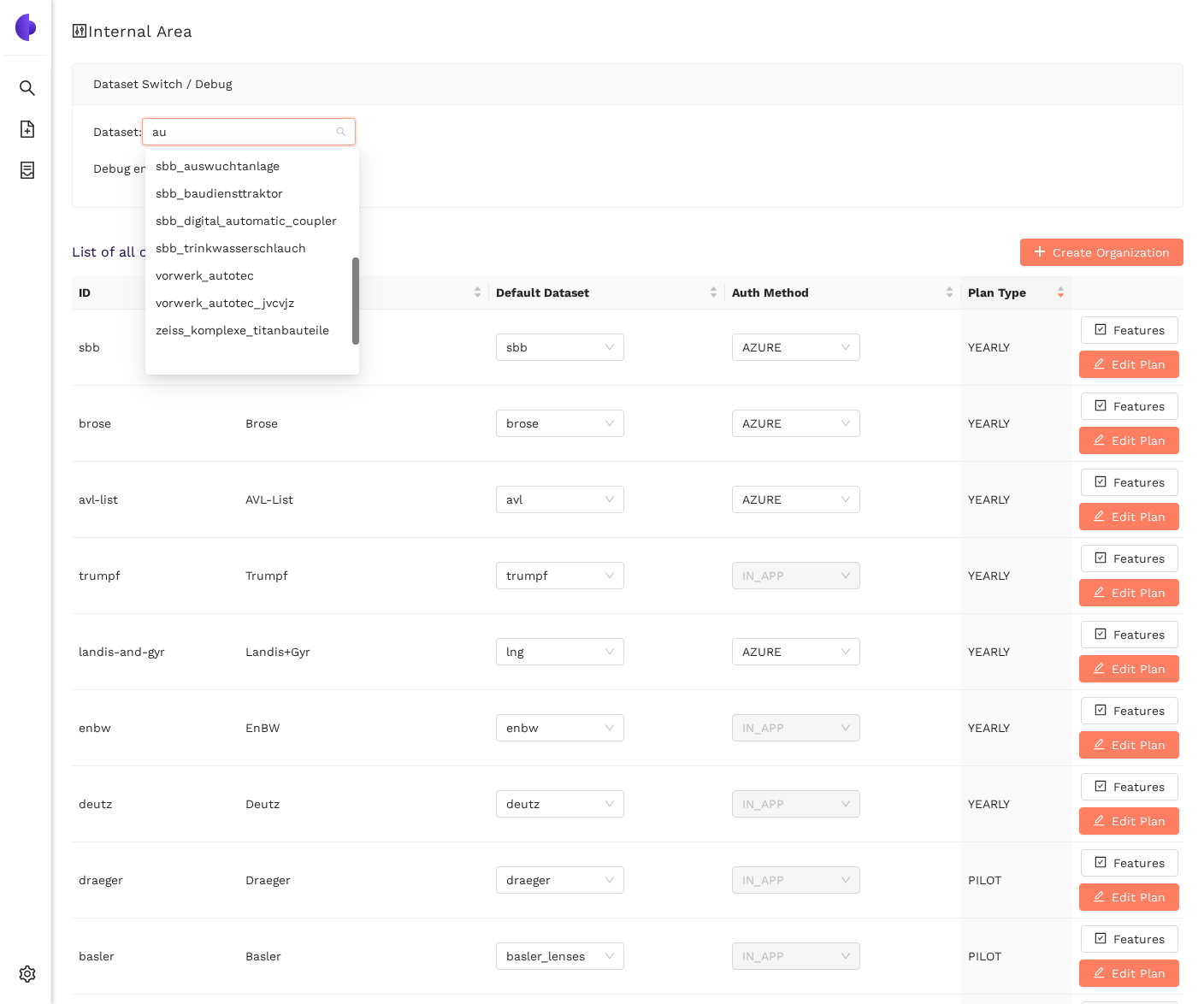 scroll, scrollTop: 0, scrollLeft: 0, axis: both 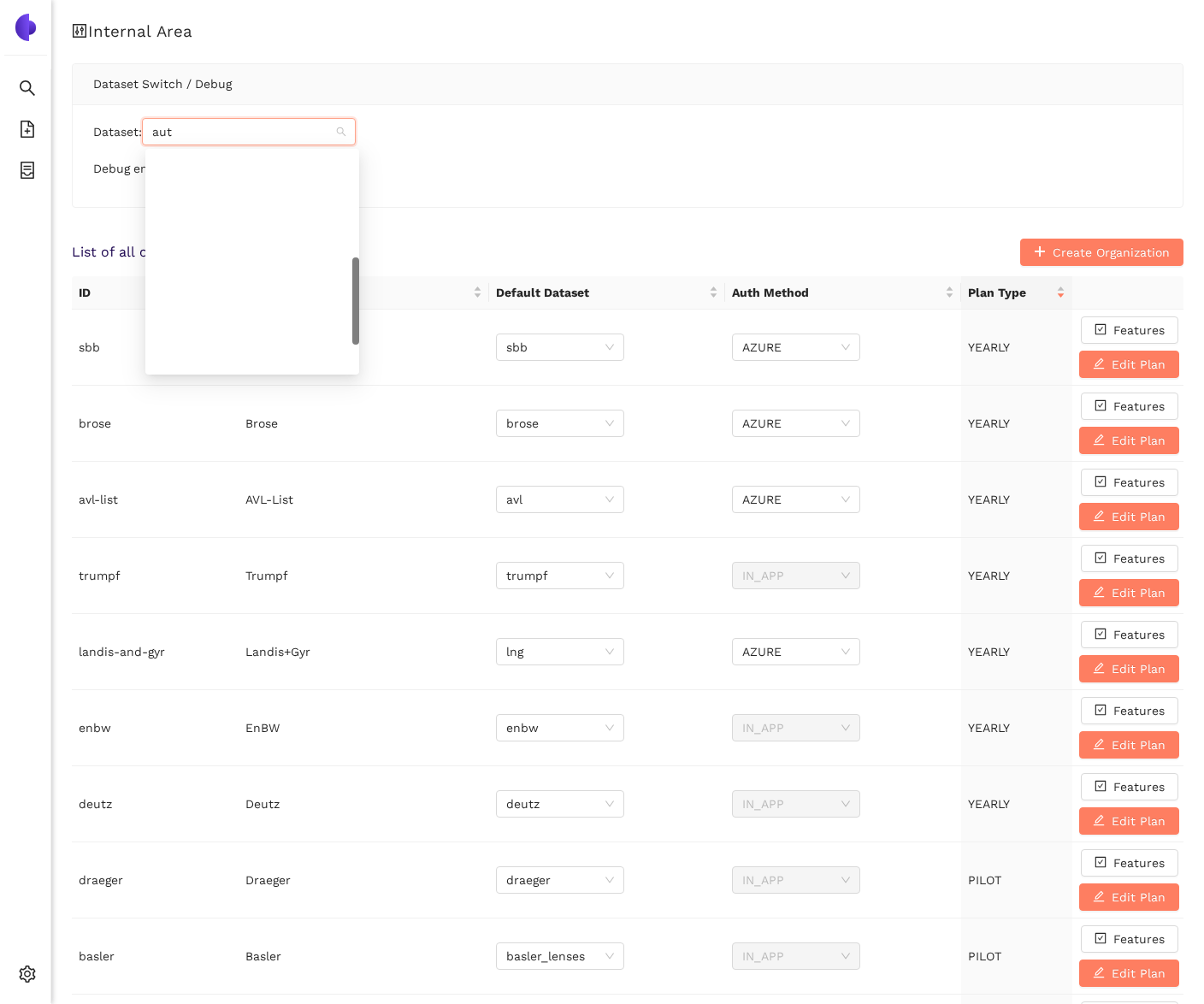 type on "auto" 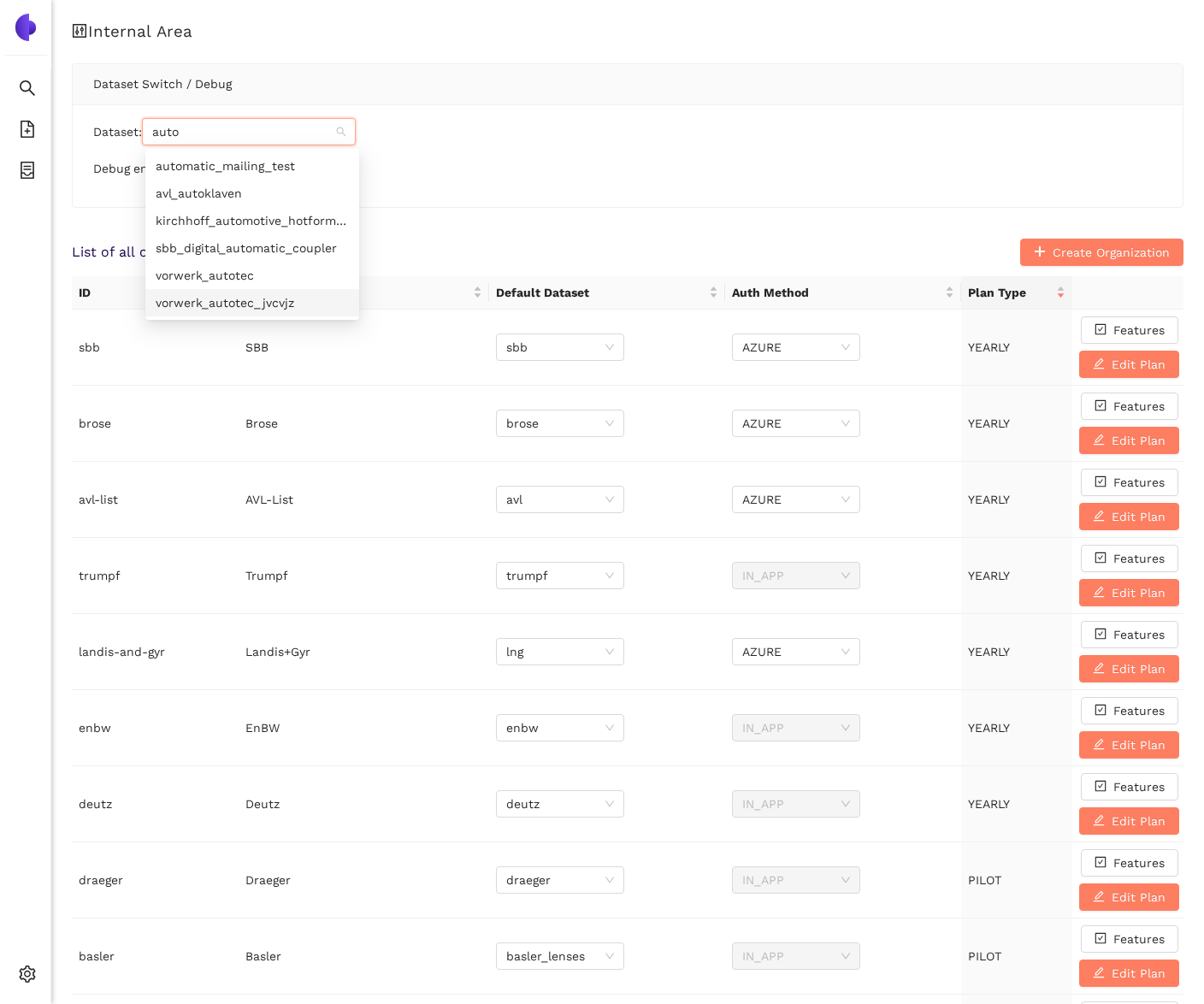 click on "vorwerk_autotec_jvcvjz" at bounding box center (252, 303) 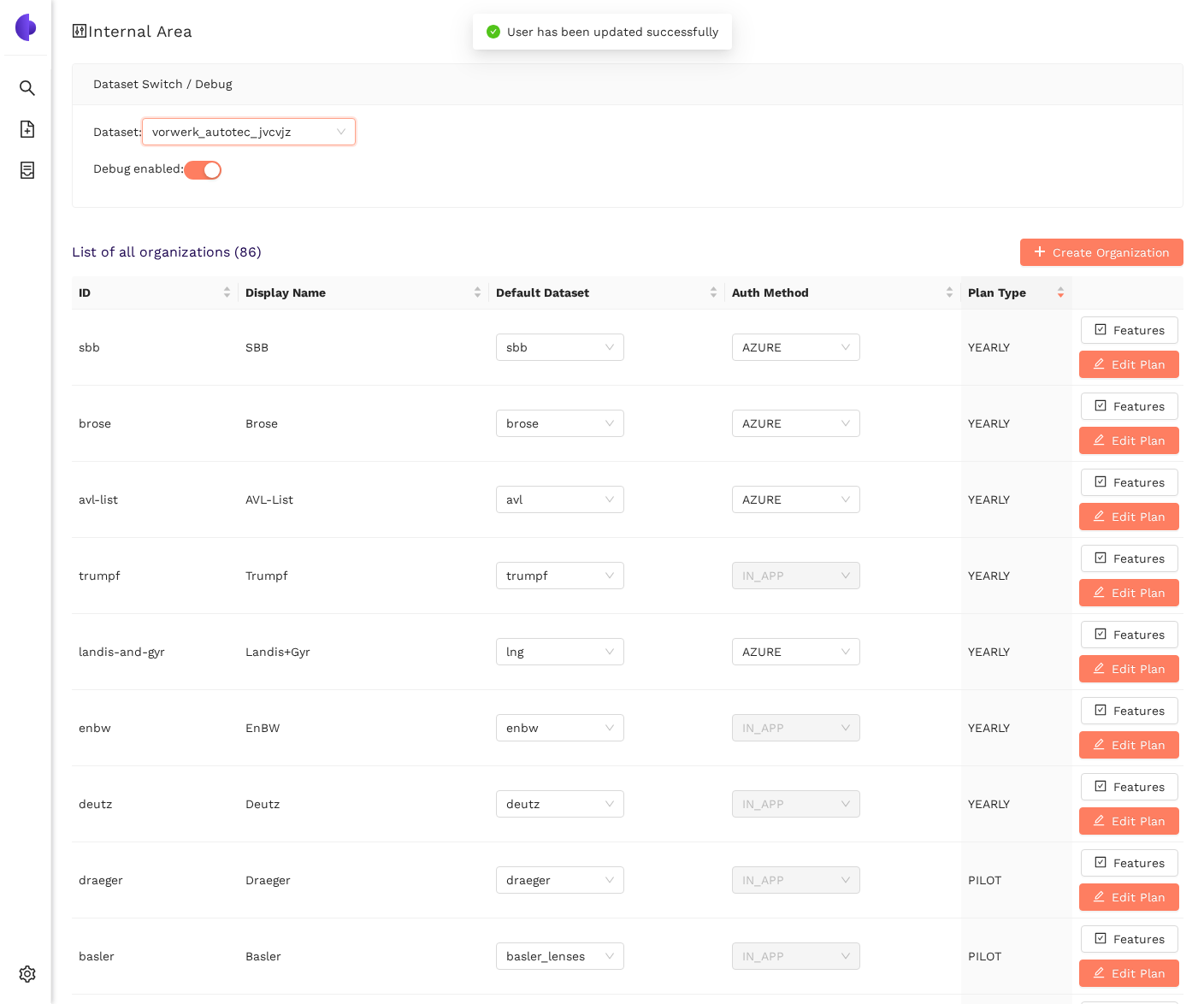 click on "Dataset:  vorwerk_autotec_jvcvjz vorwerk_autotec_jvcvjz Debug enabled:" at bounding box center [628, 156] 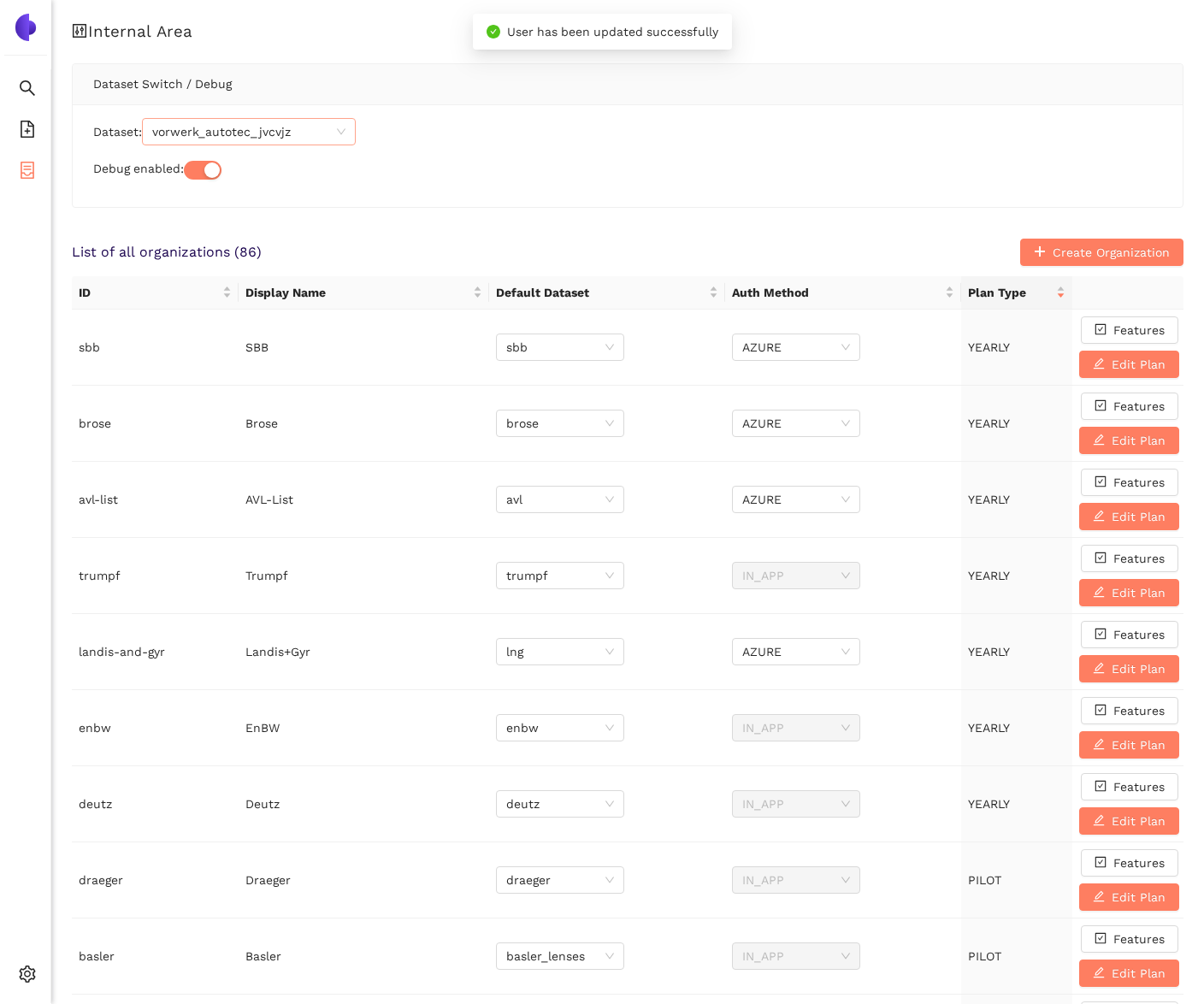 click on "eSourcing Projects" at bounding box center [25, 172] 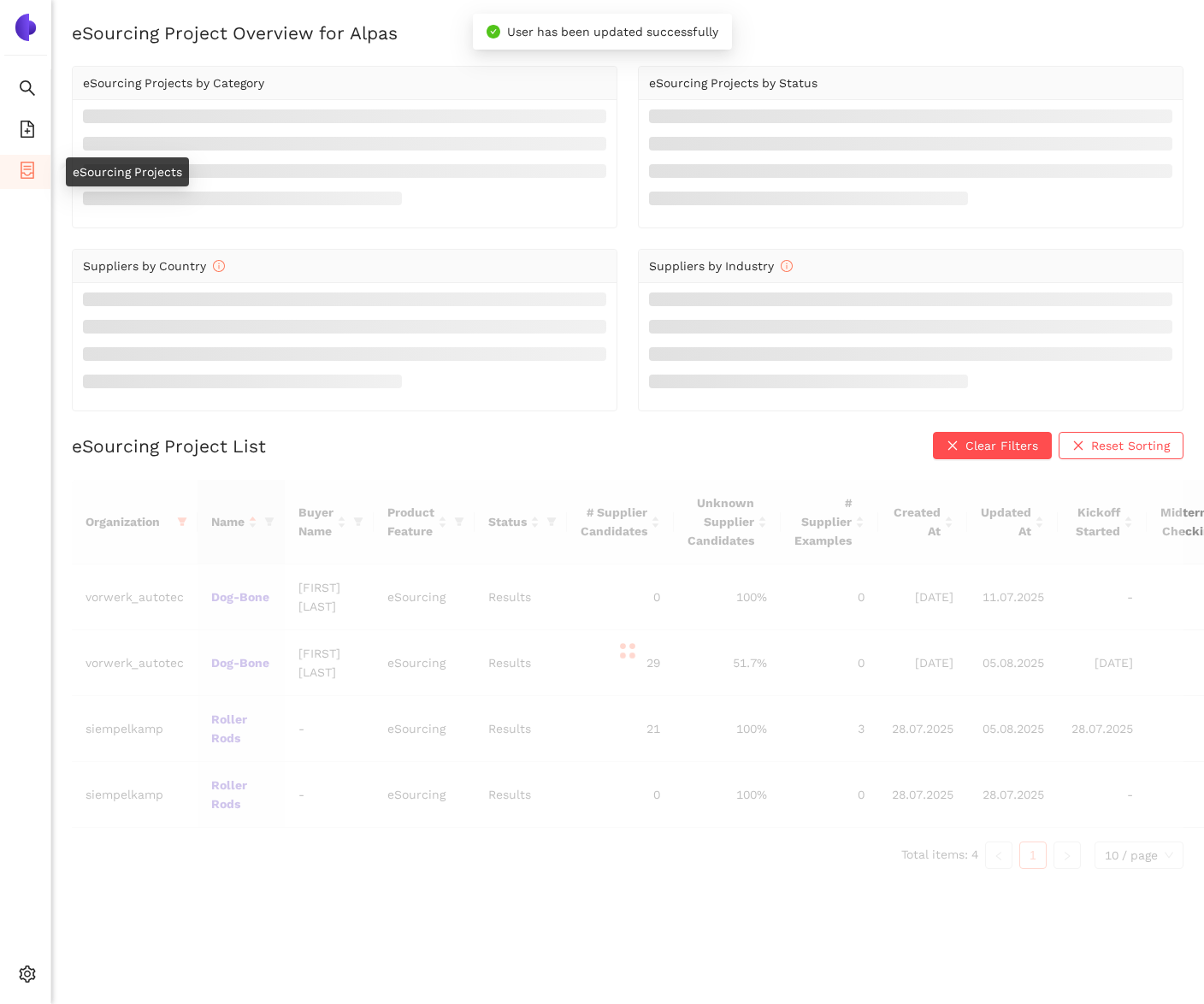 type 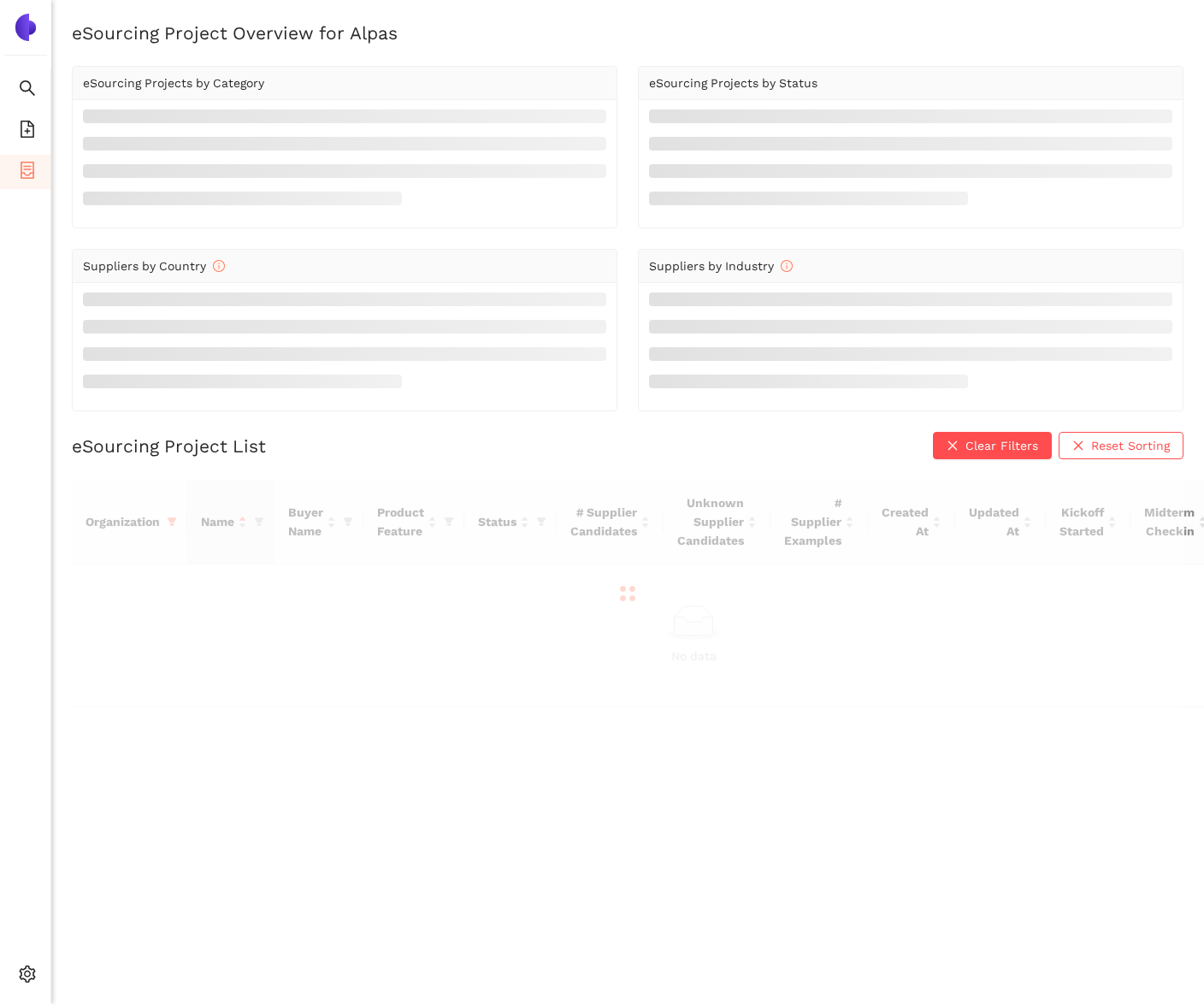 scroll, scrollTop: 21, scrollLeft: 0, axis: vertical 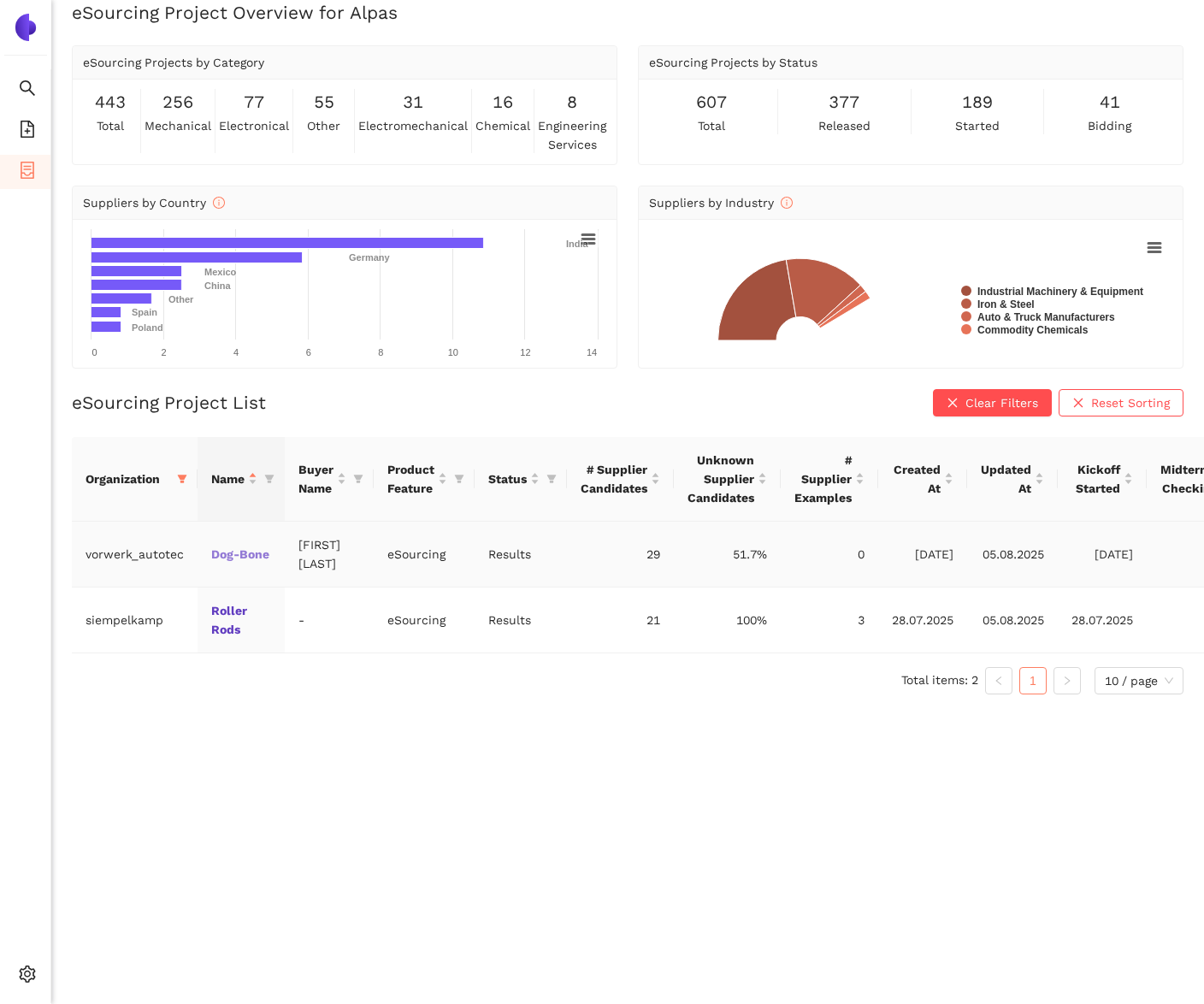 click on "Dog-Bone" at bounding box center (0, 0) 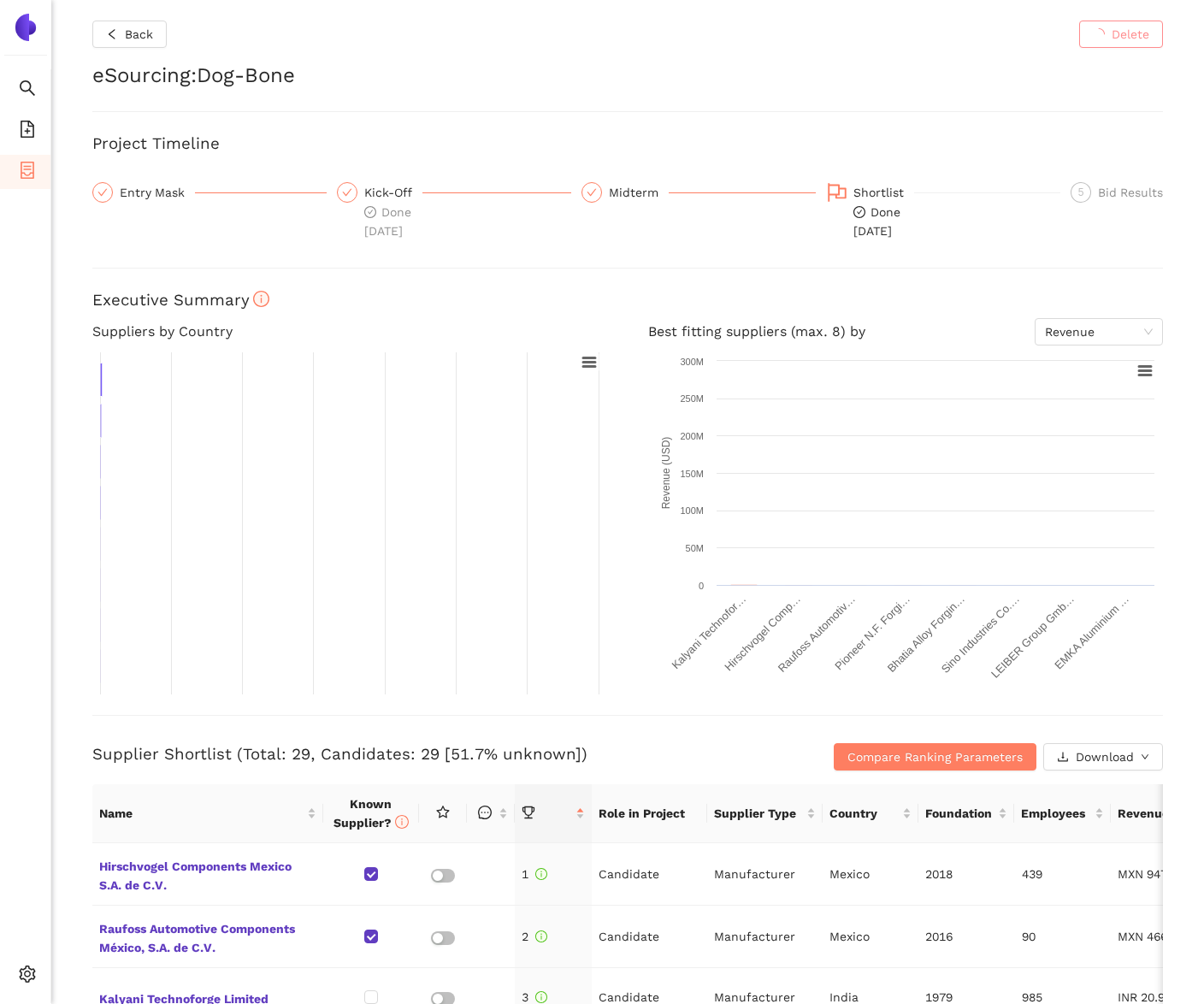 scroll, scrollTop: 0, scrollLeft: 0, axis: both 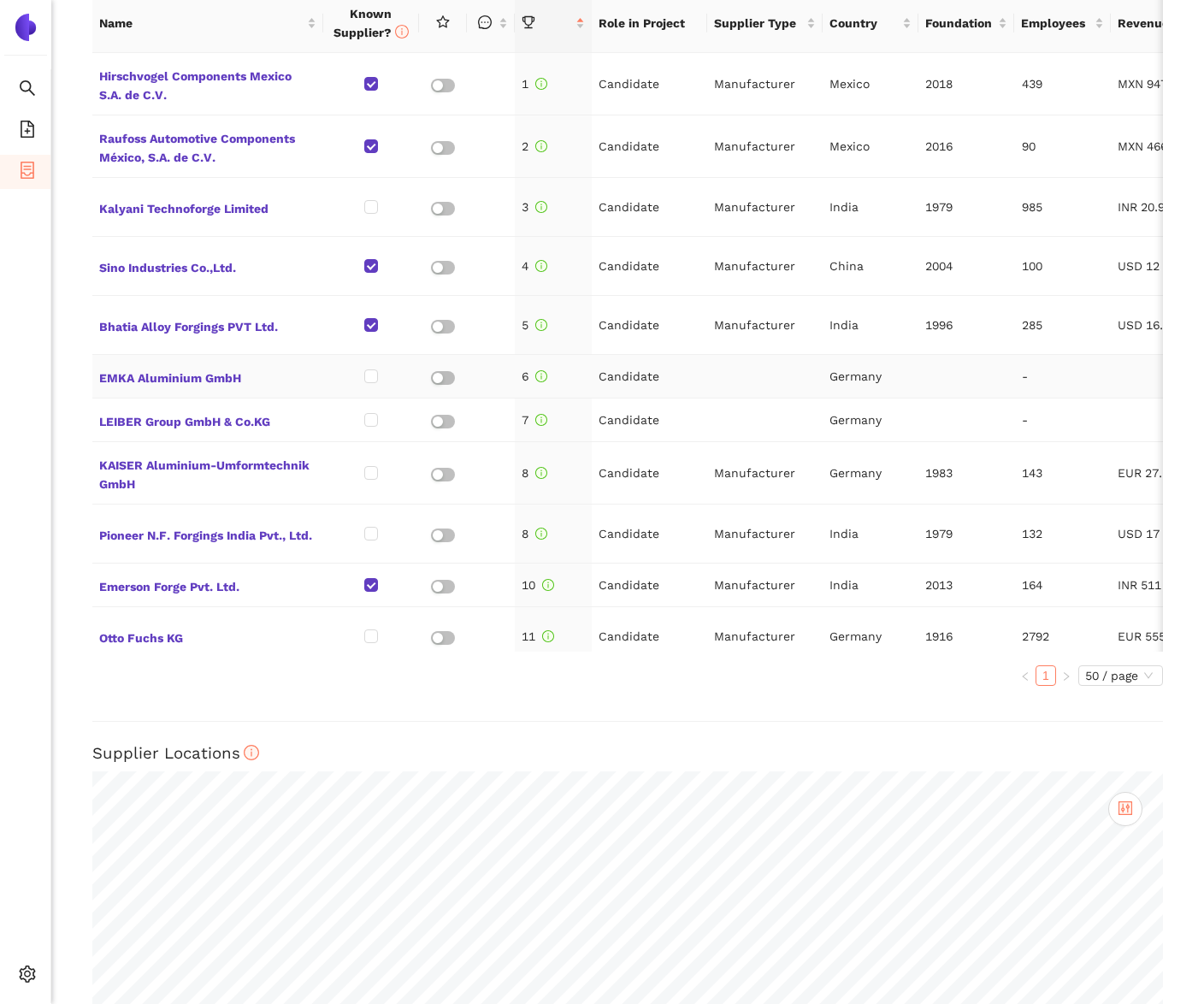 click on "EMKA Aluminium GmbH" at bounding box center (208, 376) 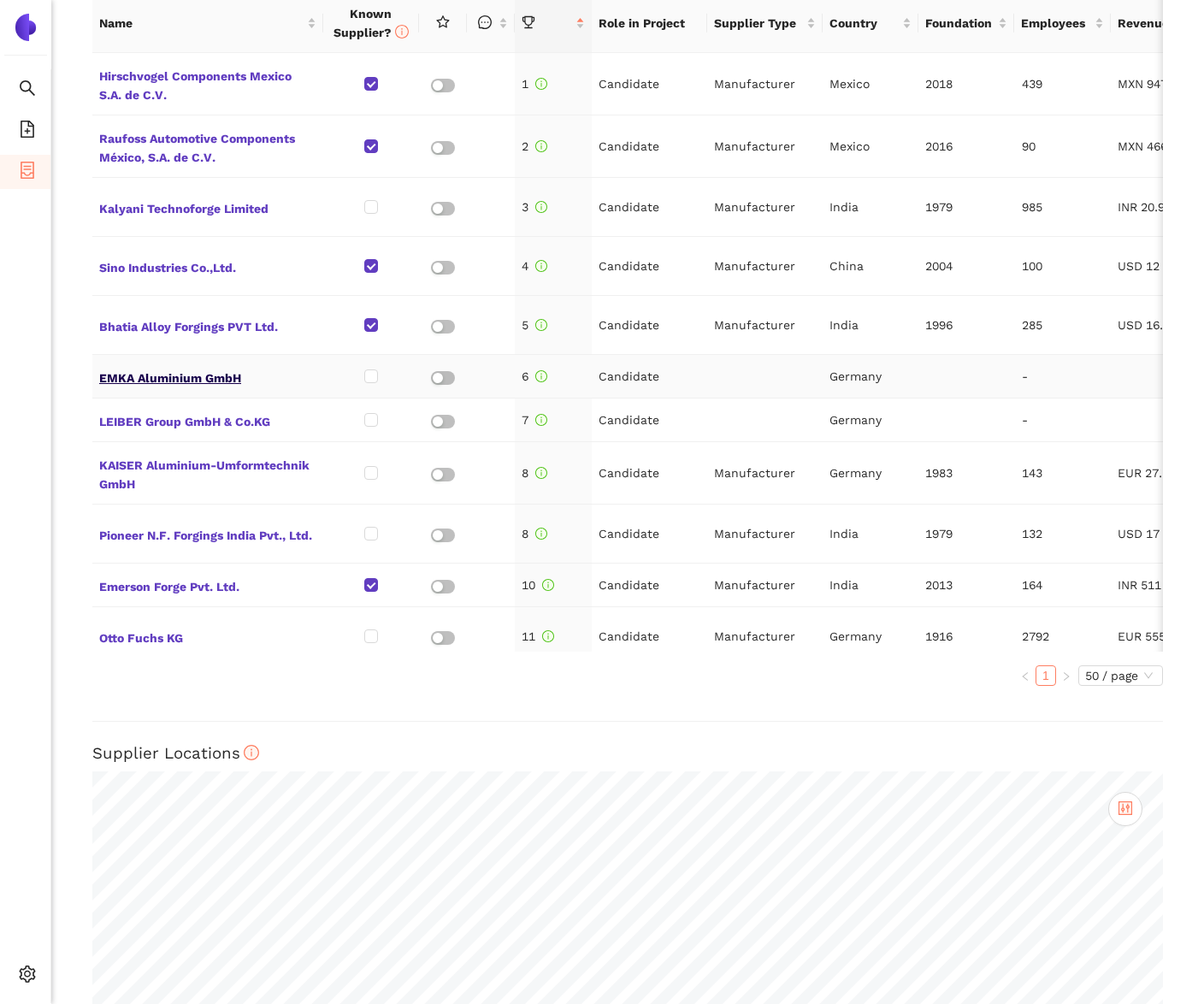 click on "EMKA Aluminium GmbH" at bounding box center (208, 376) 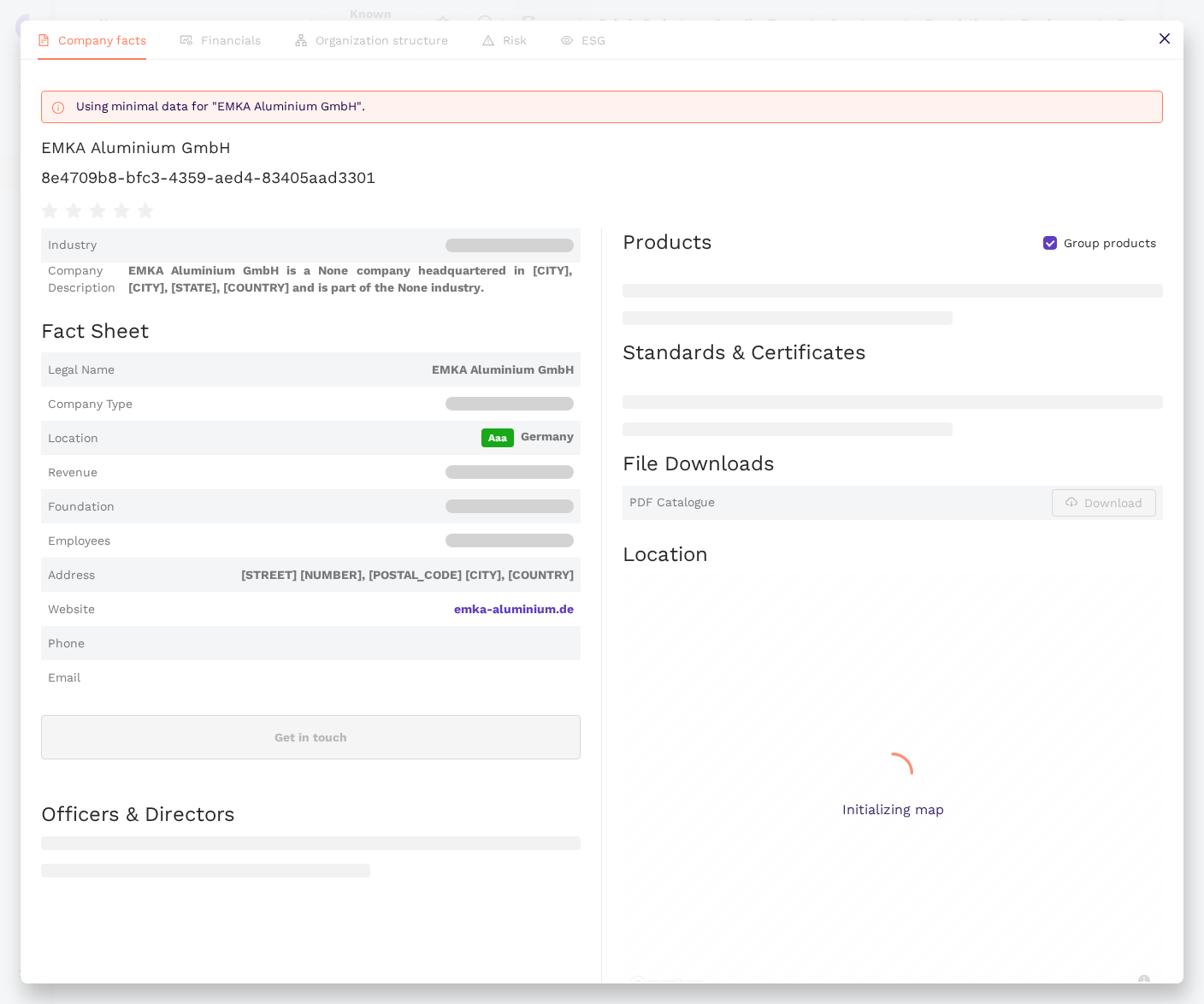 scroll, scrollTop: 790, scrollLeft: 0, axis: vertical 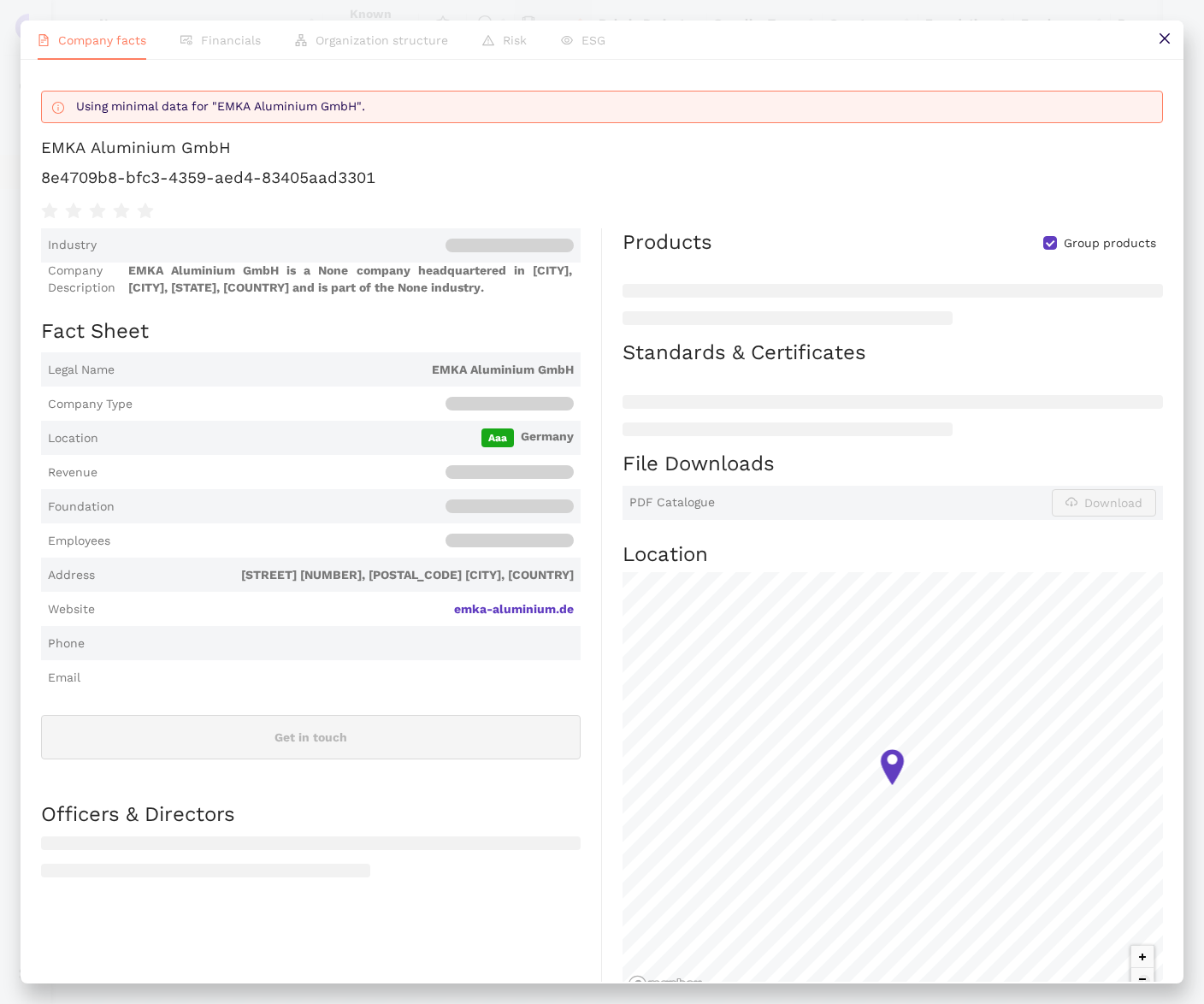 click on "8e4709b8-bfc3-4359-aed4-83405aad3301" at bounding box center (602, 178) 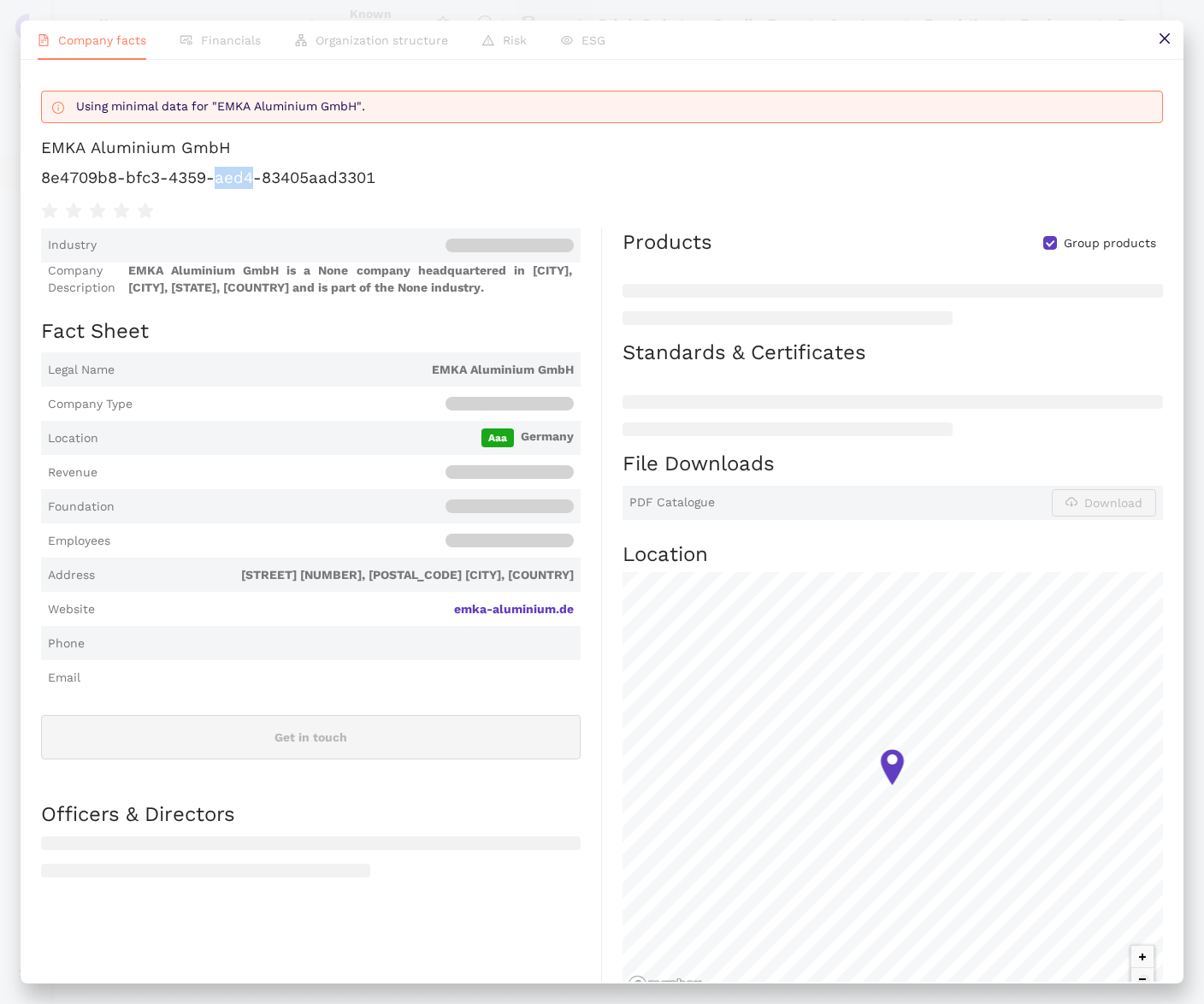 click on "8e4709b8-bfc3-4359-aed4-83405aad3301" at bounding box center (602, 178) 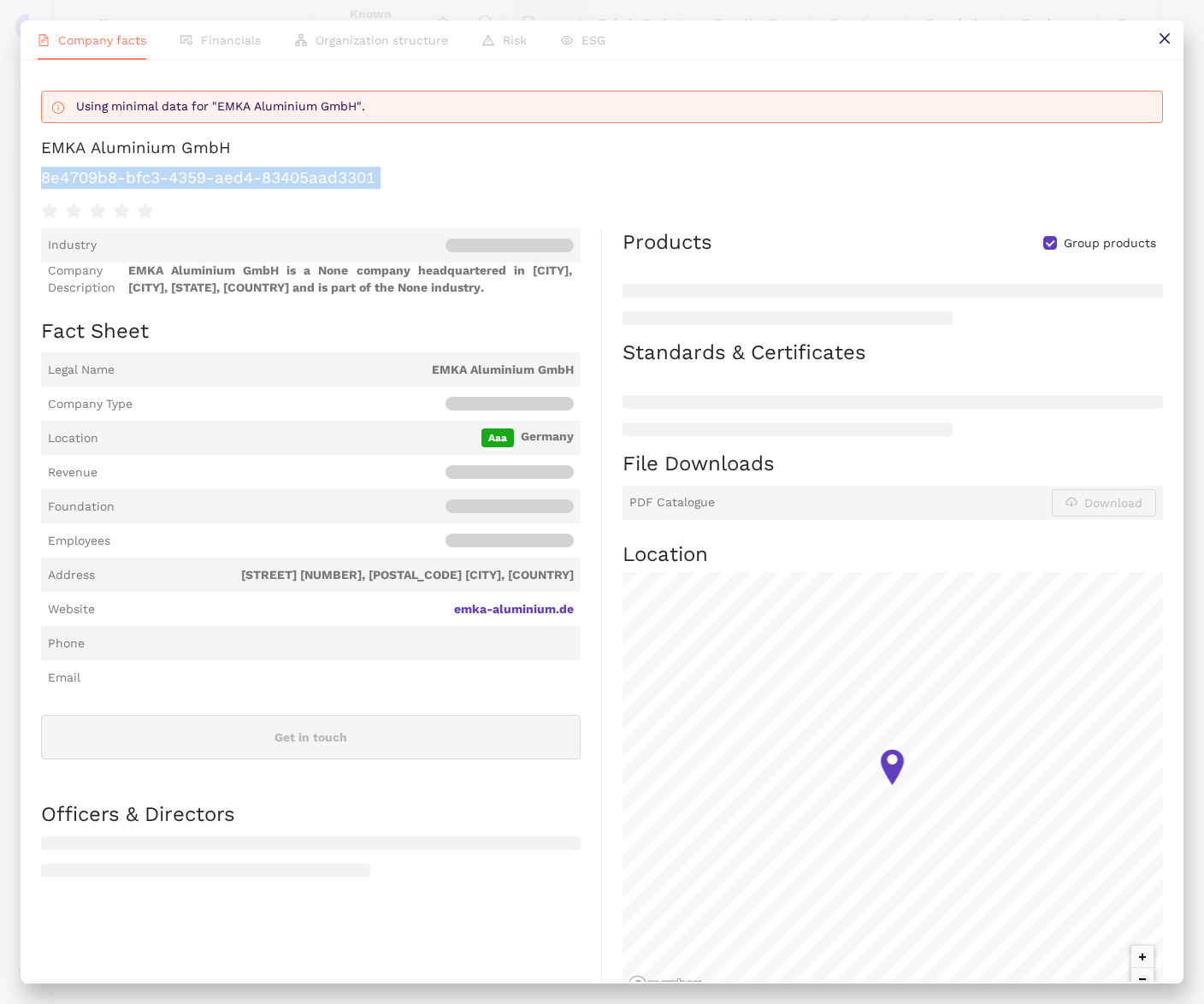 click on "8e4709b8-bfc3-4359-aed4-83405aad3301" at bounding box center [602, 178] 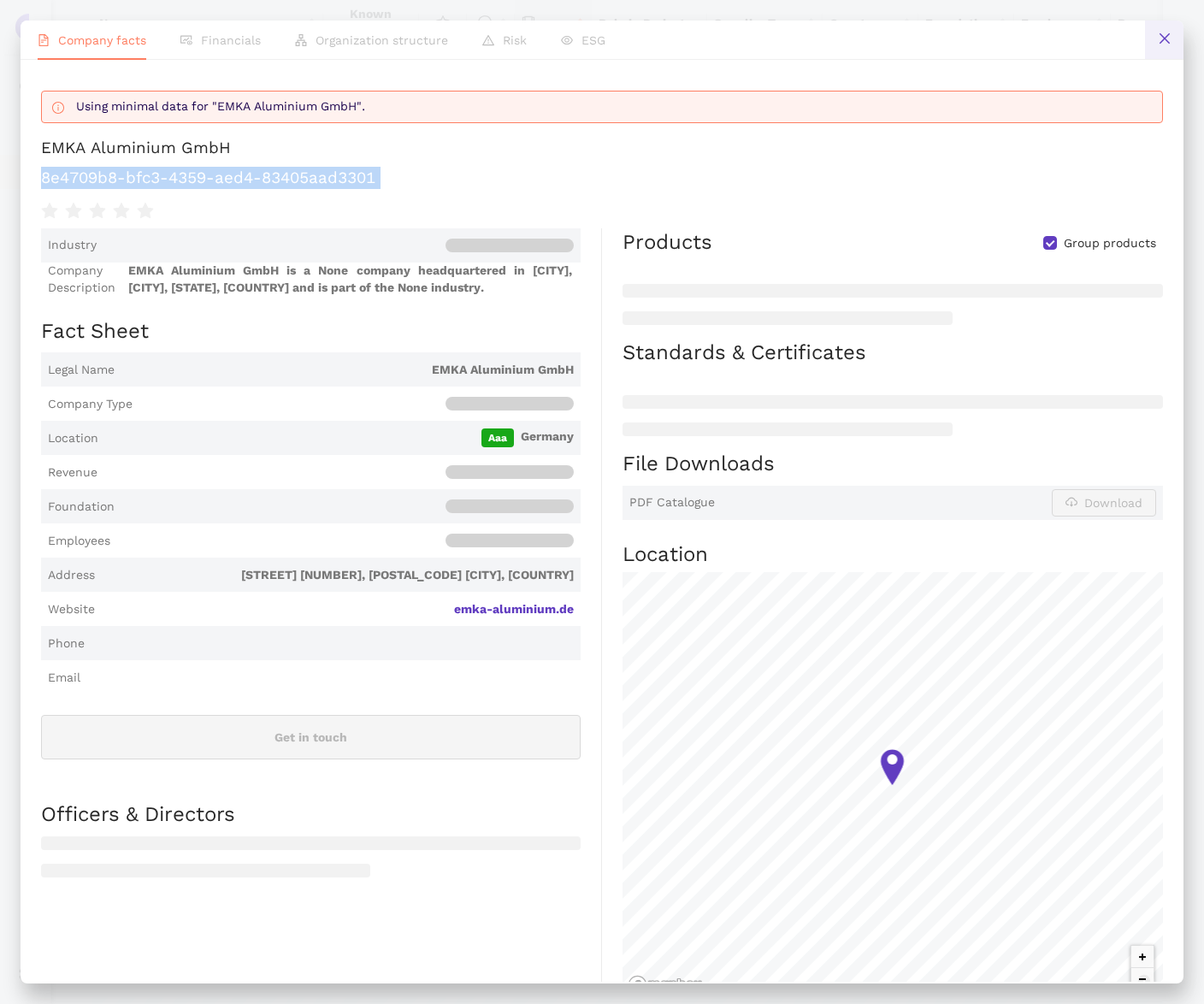 click at bounding box center (1164, 39) 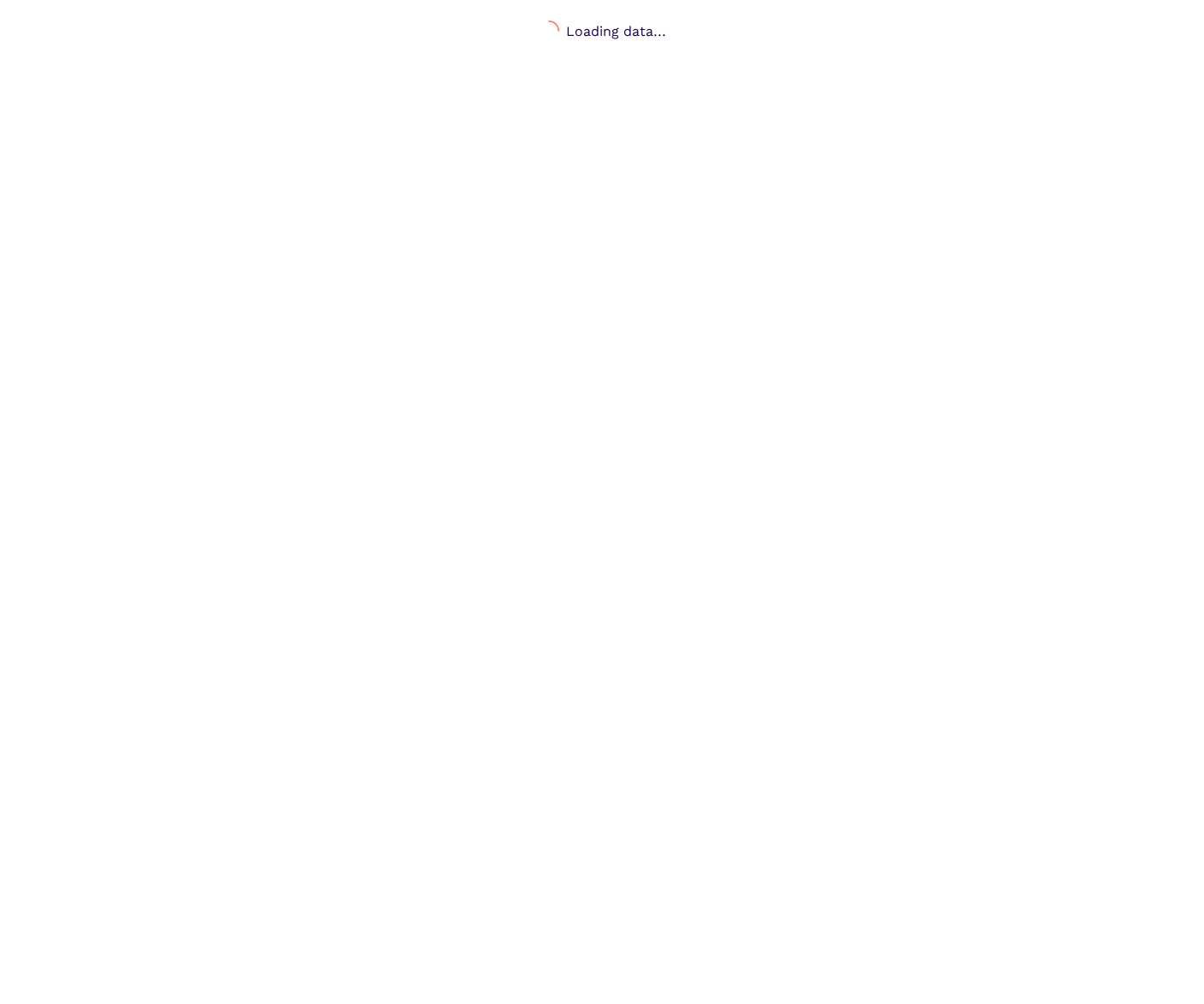 scroll, scrollTop: 0, scrollLeft: 0, axis: both 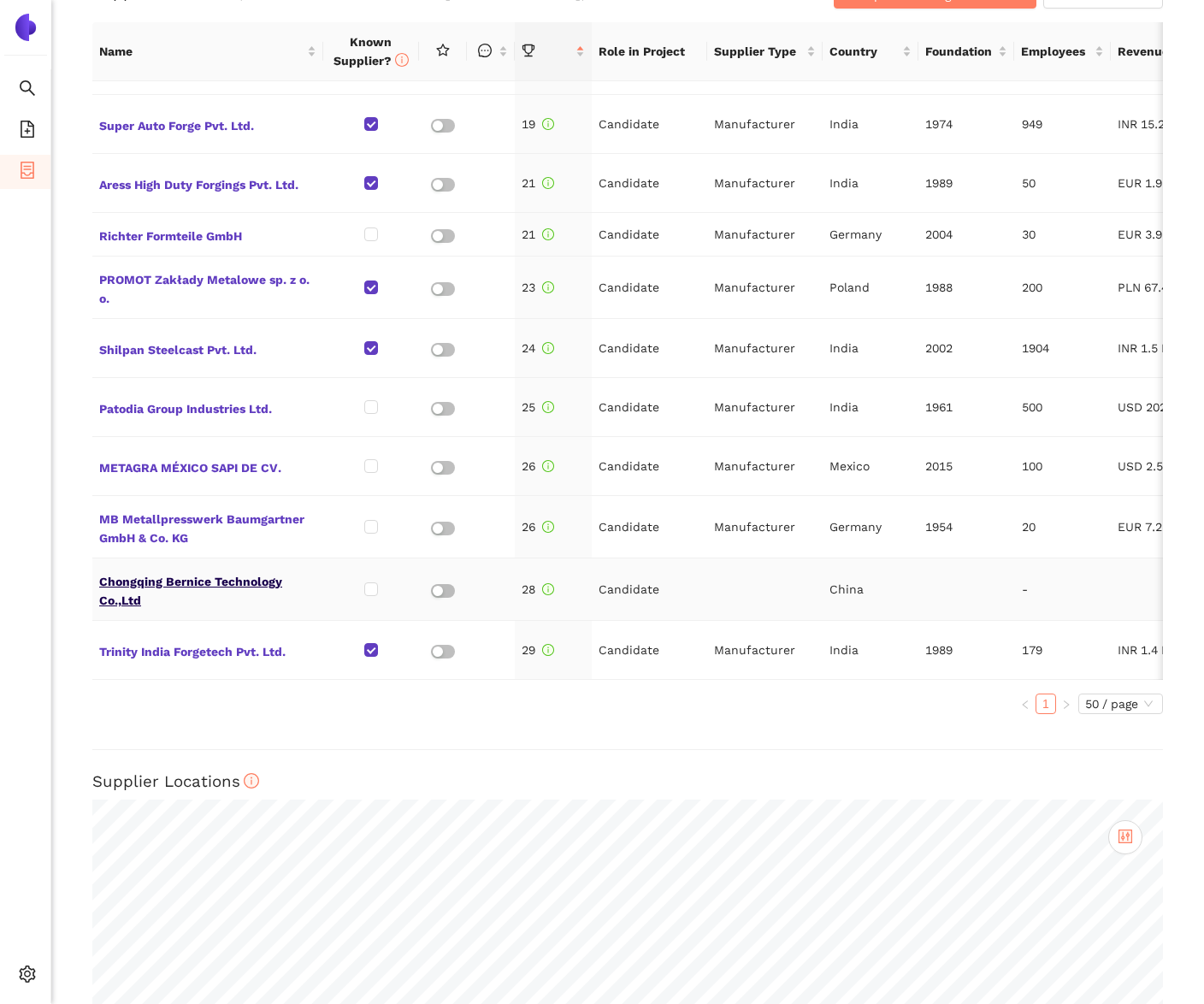 click on "Chongqing Bernice Technology Co.,Ltd" at bounding box center [208, 589] 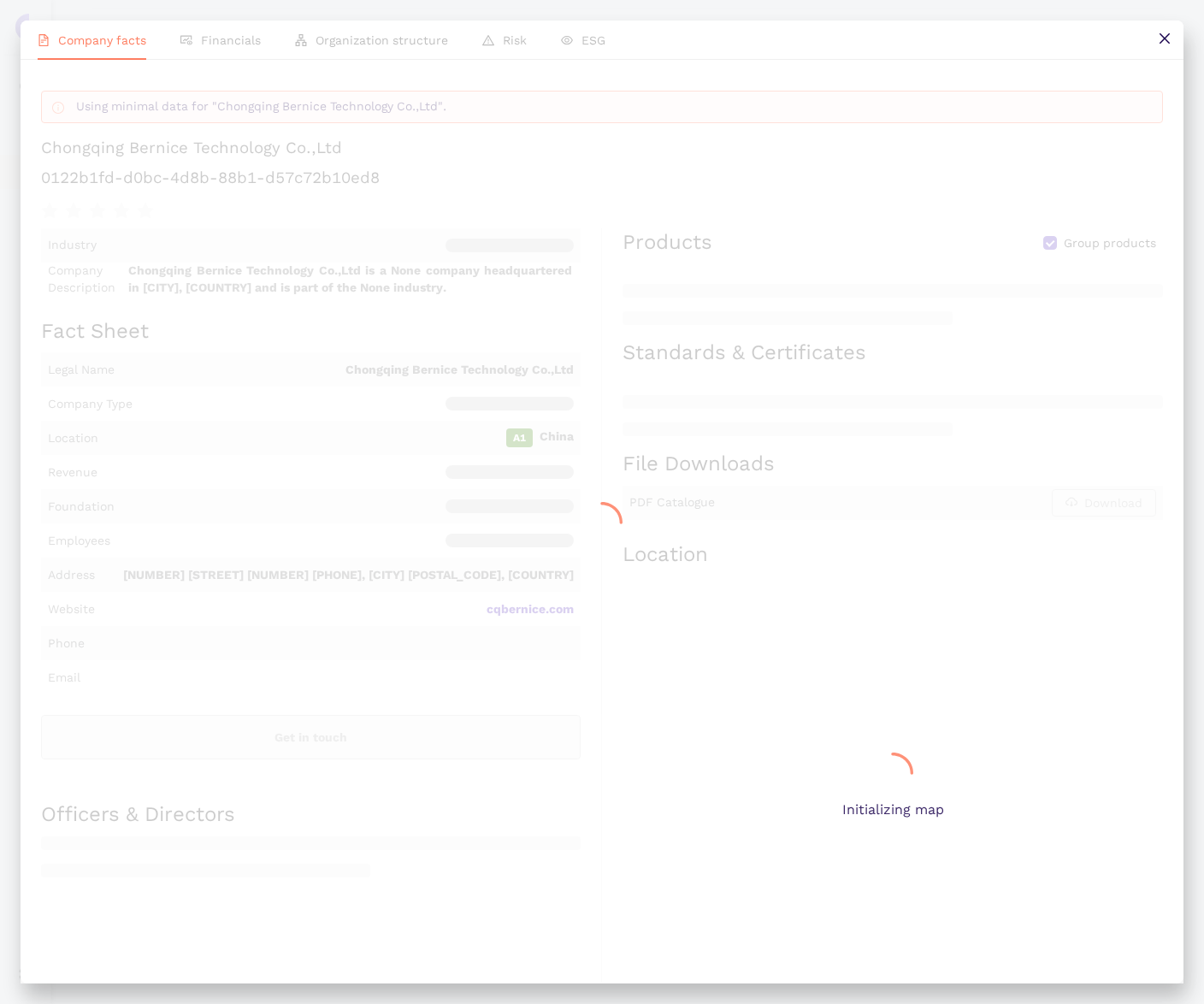 scroll, scrollTop: 762, scrollLeft: 0, axis: vertical 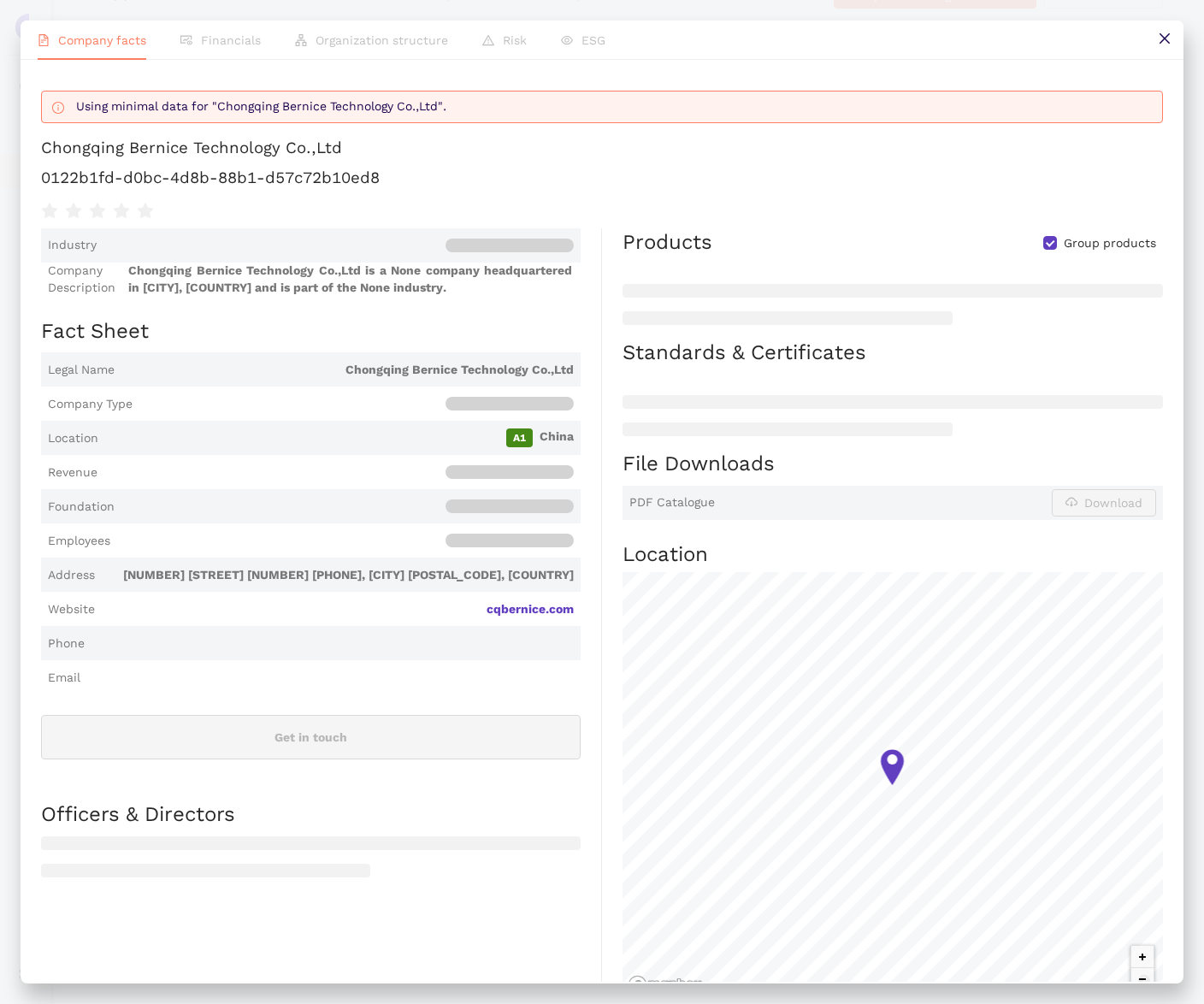 click on "0122b1fd-d0bc-4d8b-88b1-d57c72b10ed8" at bounding box center (602, 178) 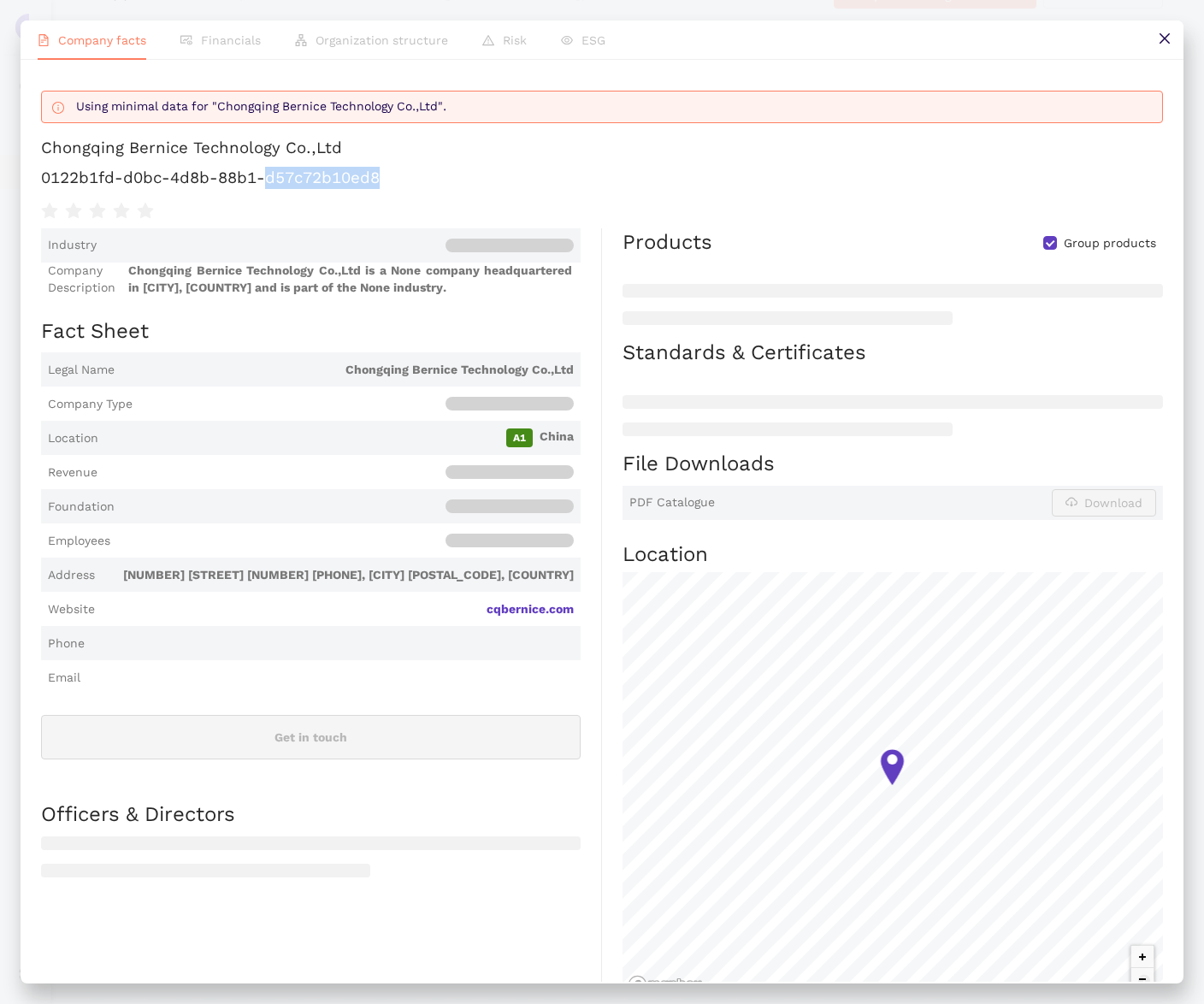 click on "0122b1fd-d0bc-4d8b-88b1-d57c72b10ed8" at bounding box center [602, 178] 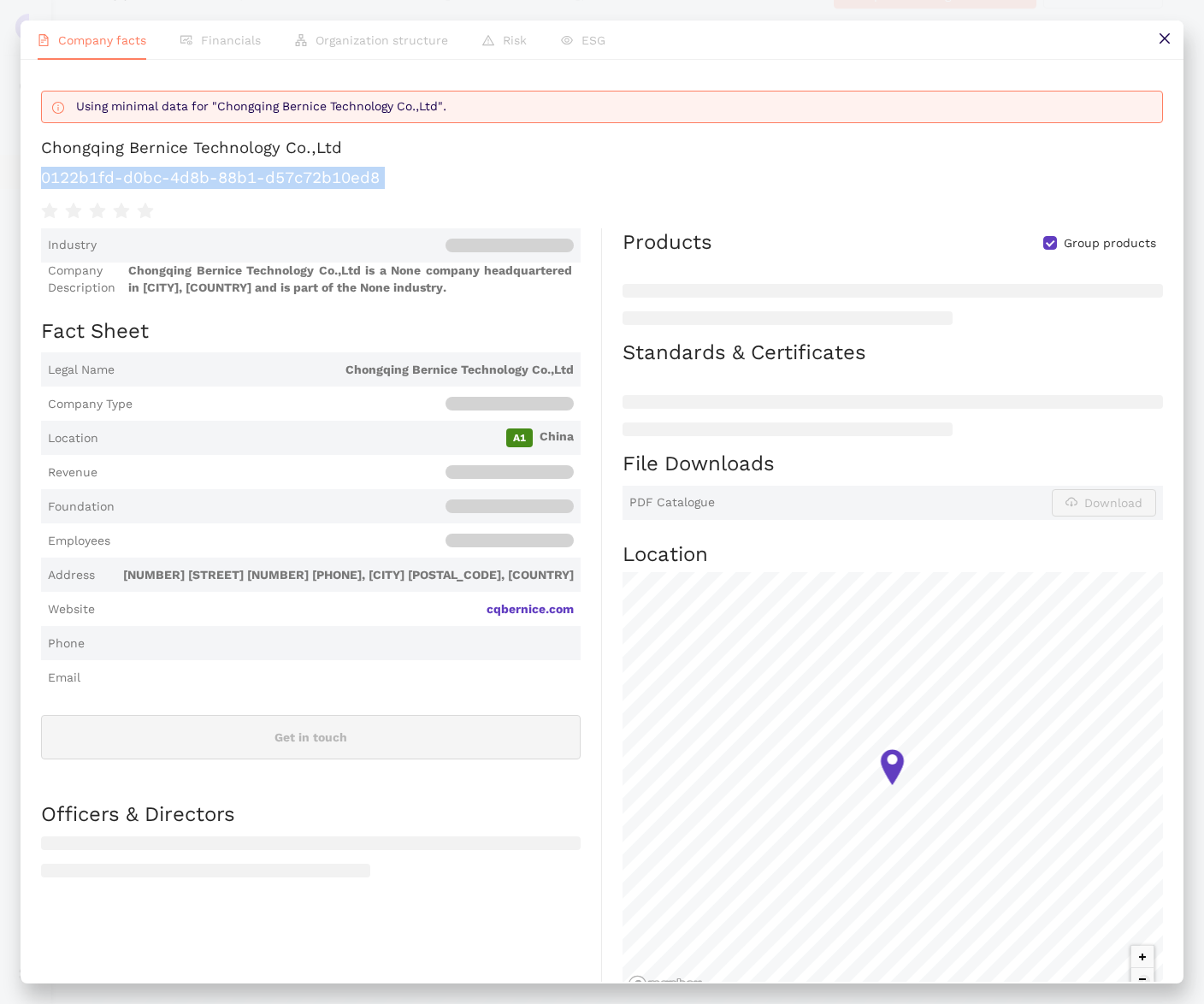 click on "0122b1fd-d0bc-4d8b-88b1-d57c72b10ed8" at bounding box center (602, 178) 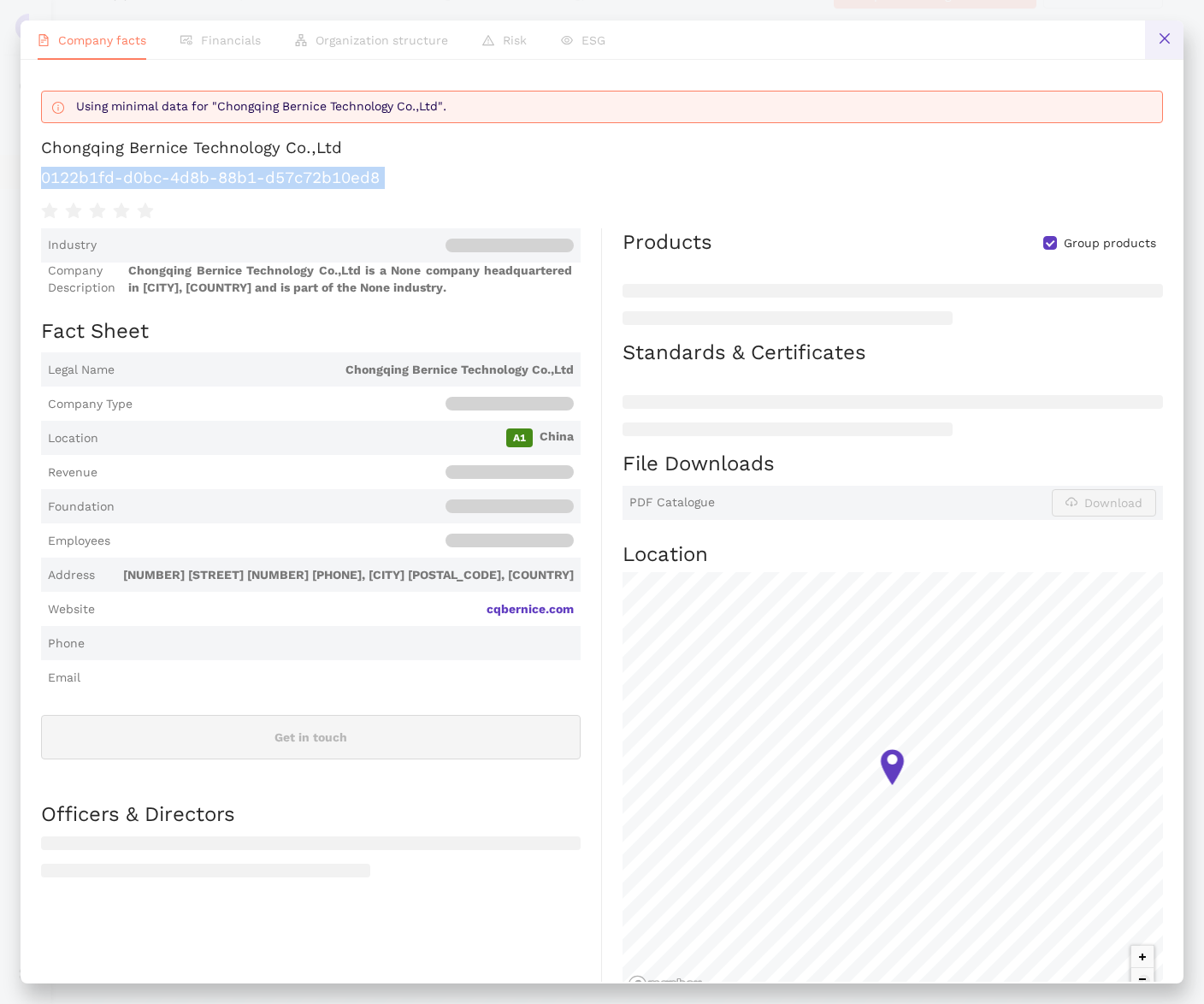 click at bounding box center [1164, 39] 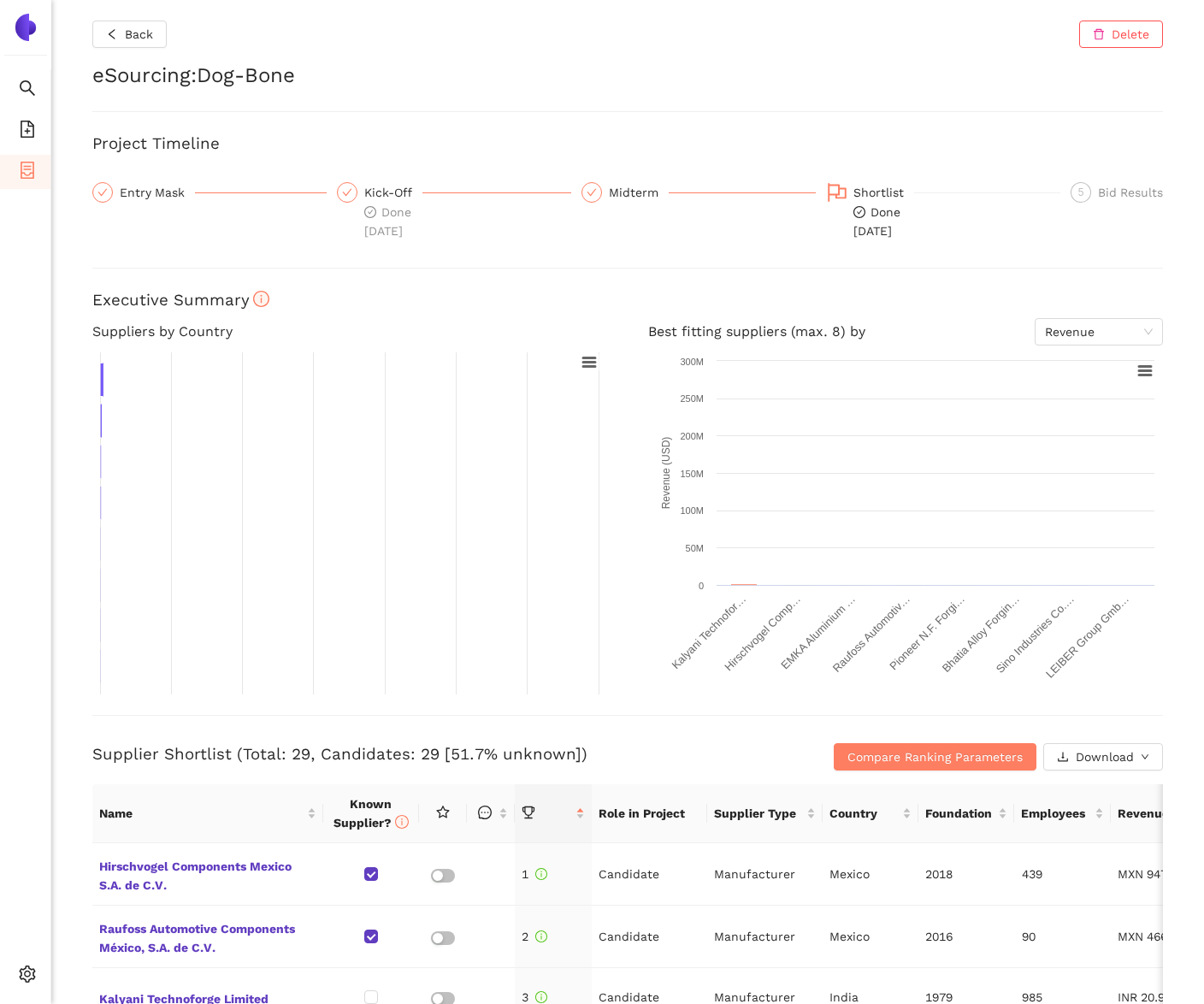 scroll, scrollTop: 0, scrollLeft: 0, axis: both 